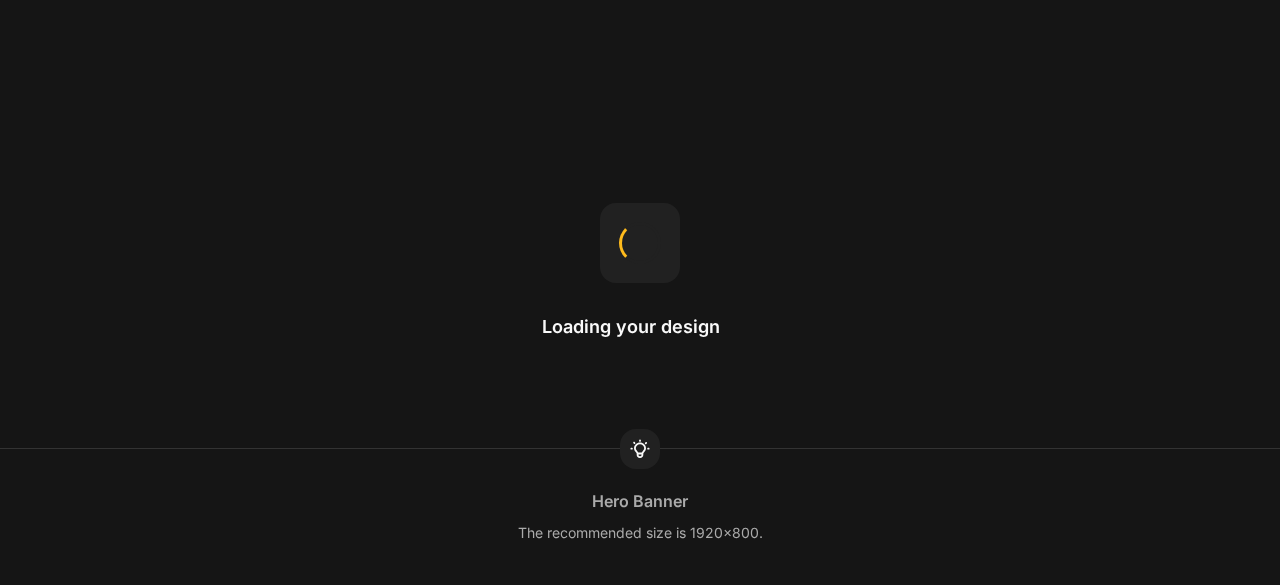 scroll, scrollTop: 0, scrollLeft: 0, axis: both 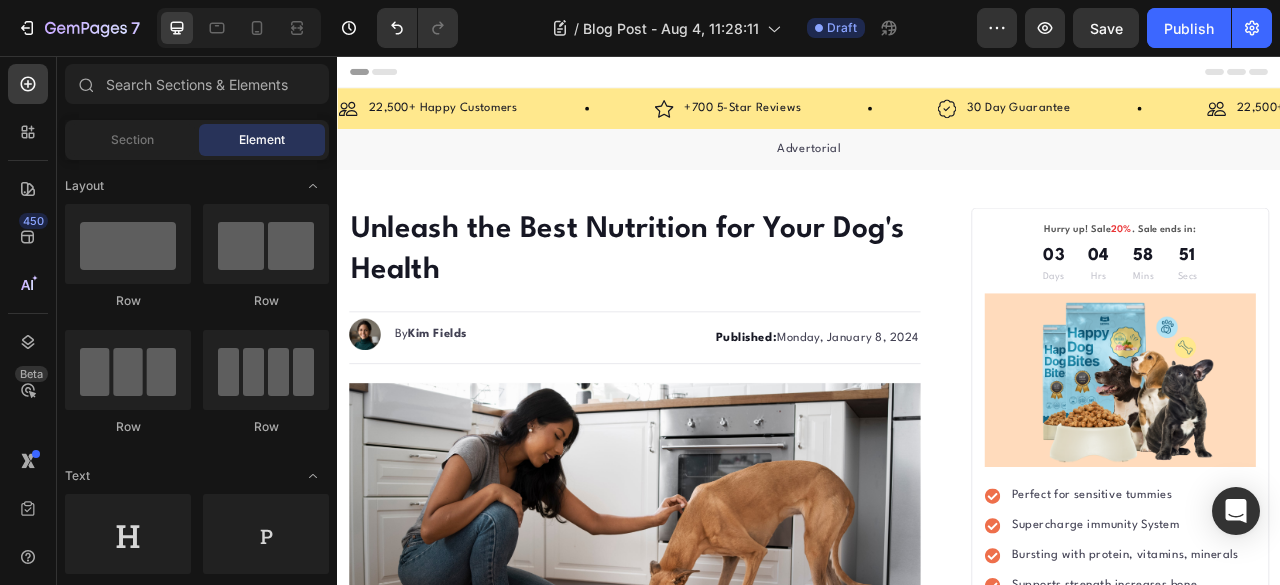 click on "/  Blog Post - Aug 4, 11:28:11 Draft" 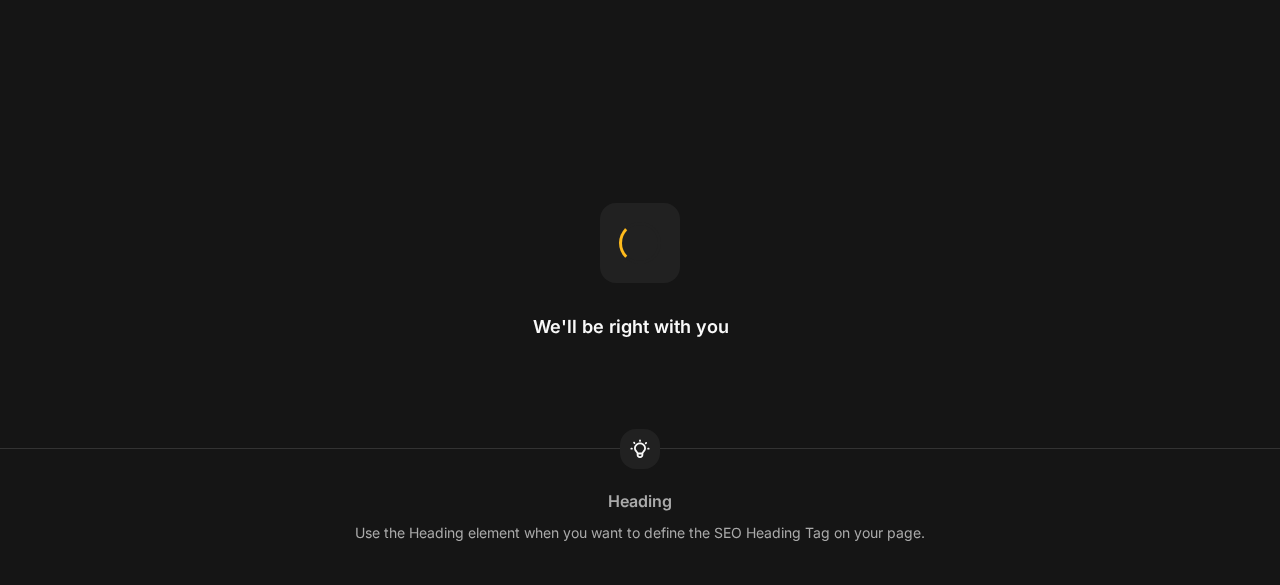 scroll, scrollTop: 0, scrollLeft: 0, axis: both 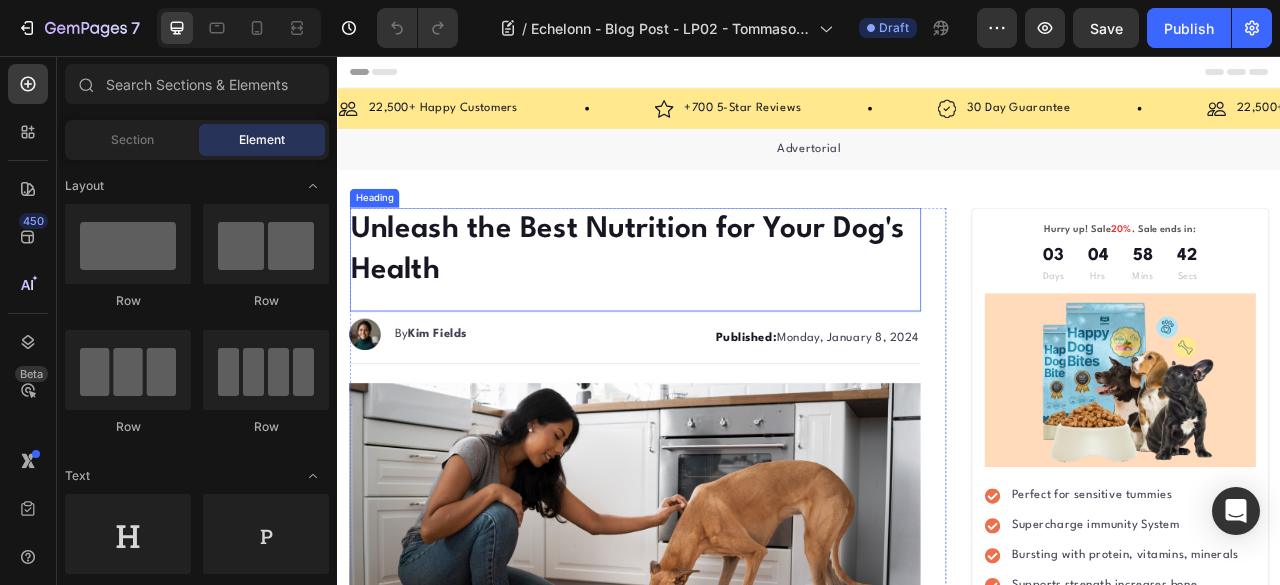 click on "Unleash the Best Nutrition for Your Dog's Health" at bounding box center (715, 303) 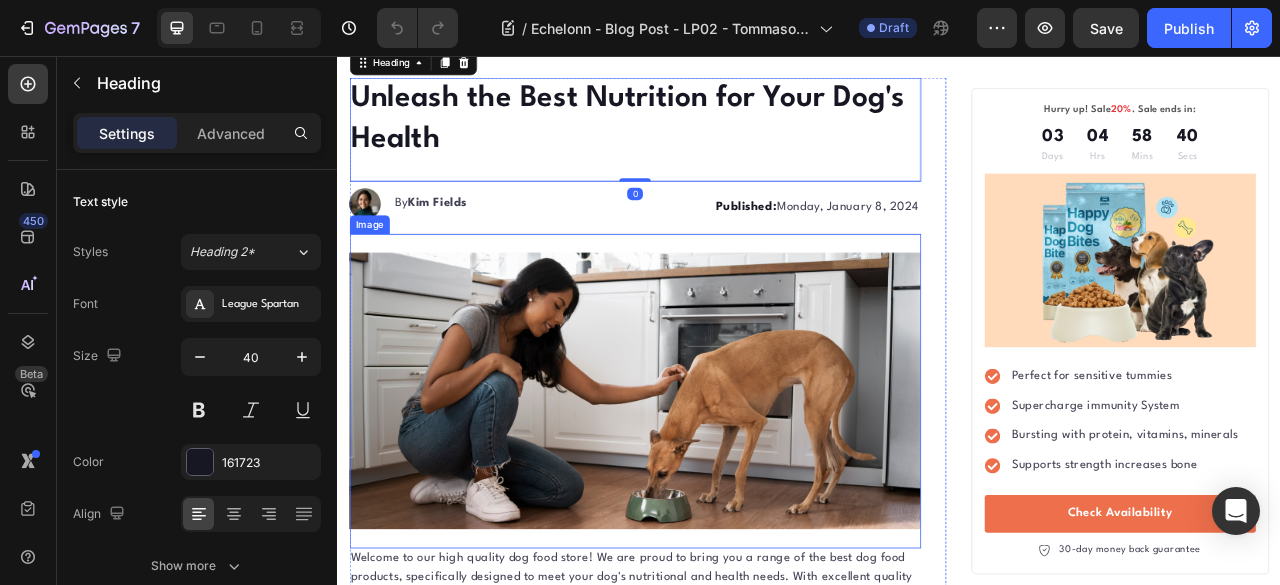 scroll, scrollTop: 0, scrollLeft: 0, axis: both 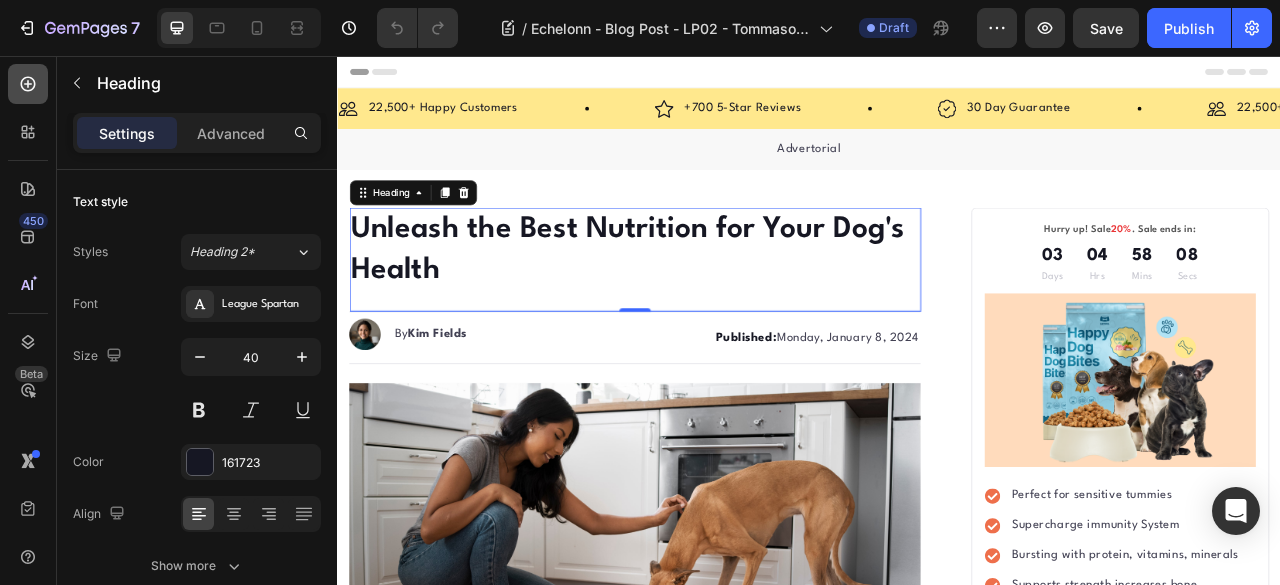 click 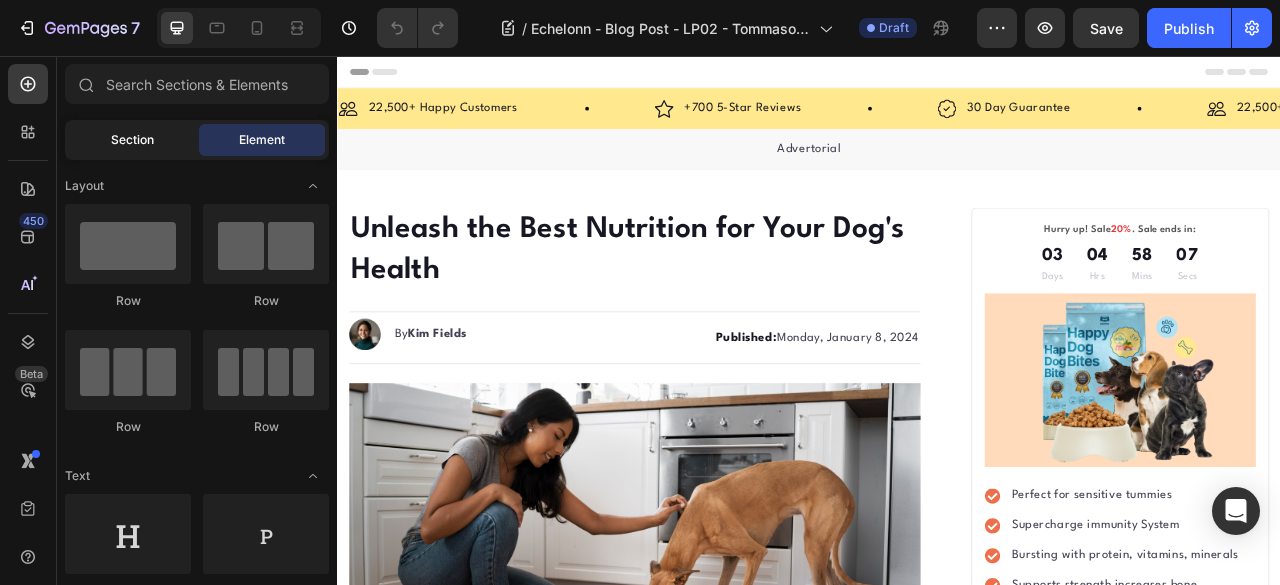 click on "Section" 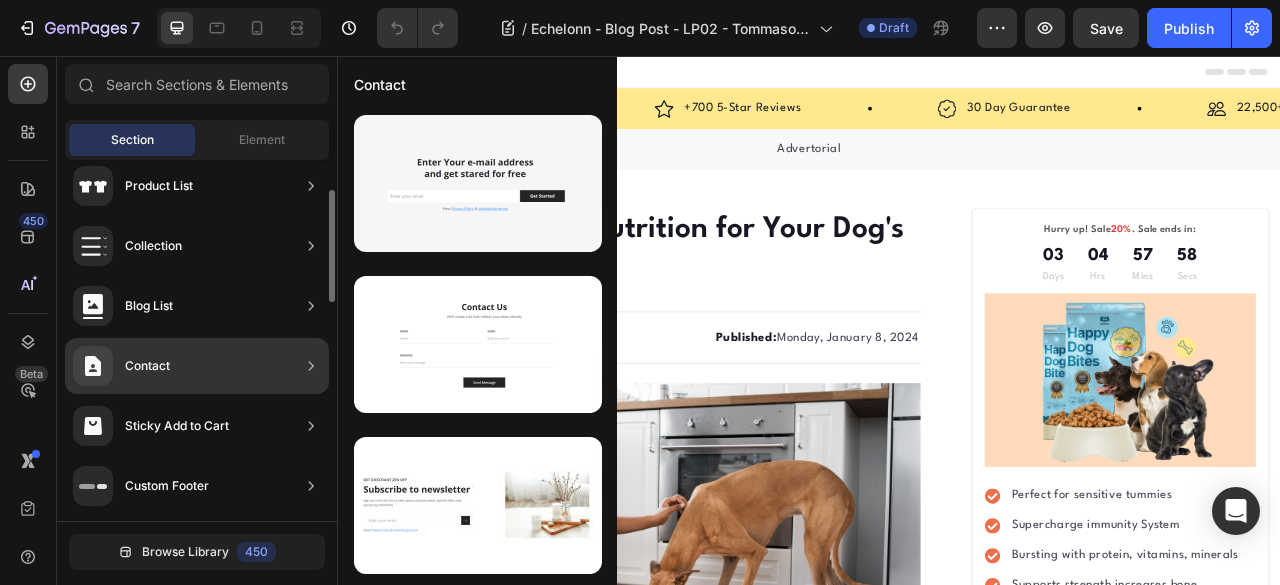 scroll, scrollTop: 0, scrollLeft: 0, axis: both 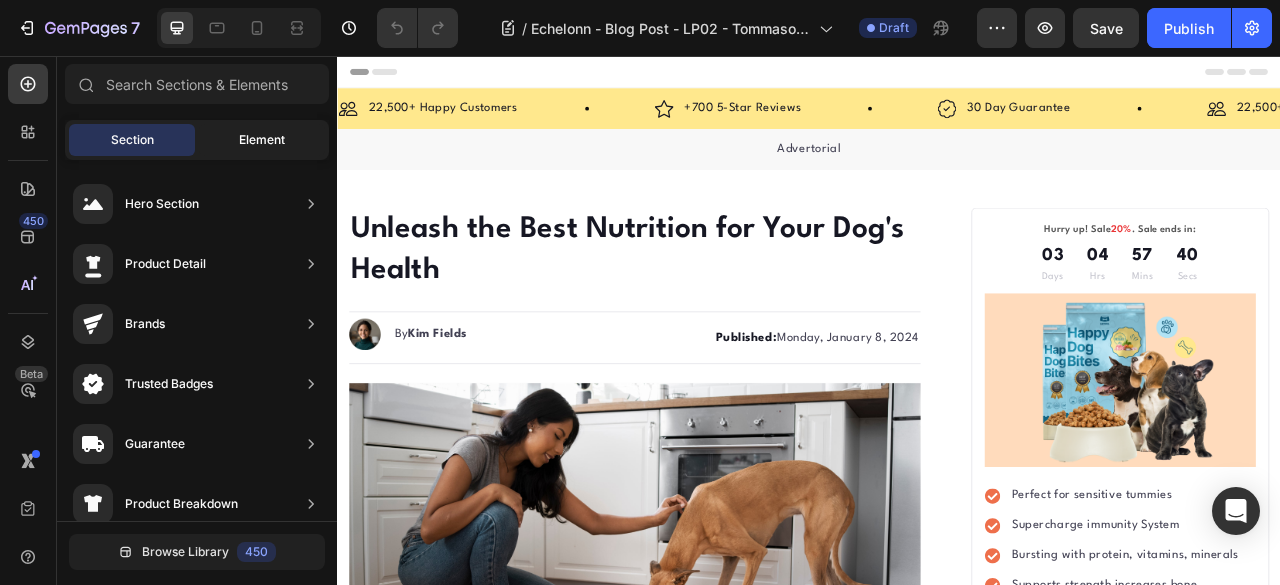 click on "Element" 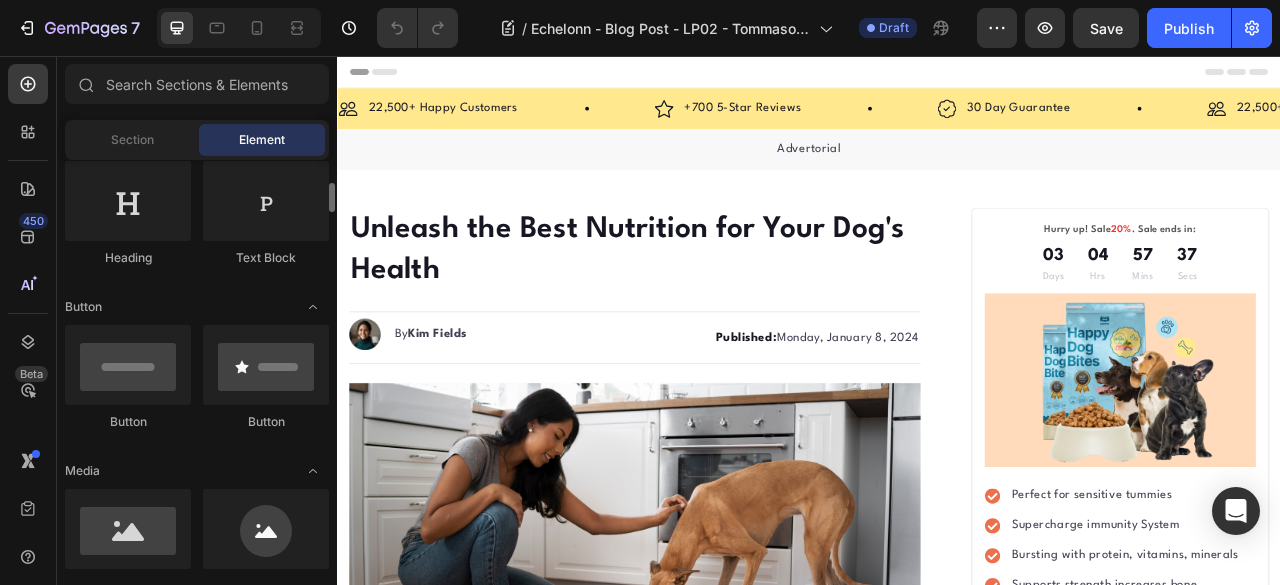 scroll, scrollTop: 166, scrollLeft: 0, axis: vertical 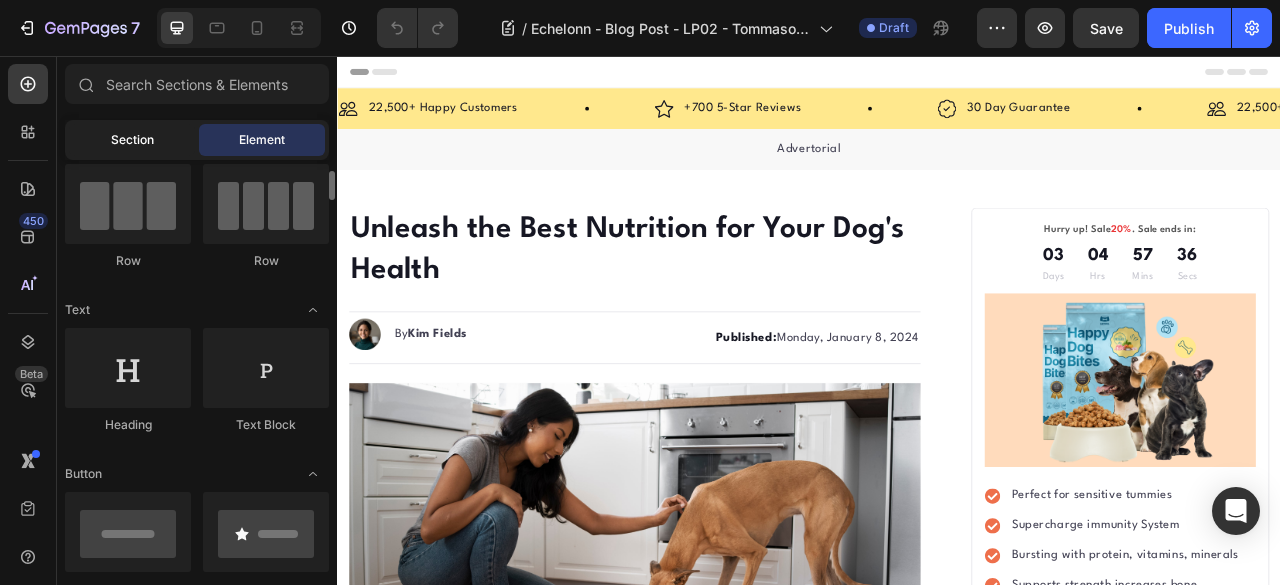 click on "Section" at bounding box center (132, 140) 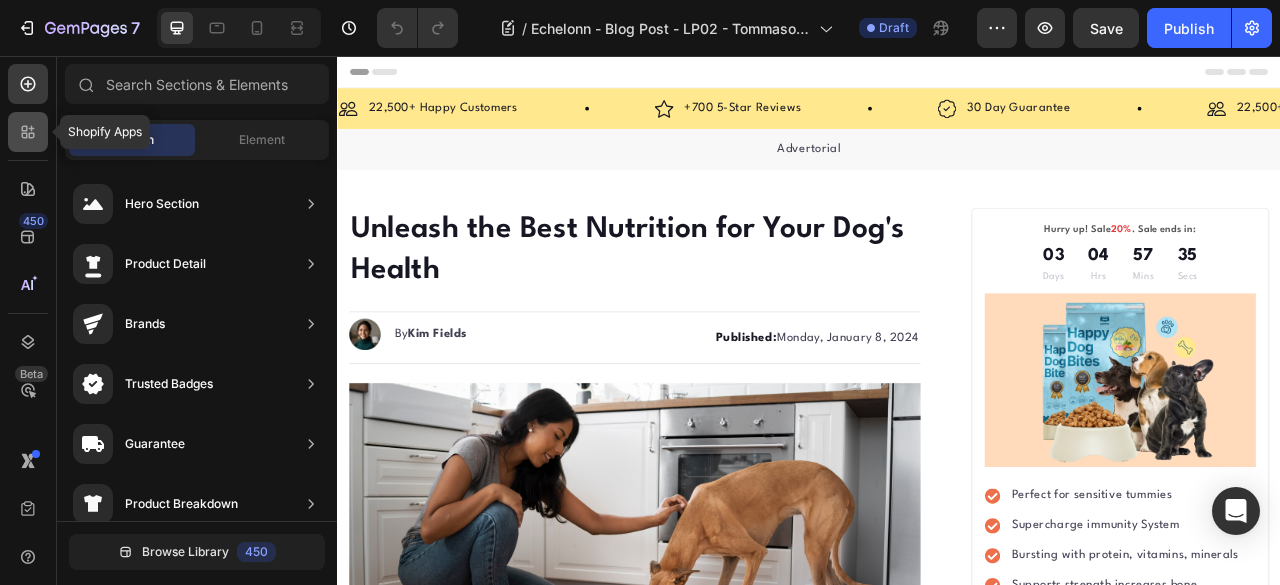 click 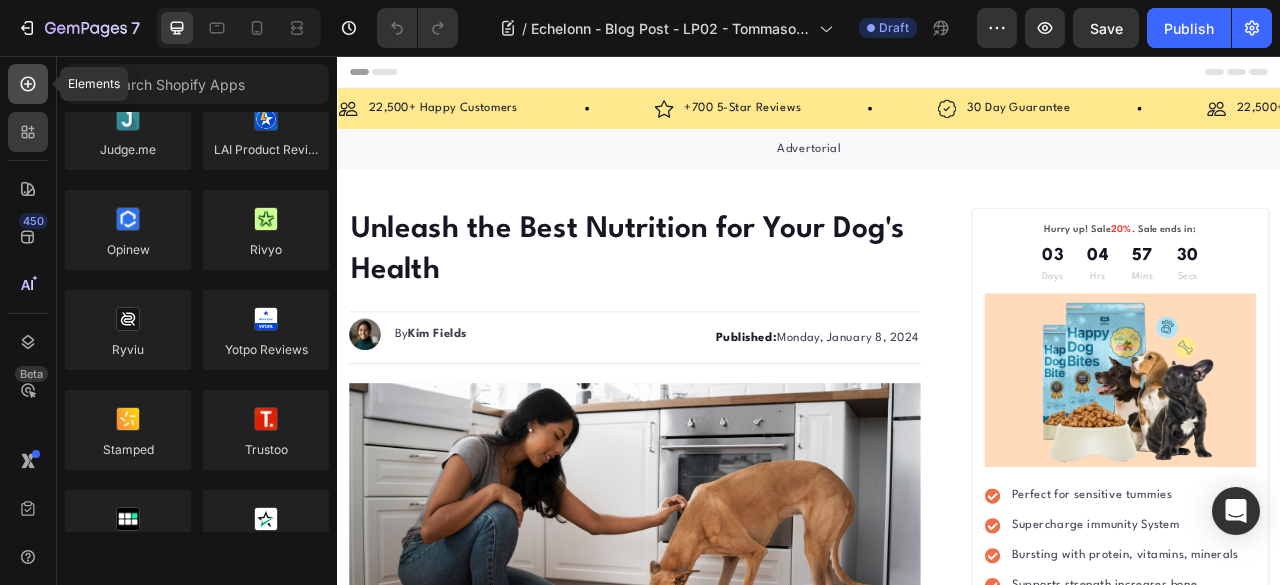 click 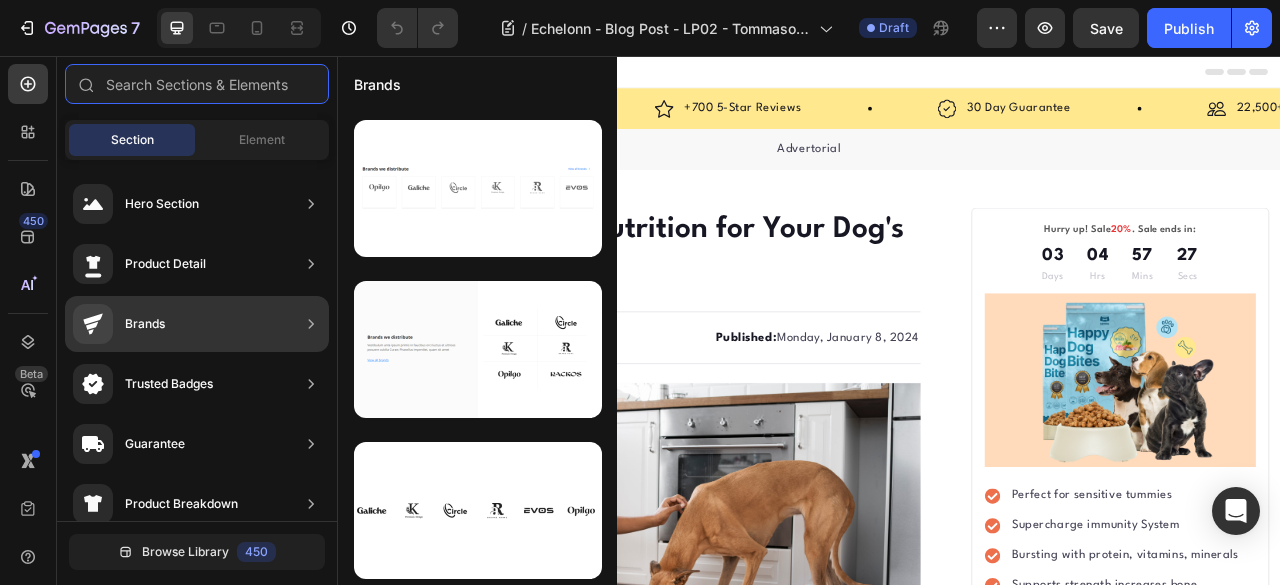 scroll, scrollTop: 798, scrollLeft: 0, axis: vertical 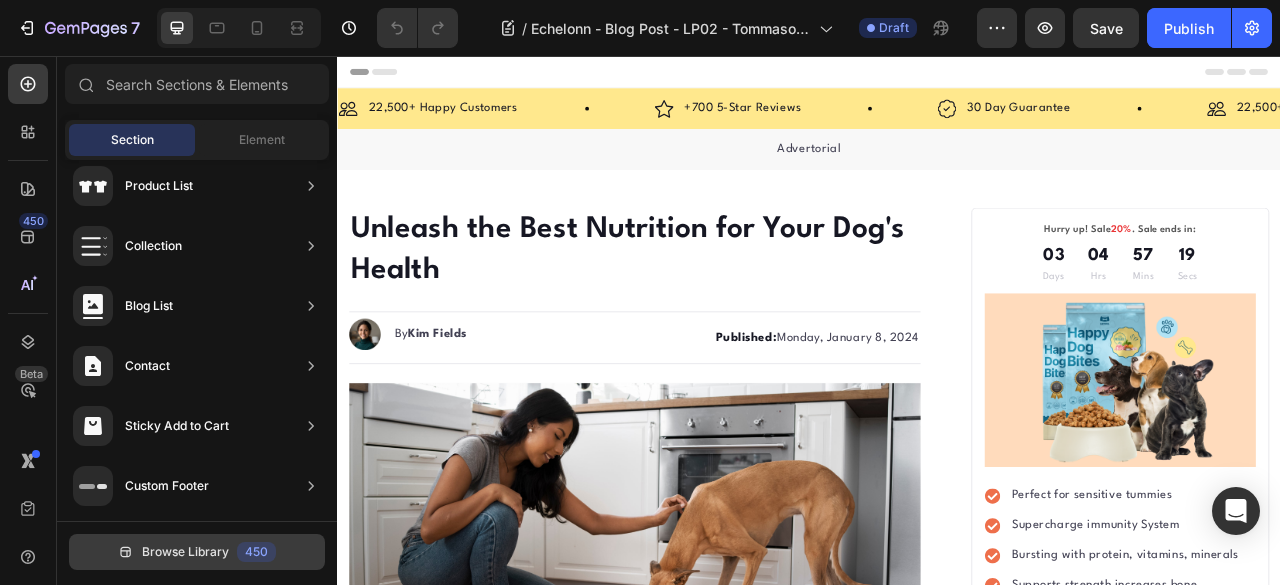 click on "Browse Library" at bounding box center (185, 552) 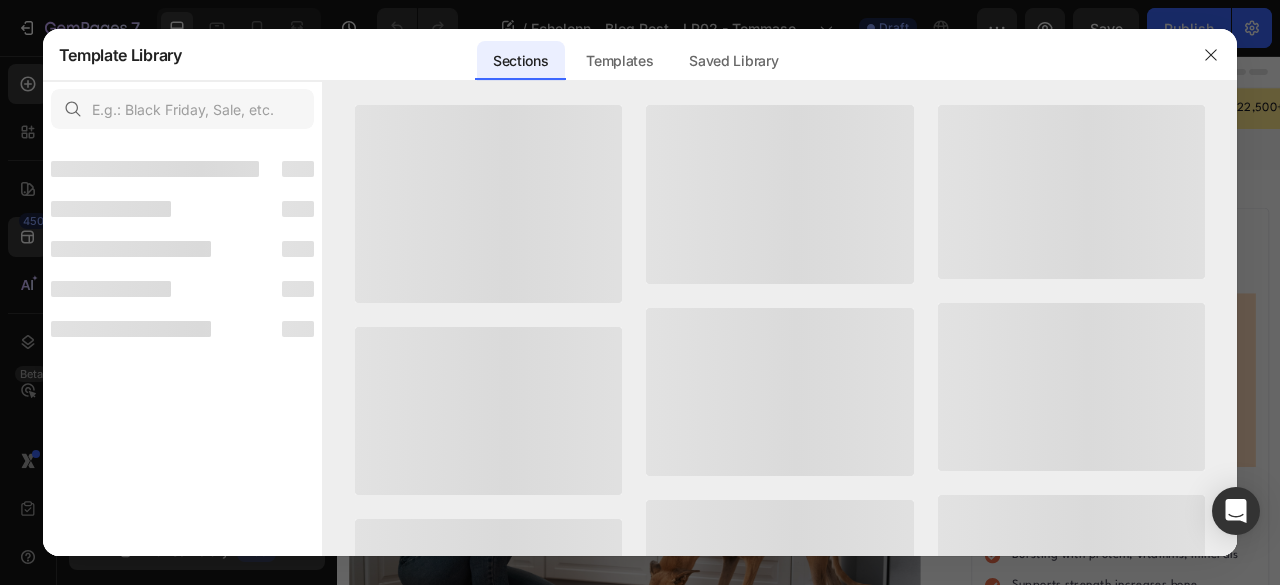 scroll, scrollTop: 774, scrollLeft: 0, axis: vertical 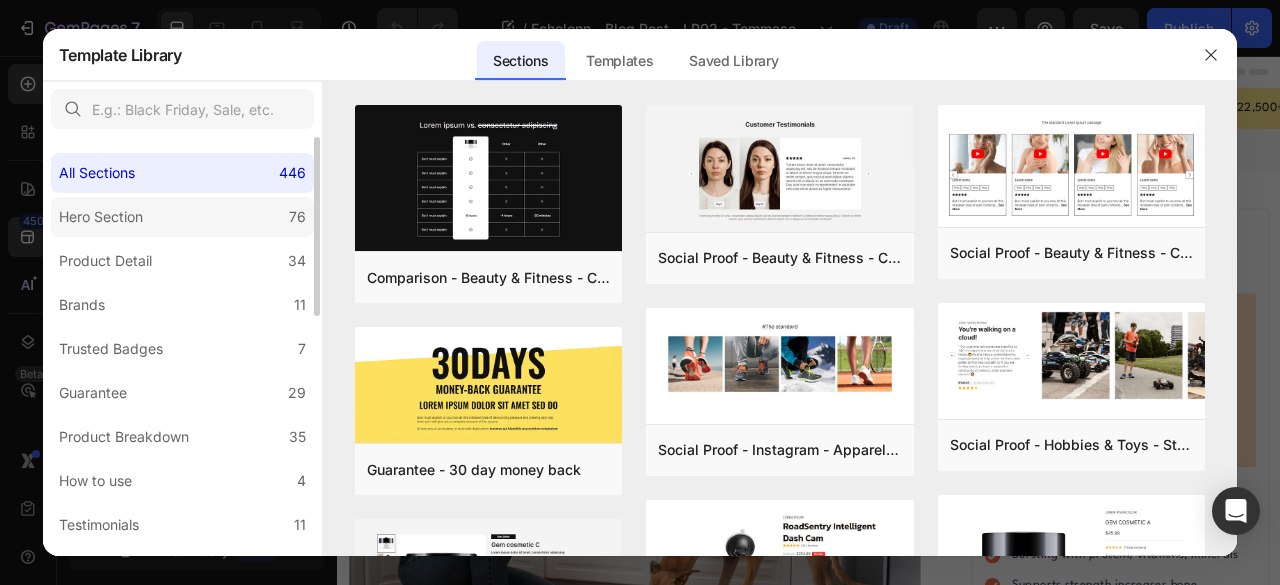 click on "Hero Section 76" 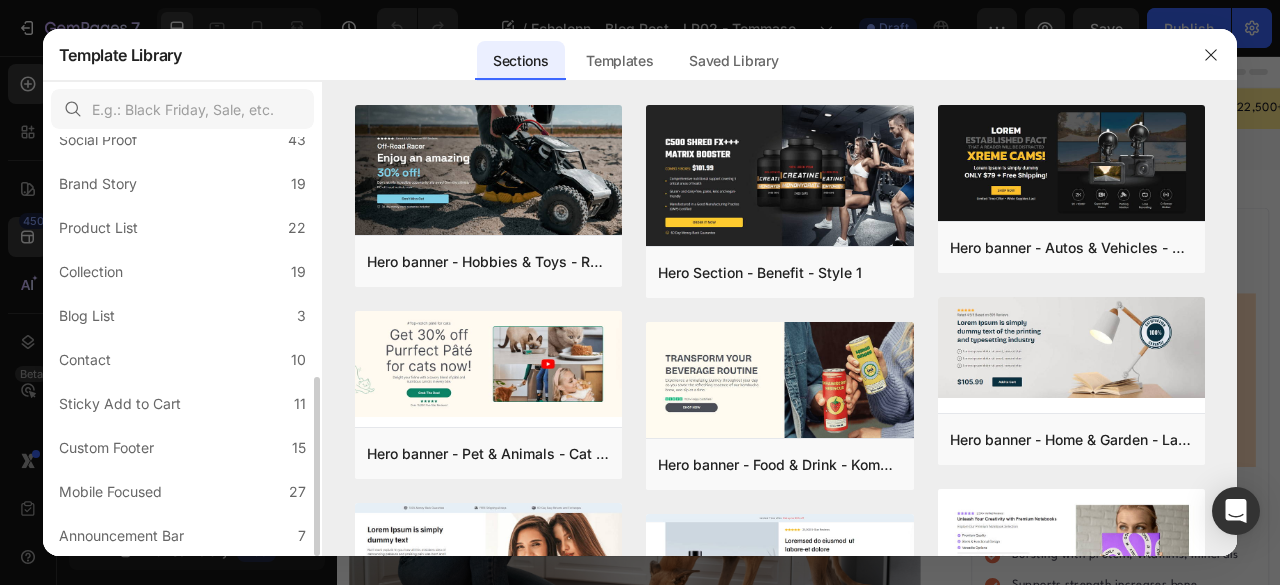 scroll, scrollTop: 0, scrollLeft: 0, axis: both 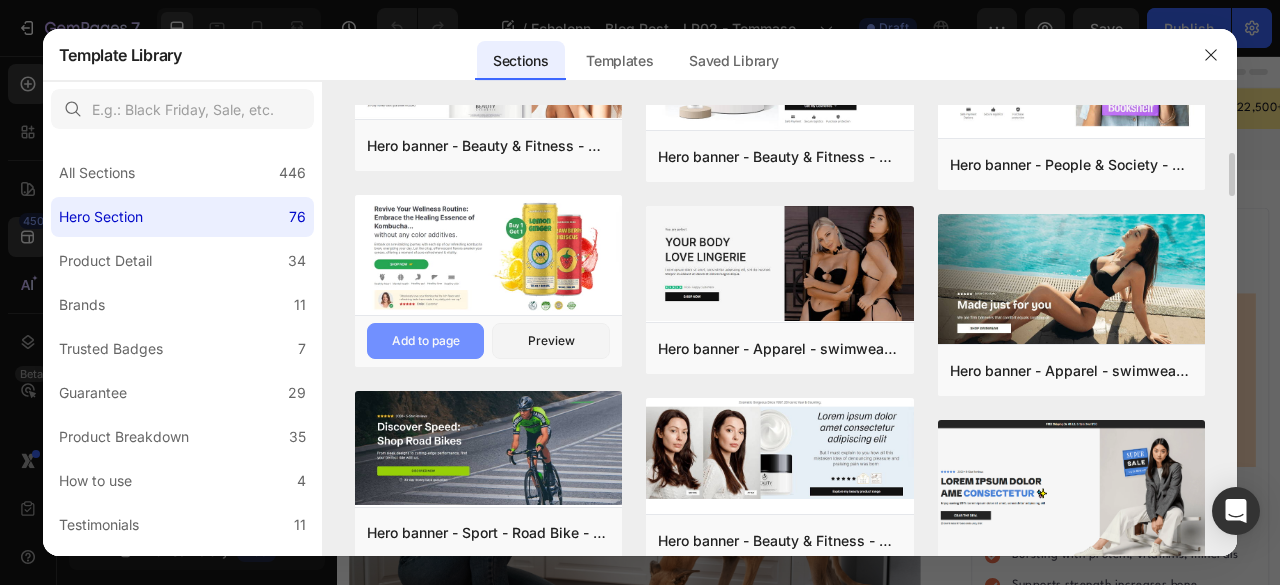 click on "Add to page" at bounding box center (426, 341) 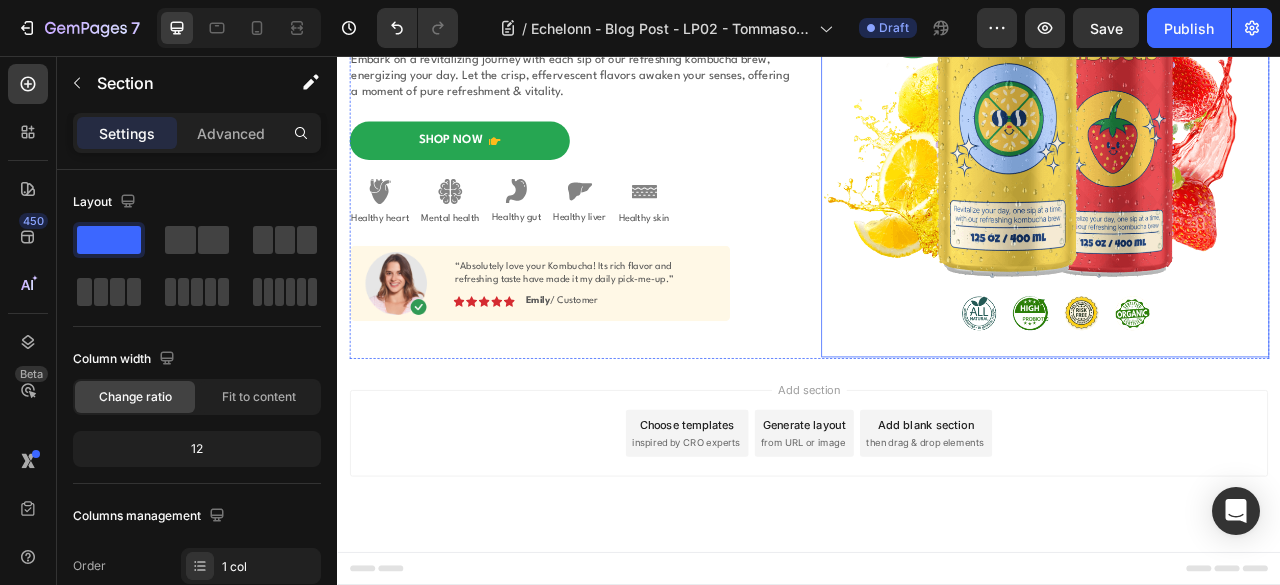 scroll, scrollTop: 7789, scrollLeft: 0, axis: vertical 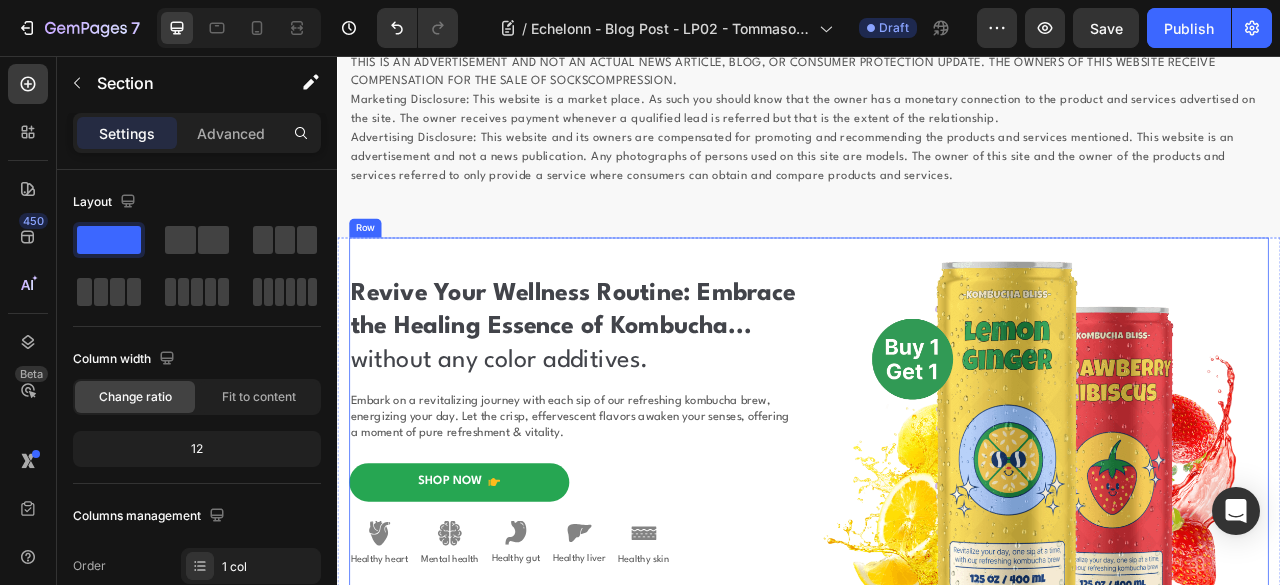 click on "Revive Your Wellness Routine: Embrace the Healing Essence of Kombucha... without any color additives. Heading Embark on a revitalizing journey with each sip of our refreshing kombucha brew, energizing your day. Let the crisp, effervescent flavors awaken your senses, offering a moment of pure refreshment & vitality. Text Block
Shop Now   Button Image Healthy heart Text Block Image Mental health Text Block Image Healthy gut Text Block Image Healthy liver Text Block Image Healthy skin Text Block Row Image “Absolutely love your Kombucha! Its rich flavor and refreshing taste have made it my daily pick-me-up.” Text Block Image Icon Icon Icon Icon Icon Icon List Emily  / Customer Text Block Row Row Shop Now   👉    Button Row Image Row" at bounding box center [937, 581] 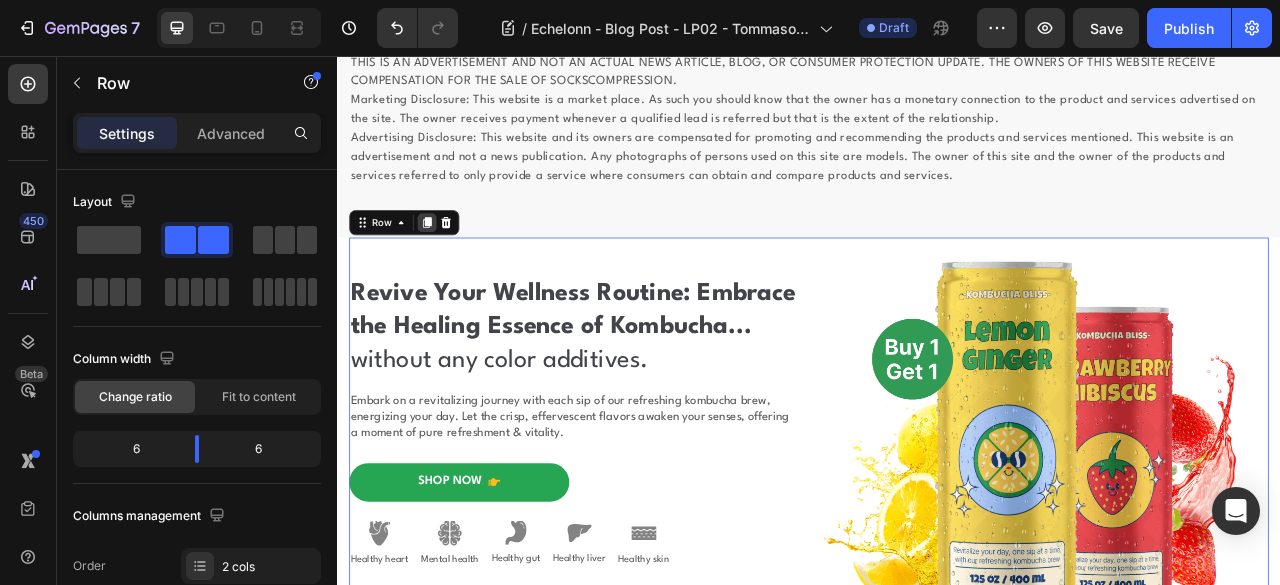 click 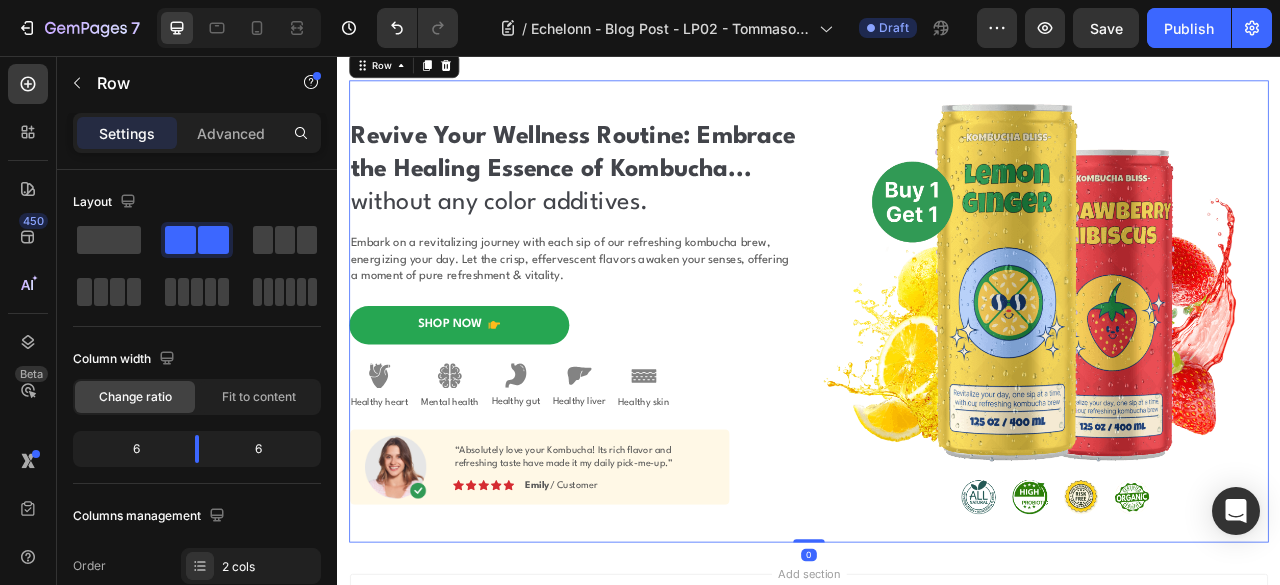scroll, scrollTop: 8581, scrollLeft: 0, axis: vertical 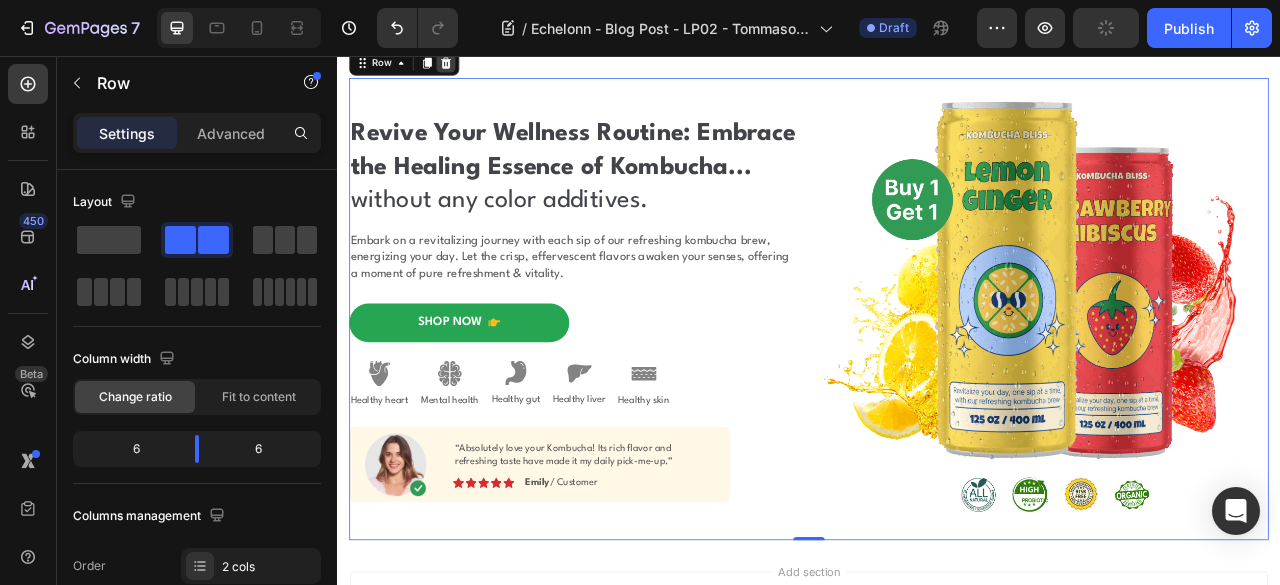 click 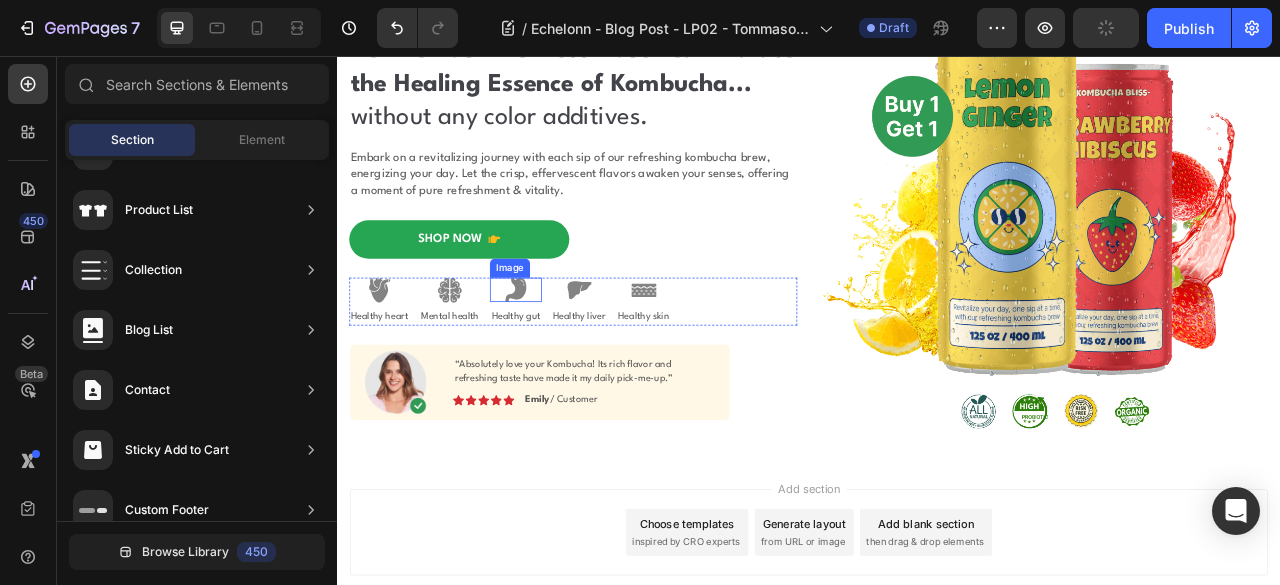 scroll, scrollTop: 8264, scrollLeft: 0, axis: vertical 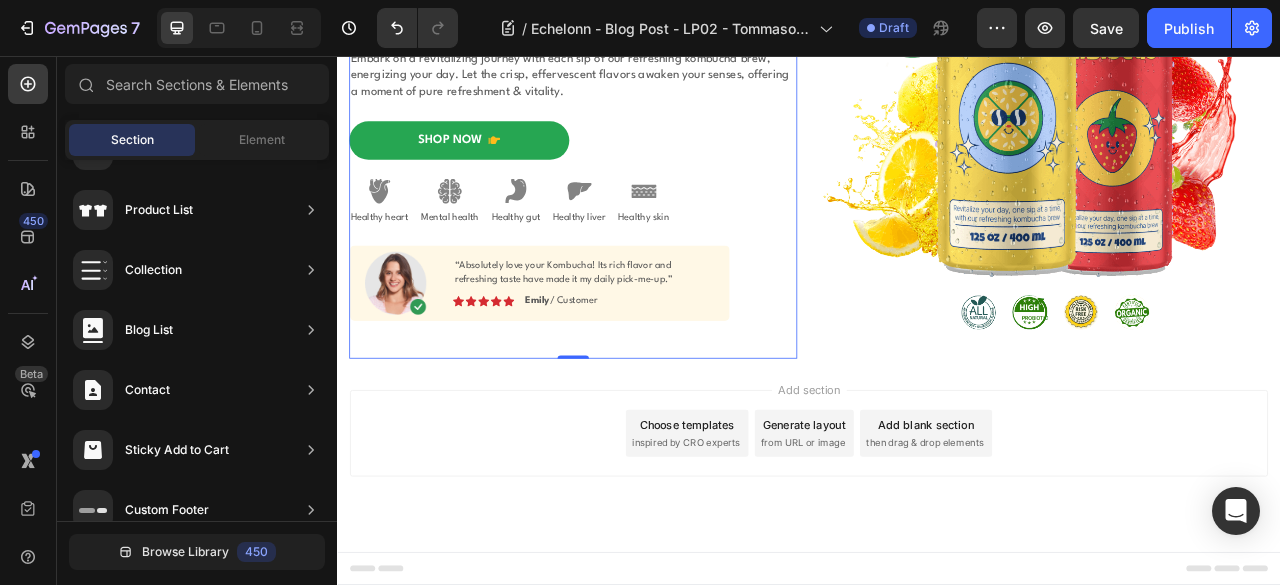 click on "Revive Your Wellness Routine: Embrace the Healing Essence of Kombucha... without any color additives. Heading Embark on a revitalizing journey with each sip of our refreshing kombucha brew, energizing your day. Let the crisp, effervescent flavors awaken your senses, offering a moment of pure refreshment & vitality. Text Block
Shop Now   Button Image Healthy heart Text Block Image Mental health Text Block Image Healthy gut Text Block Image Healthy liver Text Block Image Healthy skin Text Block Row Image “Absolutely love your Kombucha! Its rich flavor and refreshing taste have made it my daily pick-me-up.” Text Block Image Icon Icon Icon Icon Icon Icon List [PERSON]  / Customer Text Block Row Row Shop Now   👉    Button Row Image Row   0" at bounding box center (637, 146) 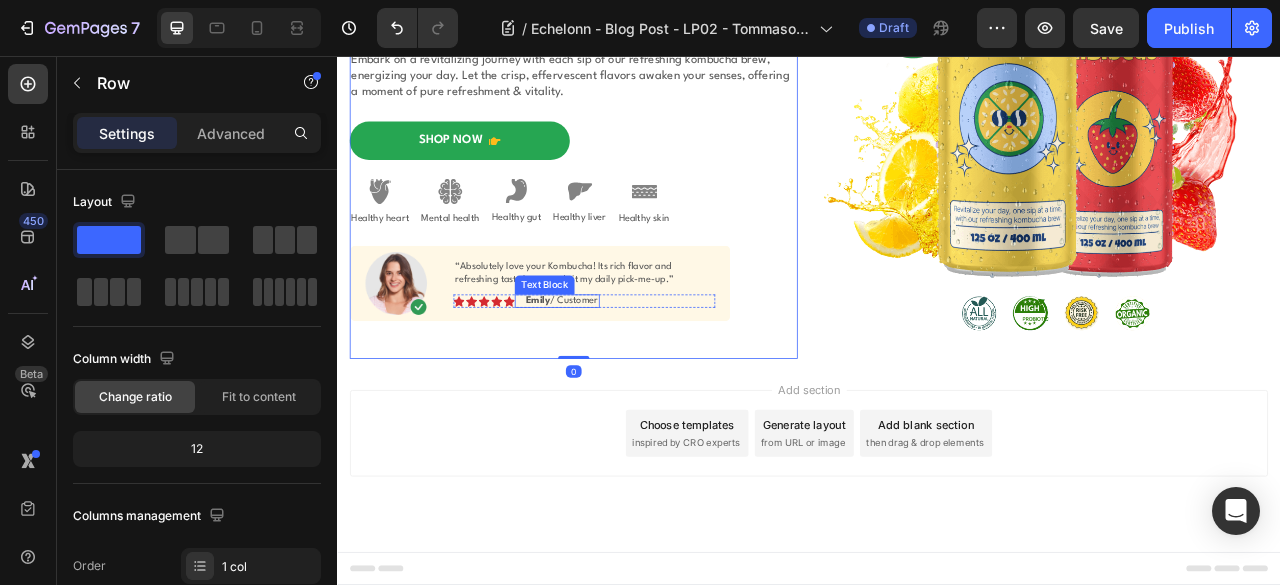 scroll, scrollTop: 6112, scrollLeft: 0, axis: vertical 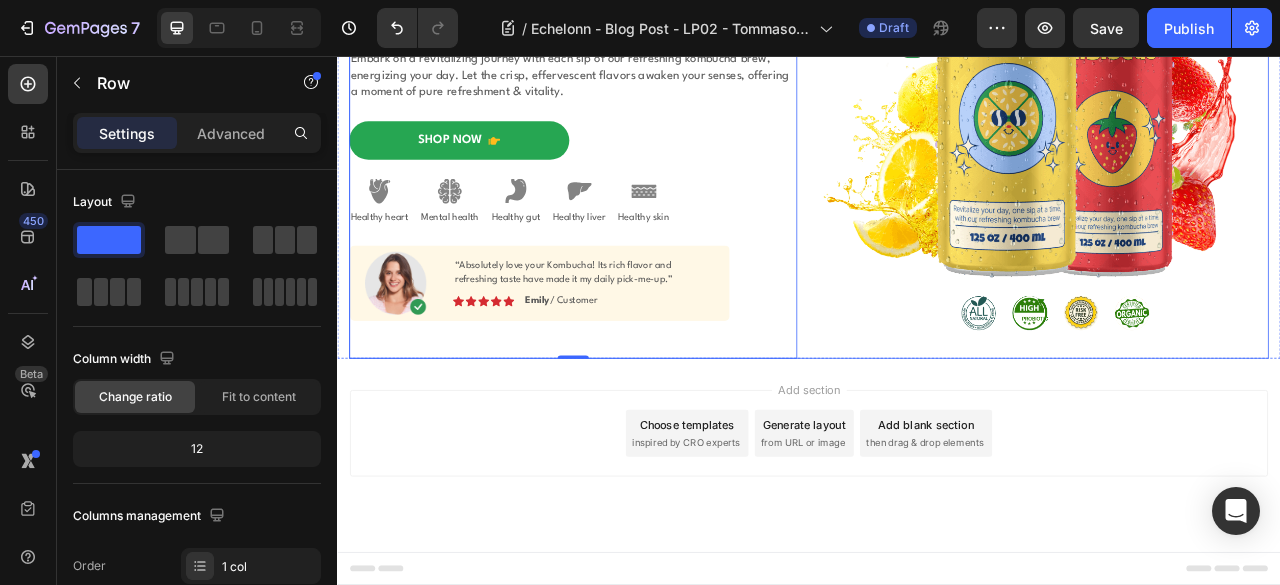 click on "Revive Your Wellness Routine: Embrace the Healing Essence of Kombucha... without any color additives. Heading Embark on a revitalizing journey with each sip of our refreshing kombucha brew, energizing your day. Let the crisp, effervescent flavors awaken your senses, offering a moment of pure refreshment & vitality. Text Block
Shop Now   Button Image Healthy heart Text Block Image Mental health Text Block Image Healthy gut Text Block Image Healthy liver Text Block Image Healthy skin Text Block Row Image “Absolutely love your Kombucha! Its rich flavor and refreshing taste have made it my daily pick-me-up.” Text Block Image Icon Icon Icon Icon Icon Icon List [PERSON]  / Customer Text Block Row Row Shop Now   👉    Button Row Image Row   0" at bounding box center [937, 146] 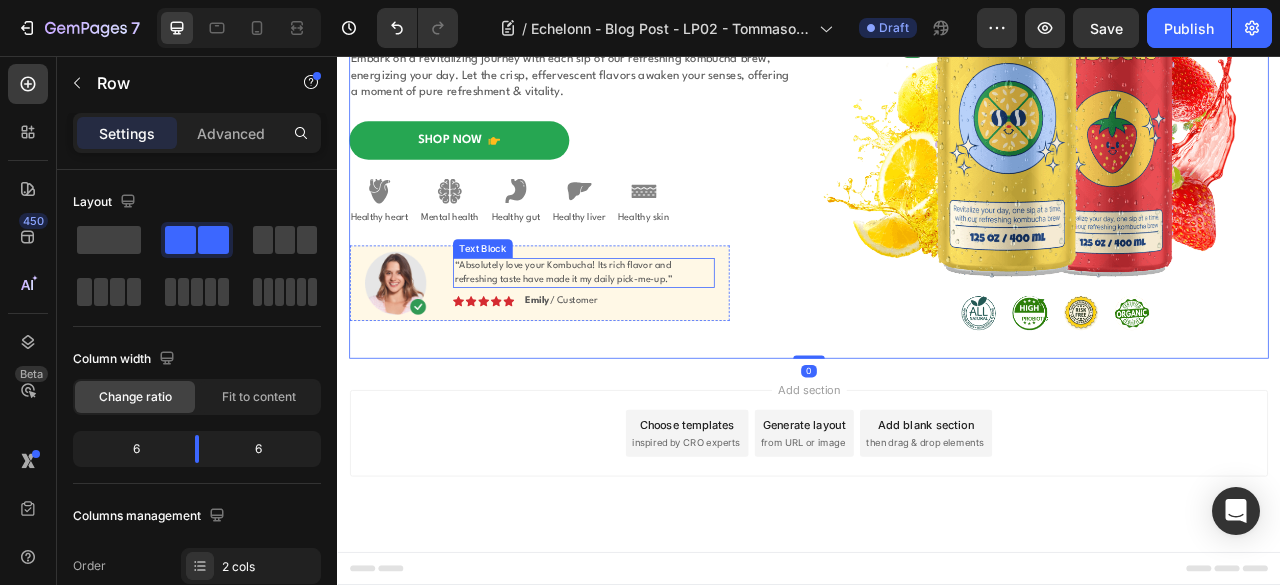 scroll, scrollTop: 5612, scrollLeft: 0, axis: vertical 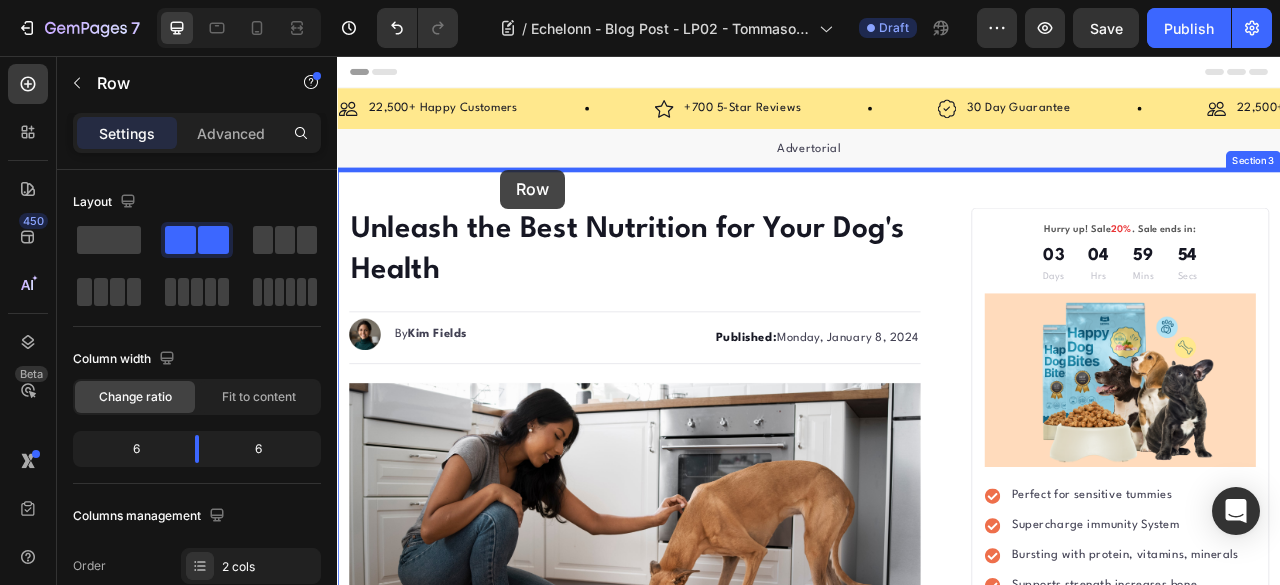 drag, startPoint x: 386, startPoint y: 346, endPoint x: 544, endPoint y: 204, distance: 212.43352 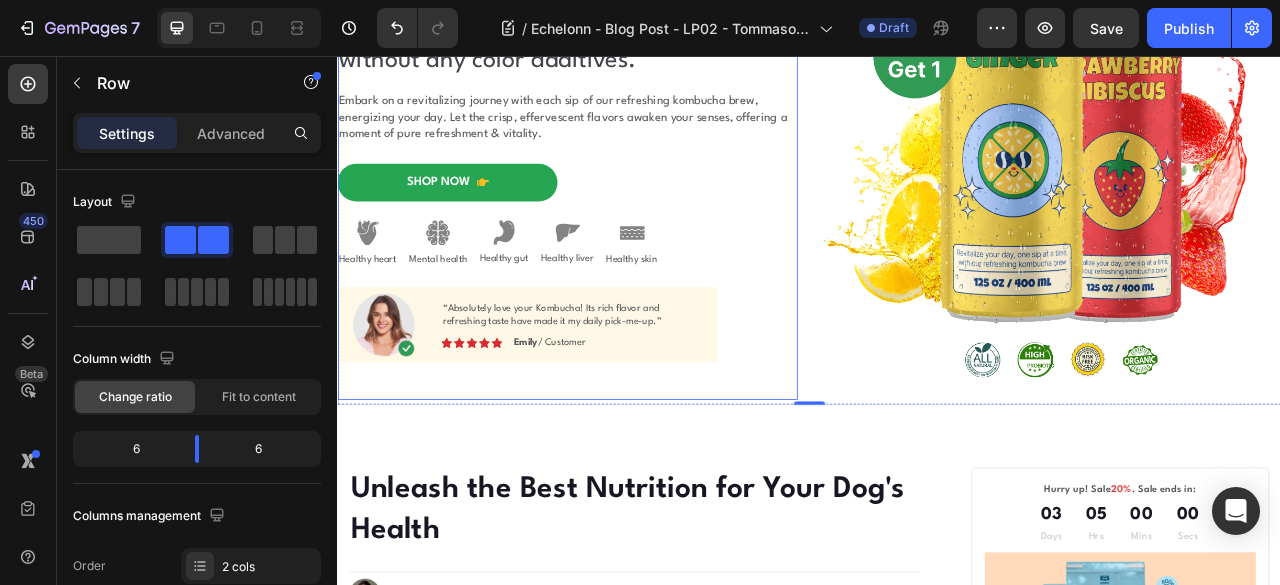 scroll, scrollTop: 1166, scrollLeft: 0, axis: vertical 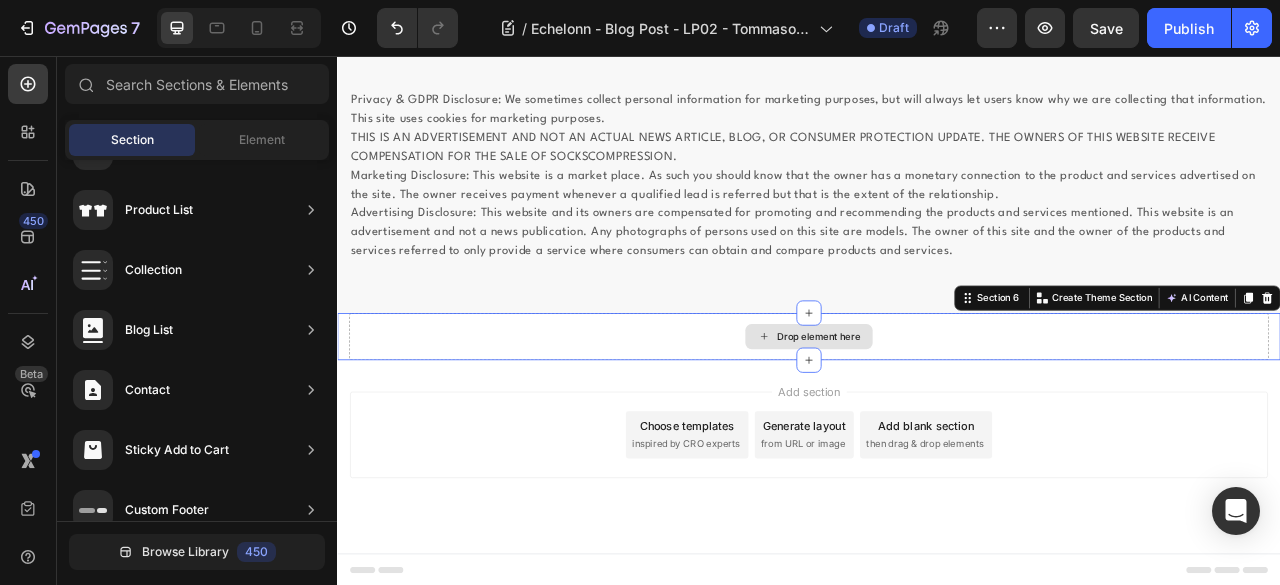 click on "Drop element here" at bounding box center (937, 413) 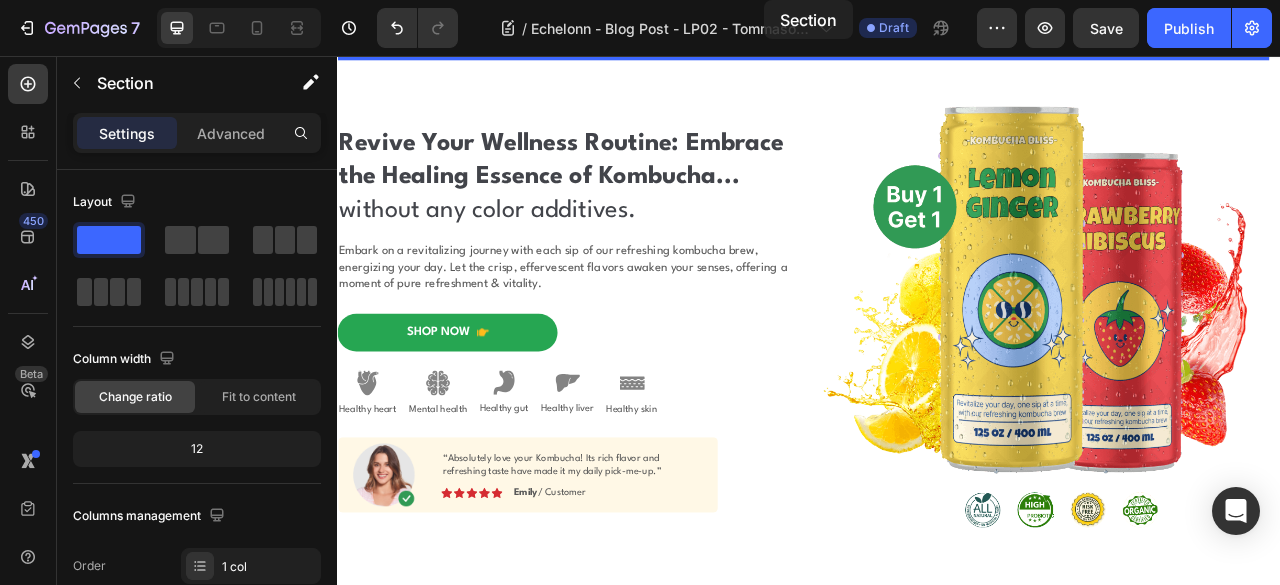 scroll, scrollTop: 0, scrollLeft: 0, axis: both 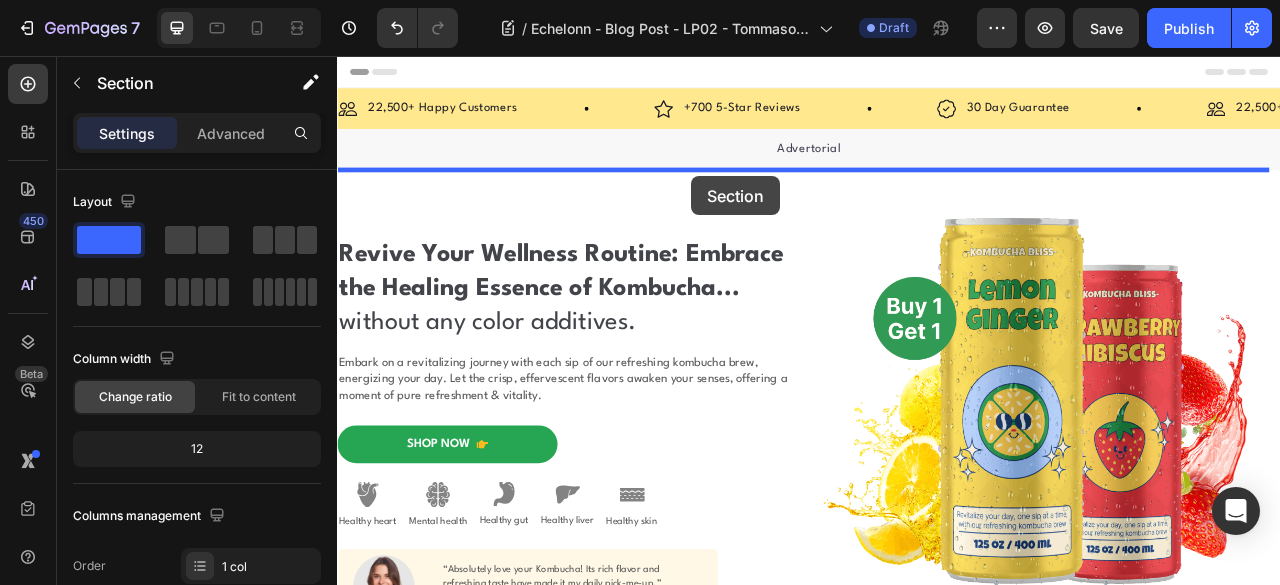 drag, startPoint x: 1140, startPoint y: 372, endPoint x: 787, endPoint y: 209, distance: 388.81616 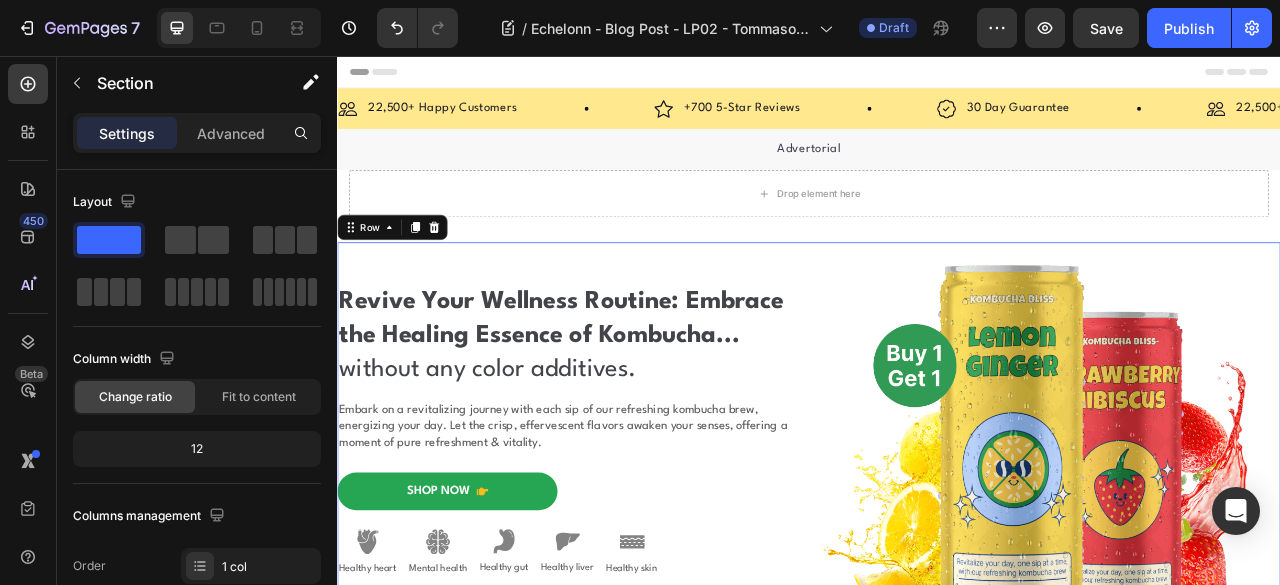 click on "Revive Your Wellness Routine: Embrace the Healing Essence of Kombucha... without any color additives. Heading Embark on a revitalizing journey with each sip of our refreshing kombucha brew, energizing your day. Let the crisp, effervescent flavors awaken your senses, offering a moment of pure refreshment & vitality. Text Block
Shop Now   Button Image Healthy heart Text Block Image Mental health Text Block Image Healthy gut Text Block Image Healthy liver Text Block Image Healthy skin Text Block Row Image “Absolutely love your Kombucha! Its rich flavor and refreshing taste have made it my daily pick-me-up.” Text Block Image Icon Icon Icon Icon Icon Icon List [PERSON]  / Customer Text Block Row Row Shop Now   👉    Button Row Image Row   0" at bounding box center (937, 593) 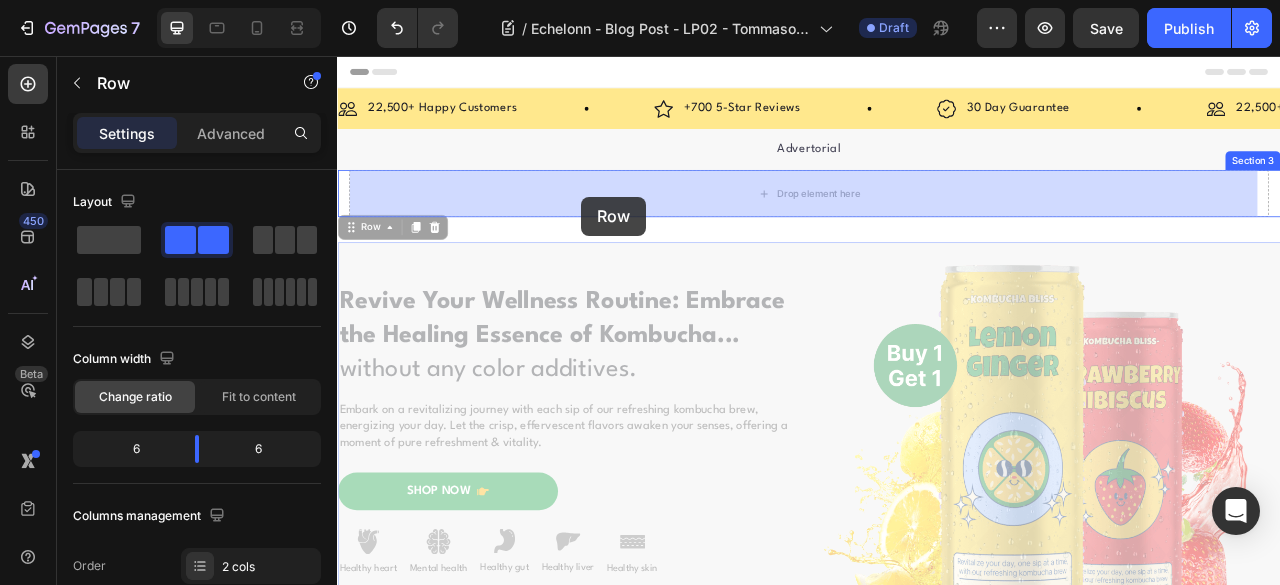drag, startPoint x: 369, startPoint y: 277, endPoint x: 648, endPoint y: 235, distance: 282.1436 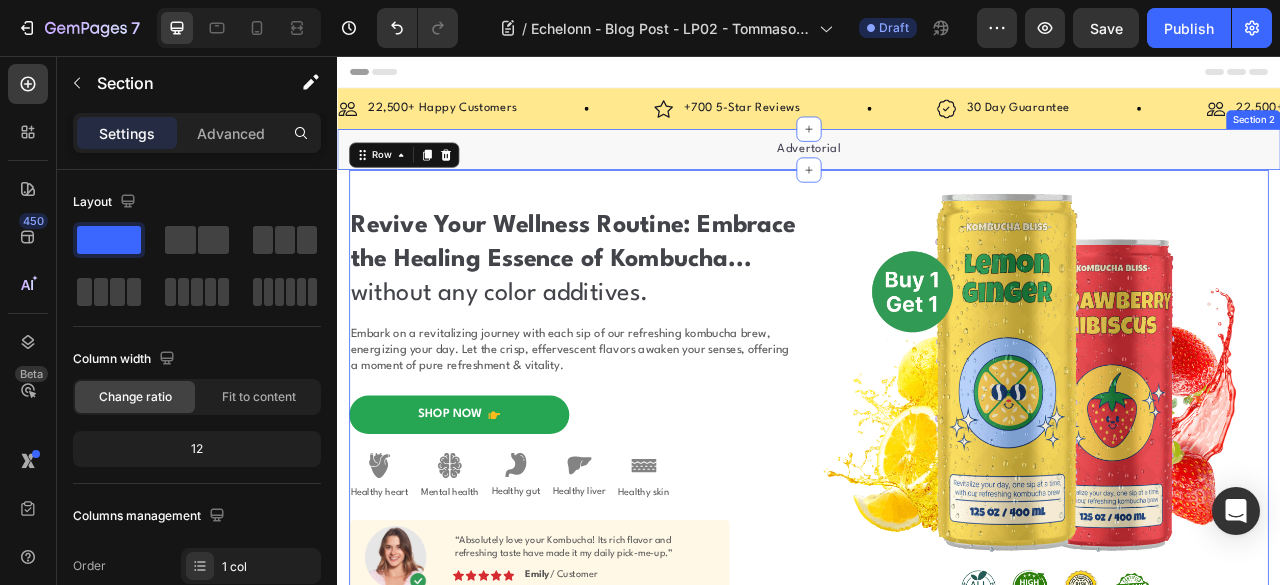 click on "Advertorial Text block Section 2" at bounding box center [937, 175] 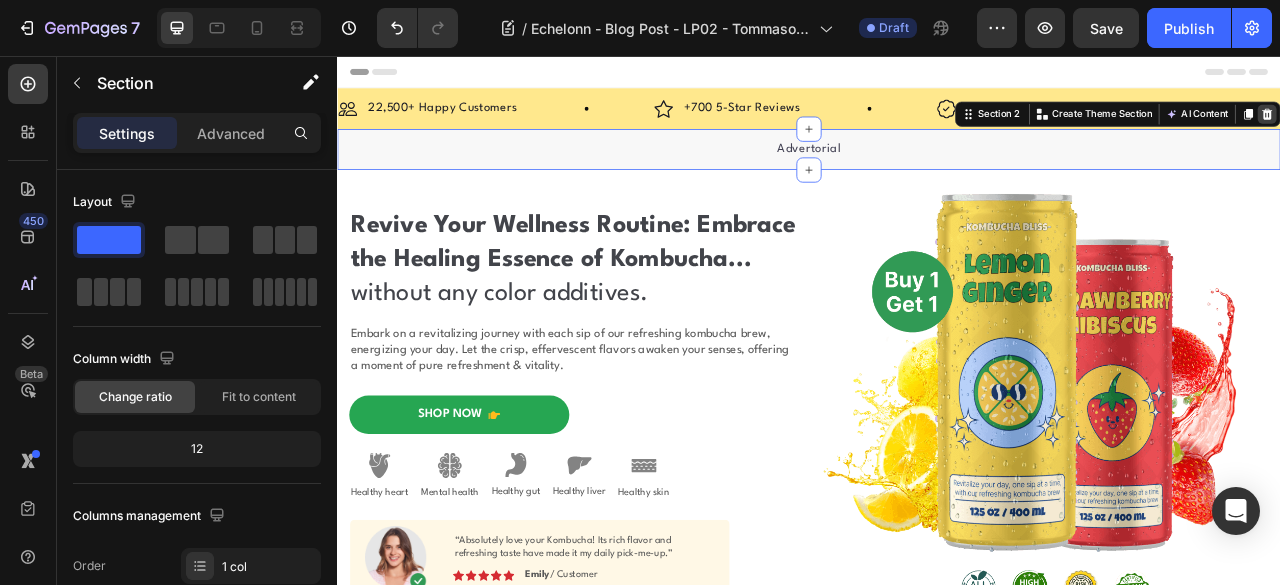 click 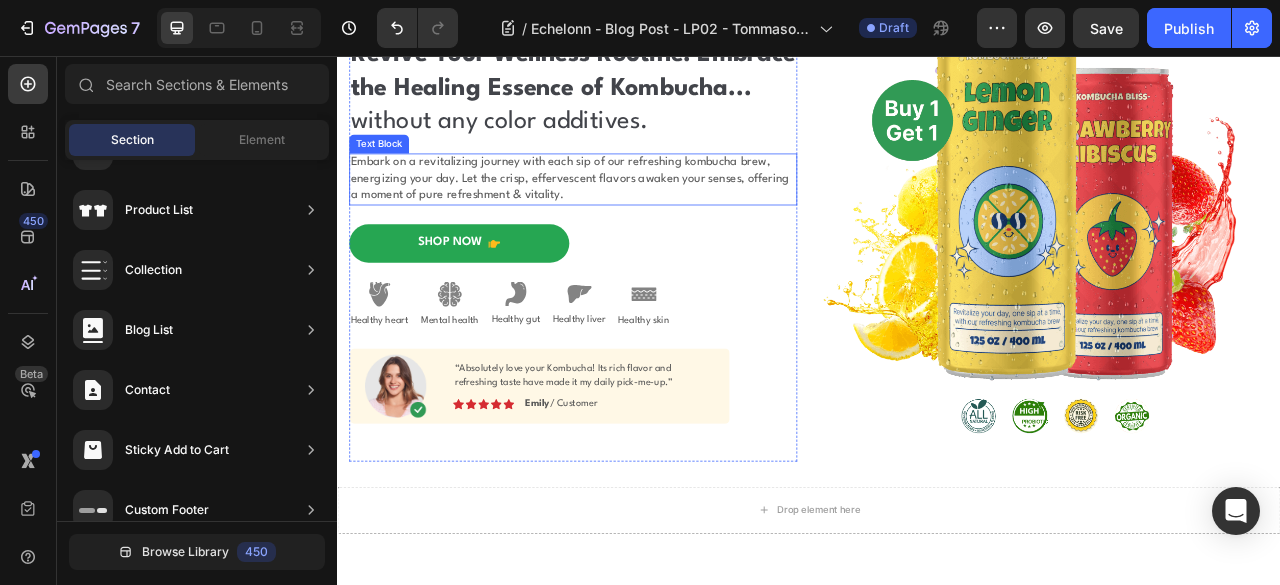 scroll, scrollTop: 0, scrollLeft: 0, axis: both 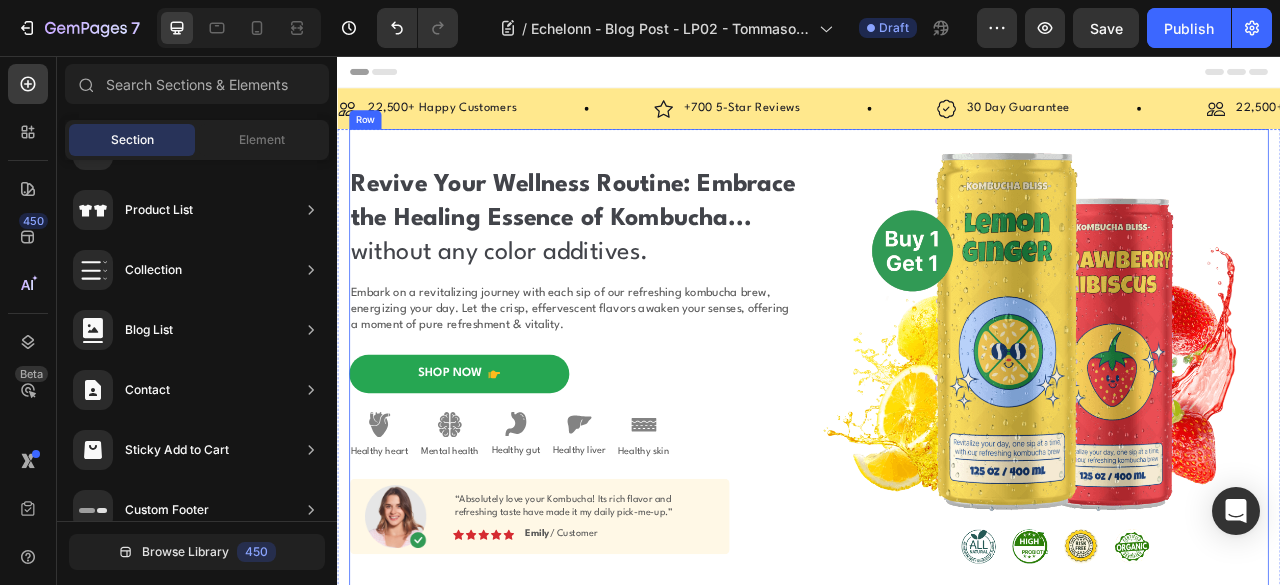click on "Revive Your Wellness Routine: Embrace the Healing Essence of Kombucha... without any color additives. Heading Embark on a revitalizing journey with each sip of our refreshing kombucha brew, energizing your day. Let the crisp, effervescent flavors awaken your senses, offering a moment of pure refreshment & vitality. Text Block
Shop Now   Button Image Healthy heart Text Block Image Mental health Text Block Image Healthy gut Text Block Image Healthy liver Text Block Image Healthy skin Text Block Row Image “Absolutely love your Kombucha! Its rich flavor and refreshing taste have made it my daily pick-me-up.” Text Block Image Icon Icon Icon Icon Icon Icon List Emily  / Customer Text Block Row Row Shop Now   👉    Button Row Image Row" at bounding box center [937, 443] 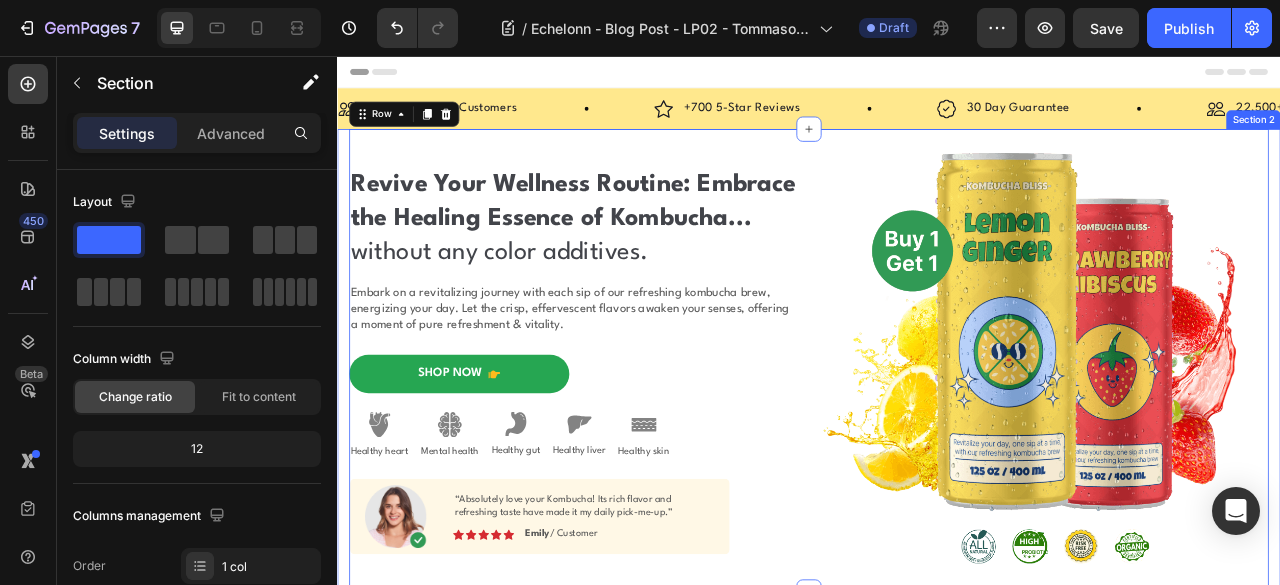 click on "Revive Your Wellness Routine: Embrace the Healing Essence of Kombucha... without any color additives. Heading Embark on a revitalizing journey with each sip of our refreshing kombucha brew, energizing your day. Let the crisp, effervescent flavors awaken your senses, offering a moment of pure refreshment & vitality. Text Block
Shop Now   Button Image Healthy heart Text Block Image Mental health Text Block Image Healthy gut Text Block Image Healthy liver Text Block Image Healthy skin Text Block Row Image “Absolutely love your Kombucha! Its rich flavor and refreshing taste have made it my daily pick-me-up.” Text Block Image Icon Icon Icon Icon Icon Icon List [PERSON]  / Customer Text Block Row Row Shop Now   👉    Button Row Image Row   0 Section 2" at bounding box center [937, 443] 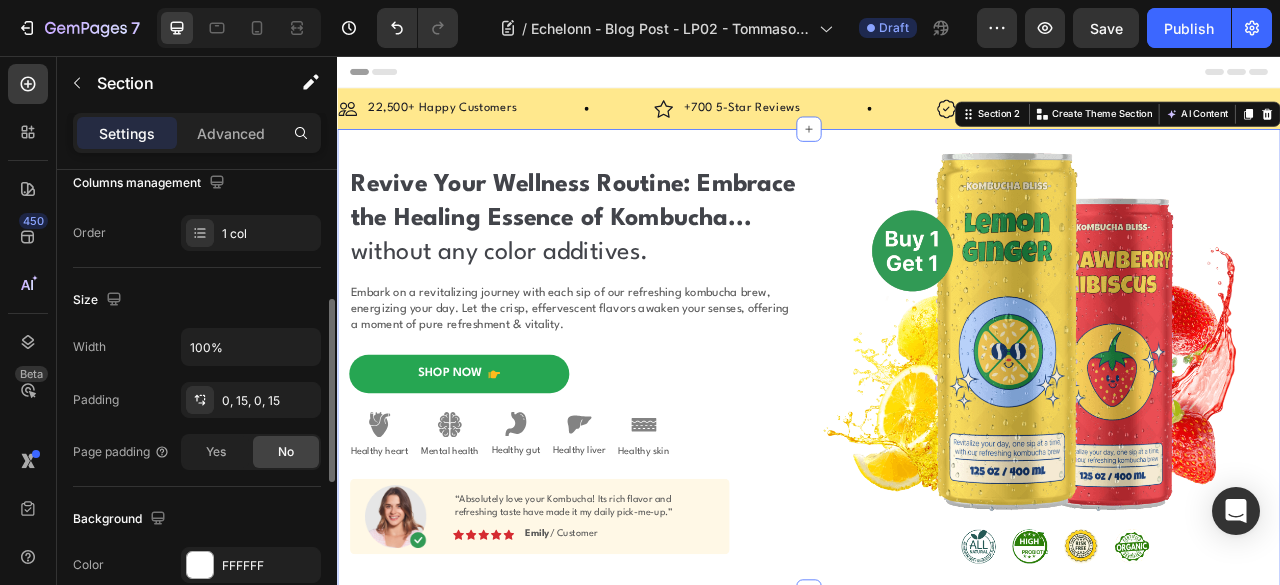 scroll, scrollTop: 666, scrollLeft: 0, axis: vertical 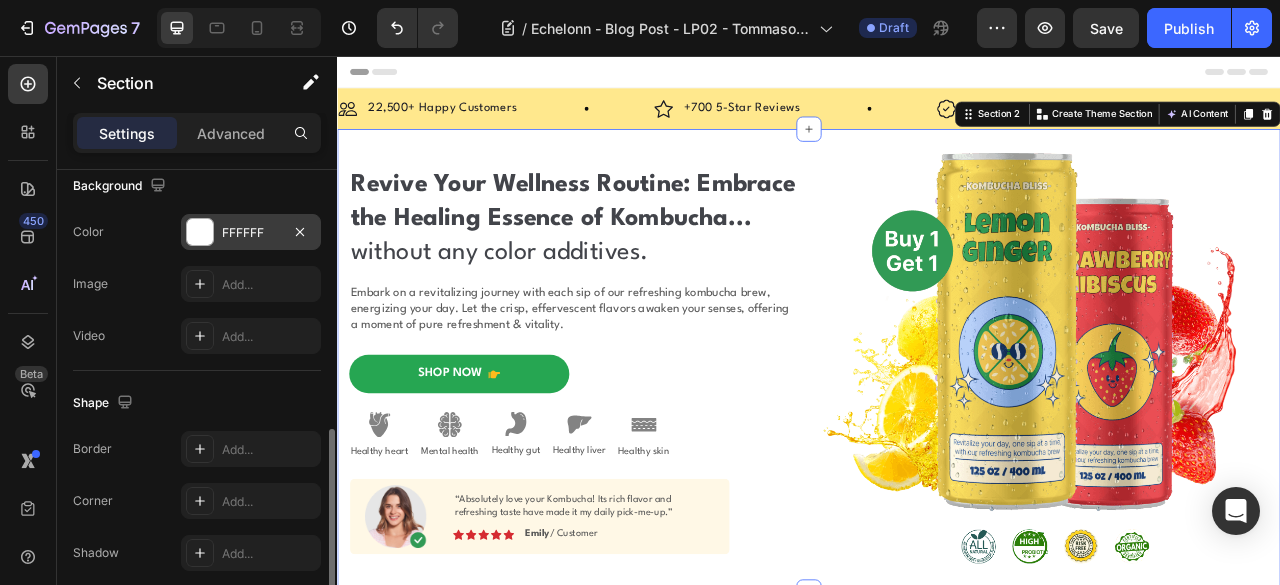 click at bounding box center (200, 232) 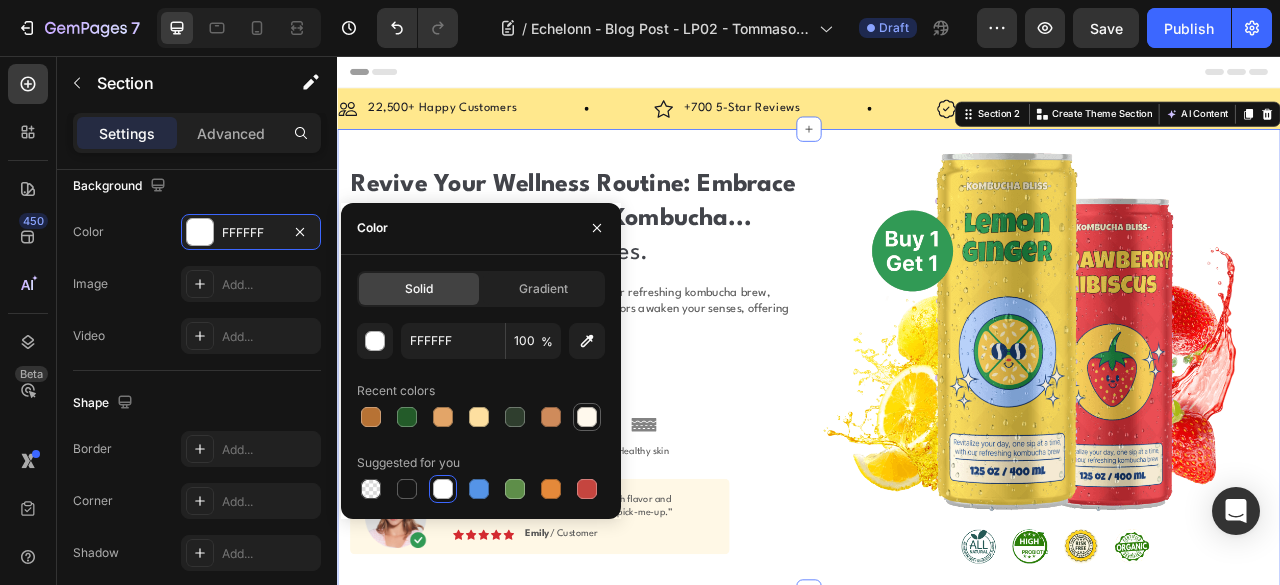 click at bounding box center [587, 417] 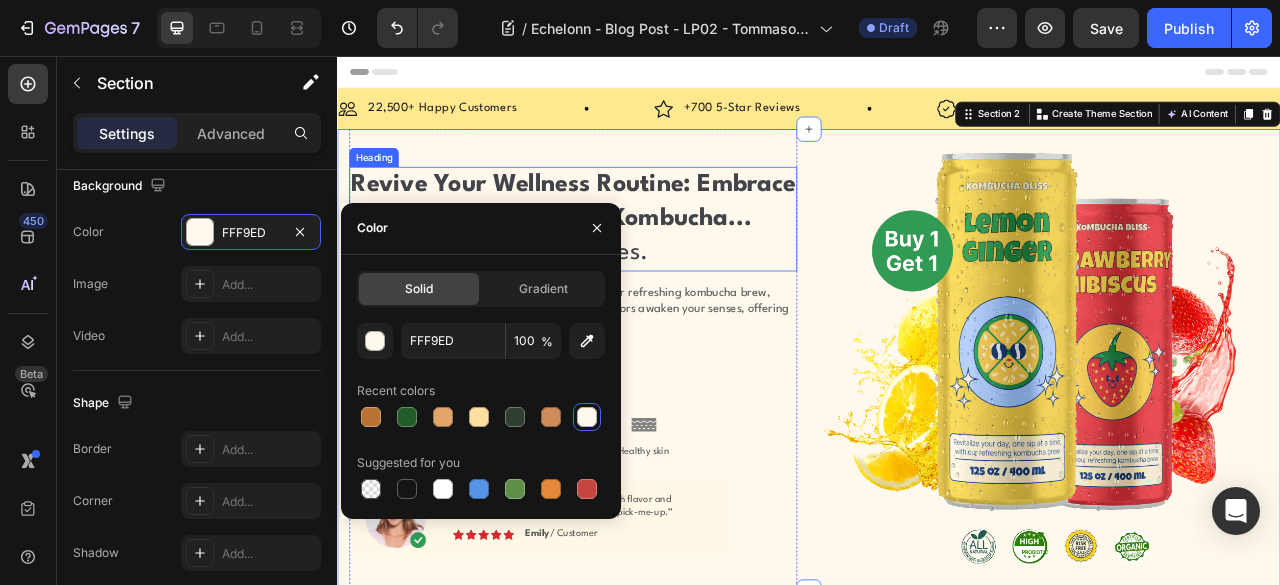 click on "Revive Your Wellness Routine: Embrace the Healing Essence of Kombucha..." at bounding box center [637, 241] 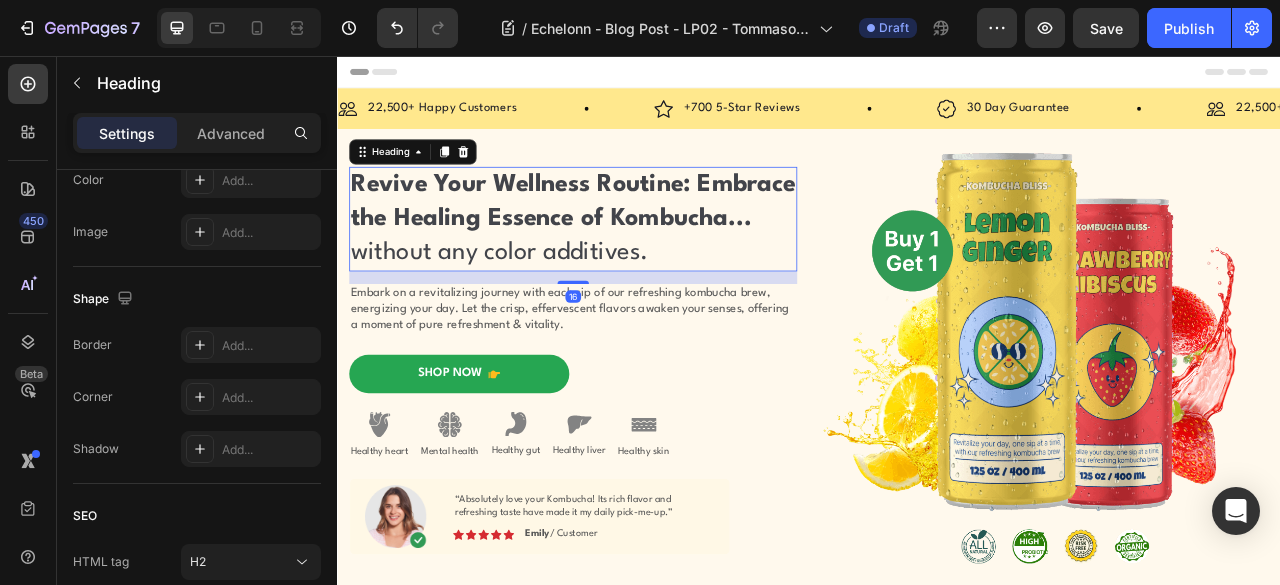 scroll, scrollTop: 0, scrollLeft: 0, axis: both 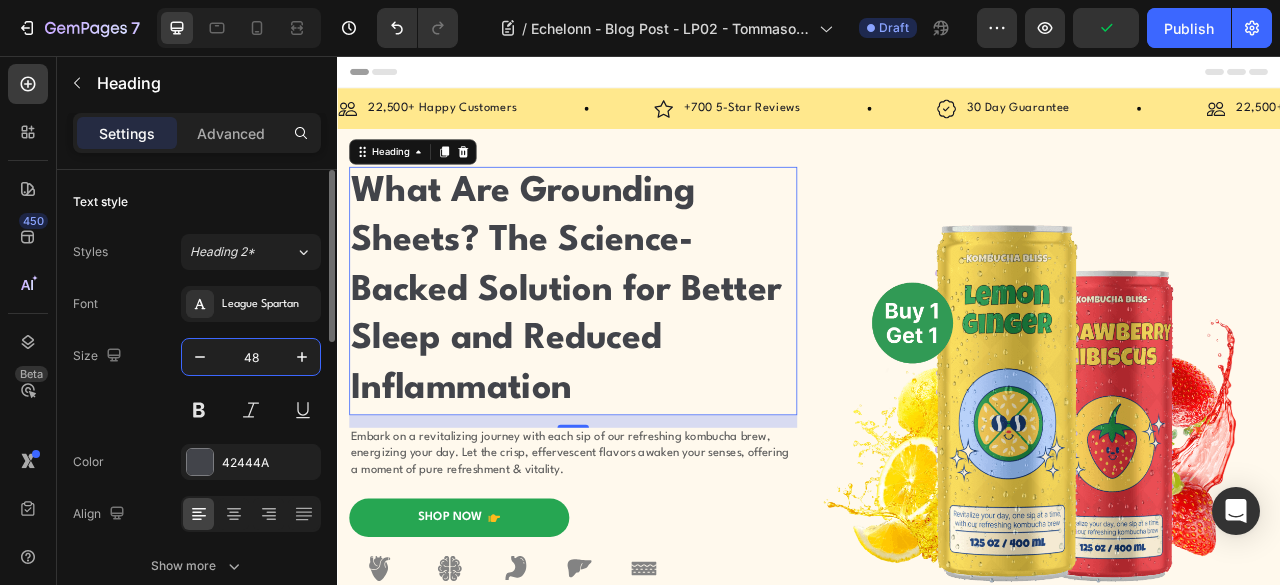 click on "48" at bounding box center (251, 357) 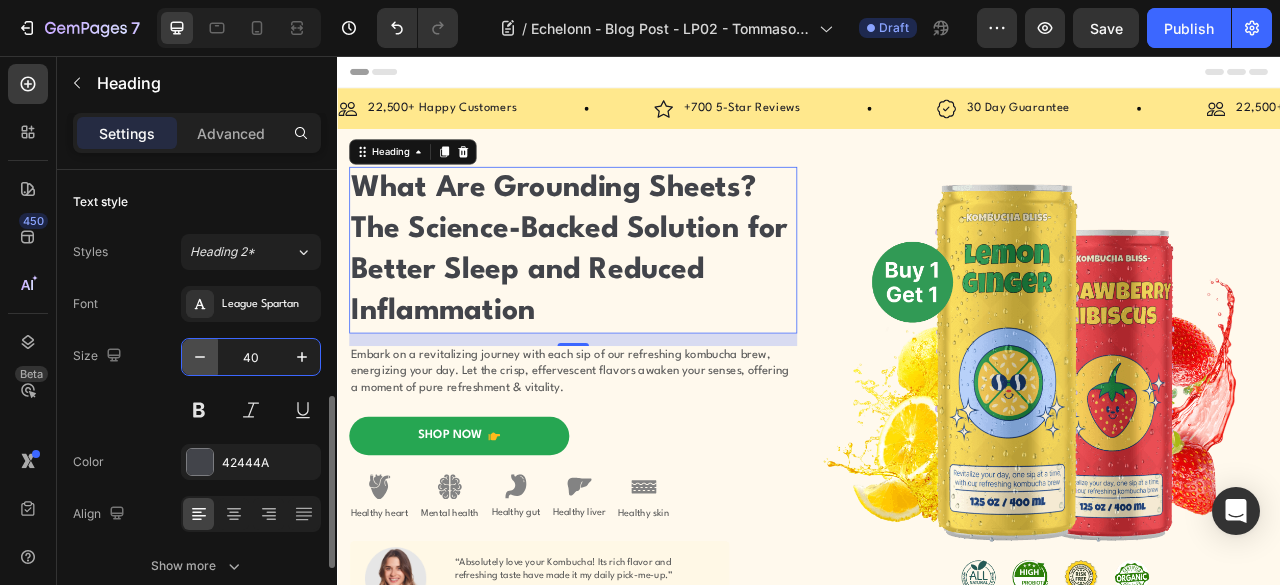 scroll, scrollTop: 166, scrollLeft: 0, axis: vertical 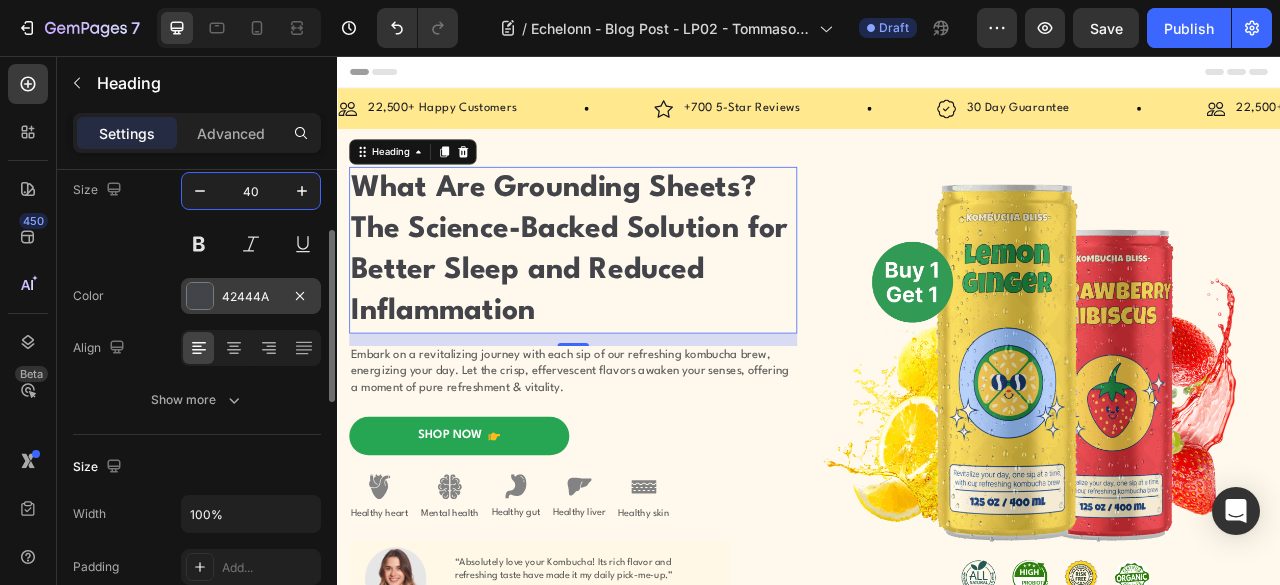 type on "40" 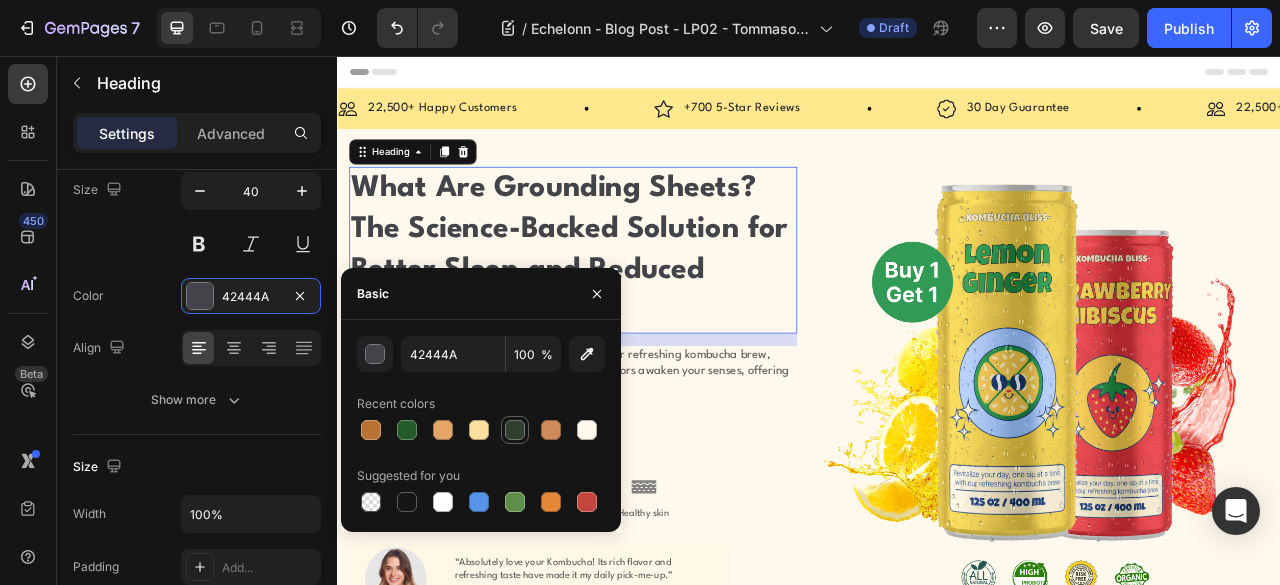 click at bounding box center (515, 430) 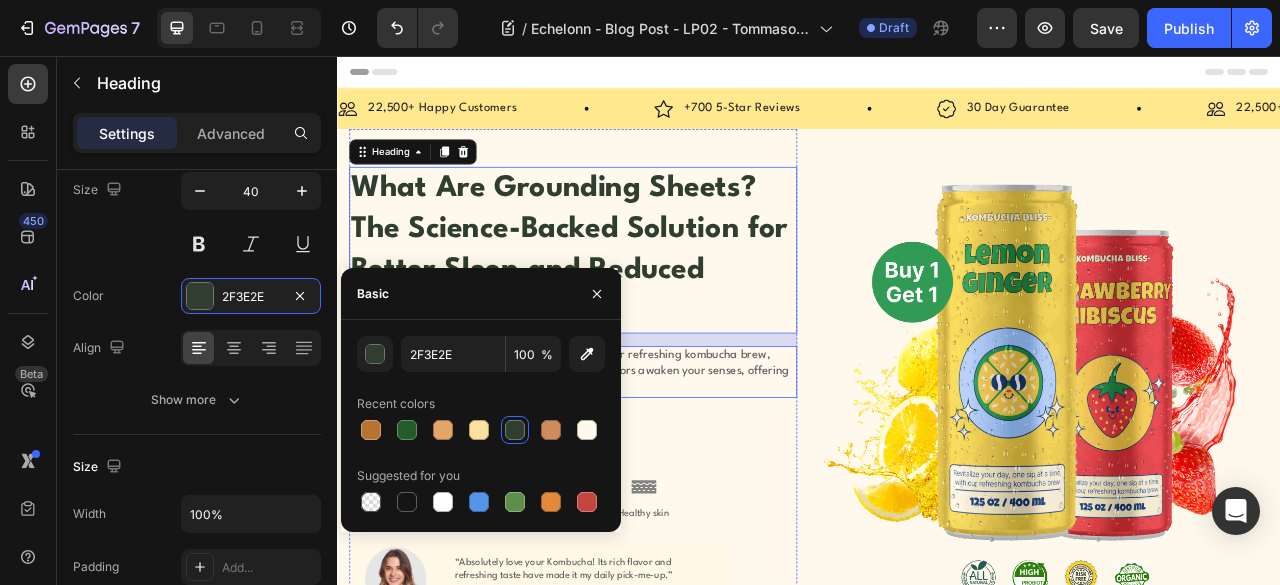click on "Embark on a revitalizing journey with each sip of our refreshing kombucha brew, energizing your day. Let the crisp, effervescent flavors awaken your senses, offering a moment of pure refreshment & vitality." at bounding box center [637, 458] 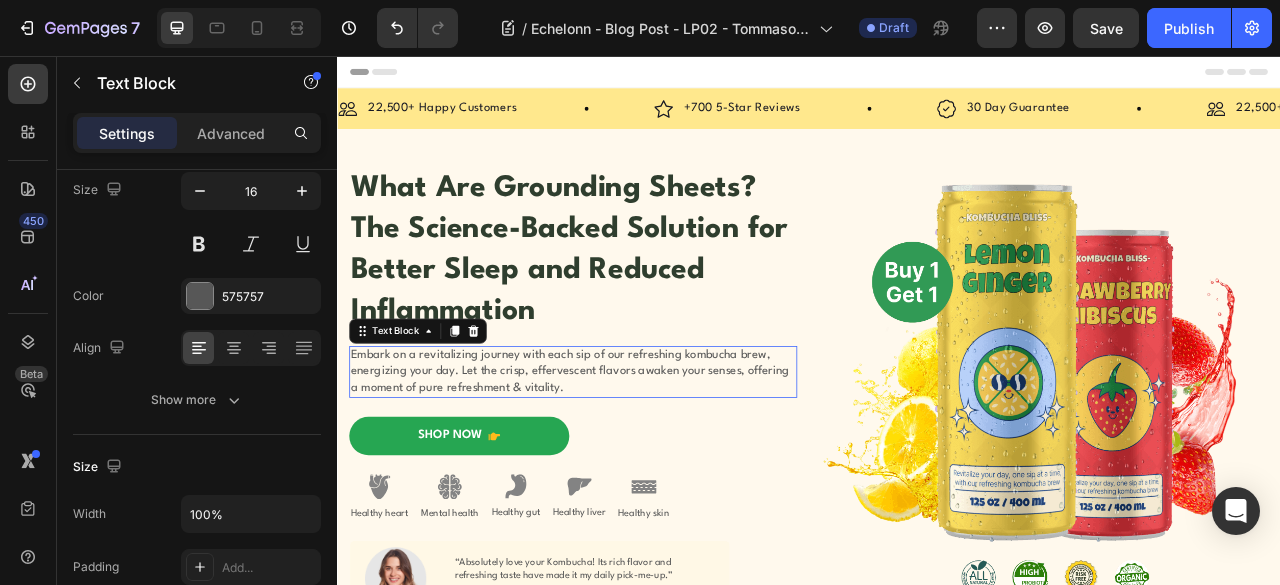 scroll, scrollTop: 0, scrollLeft: 0, axis: both 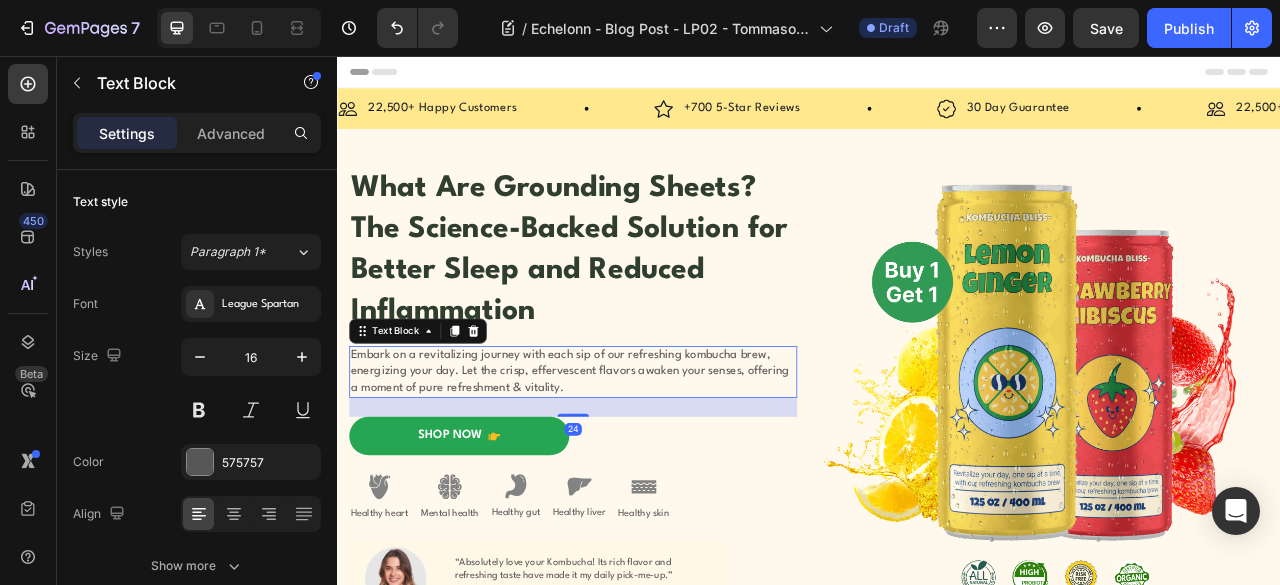 click on "Embark on a revitalizing journey with each sip of our refreshing kombucha brew, energizing your day. Let the crisp, effervescent flavors awaken your senses, offering a moment of pure refreshment & vitality." at bounding box center [637, 458] 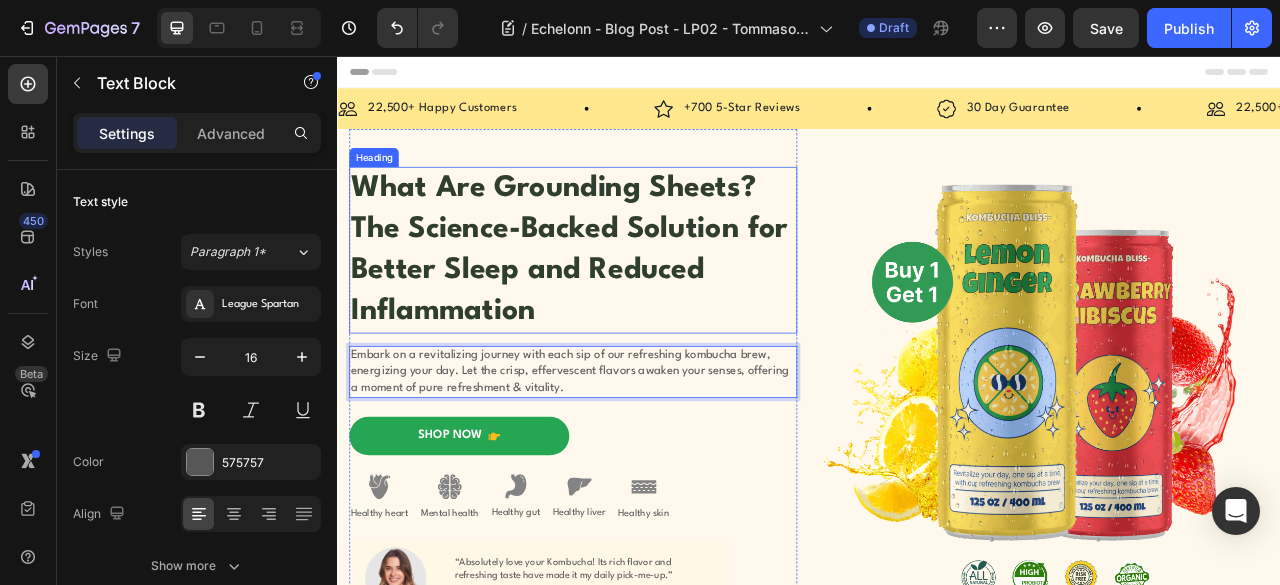 scroll, scrollTop: 166, scrollLeft: 0, axis: vertical 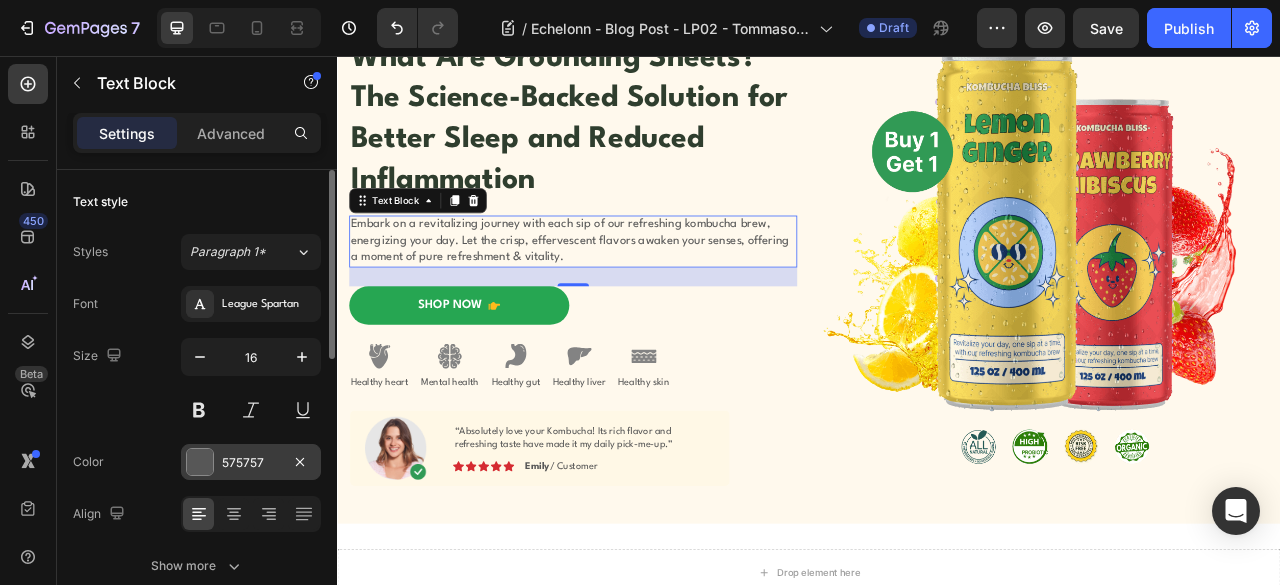 click at bounding box center (200, 462) 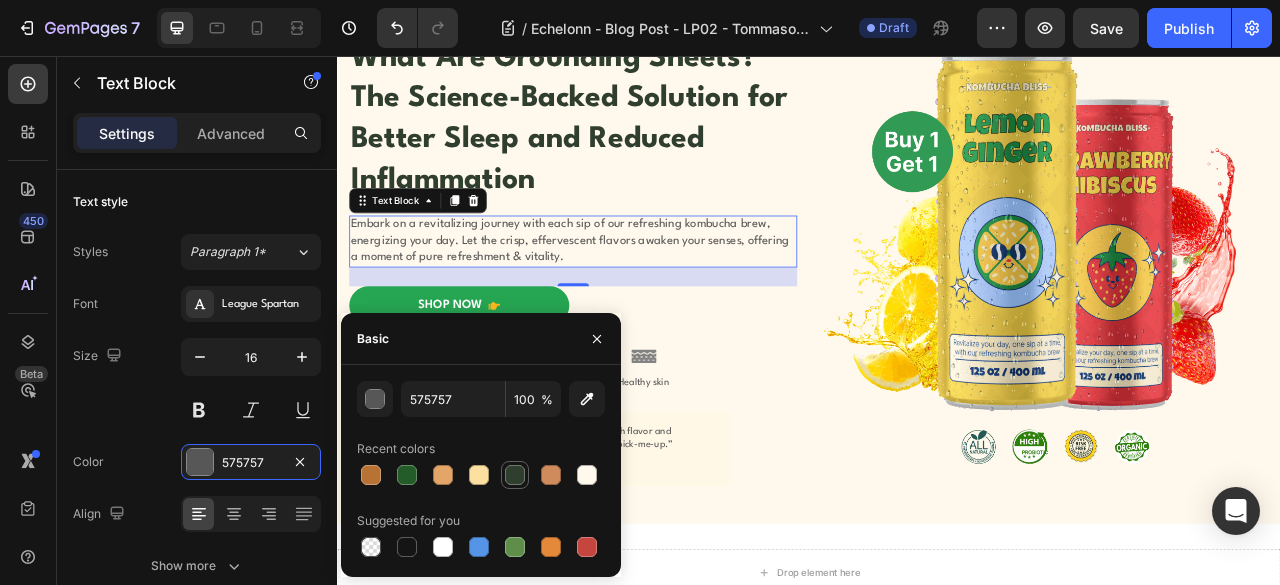 click at bounding box center [515, 475] 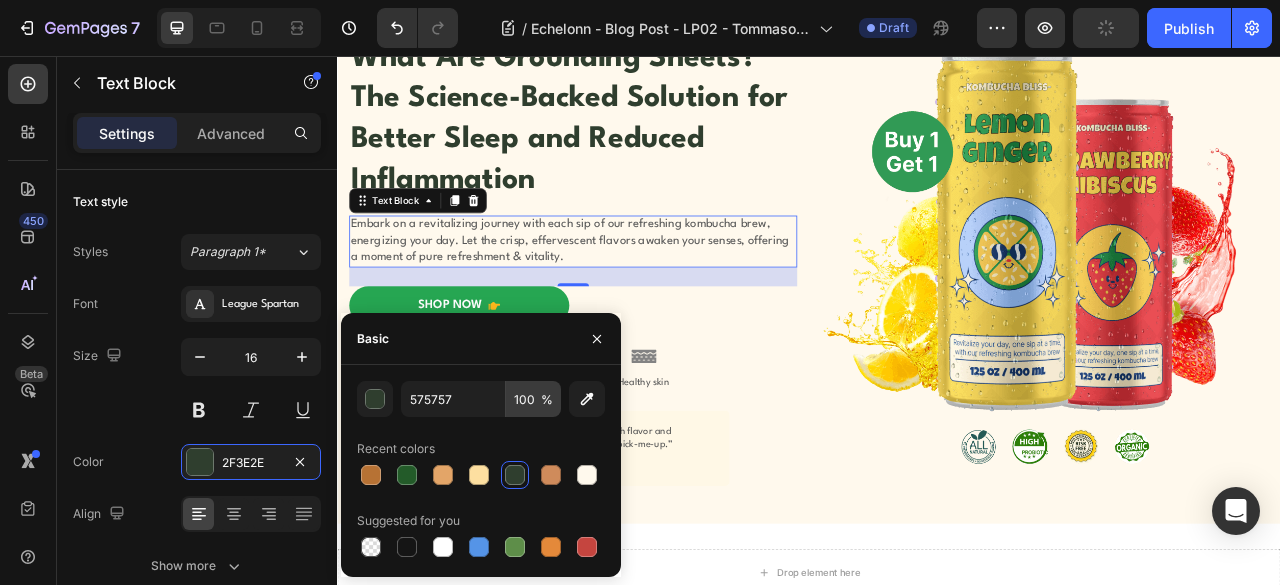 type on "2F3E2E" 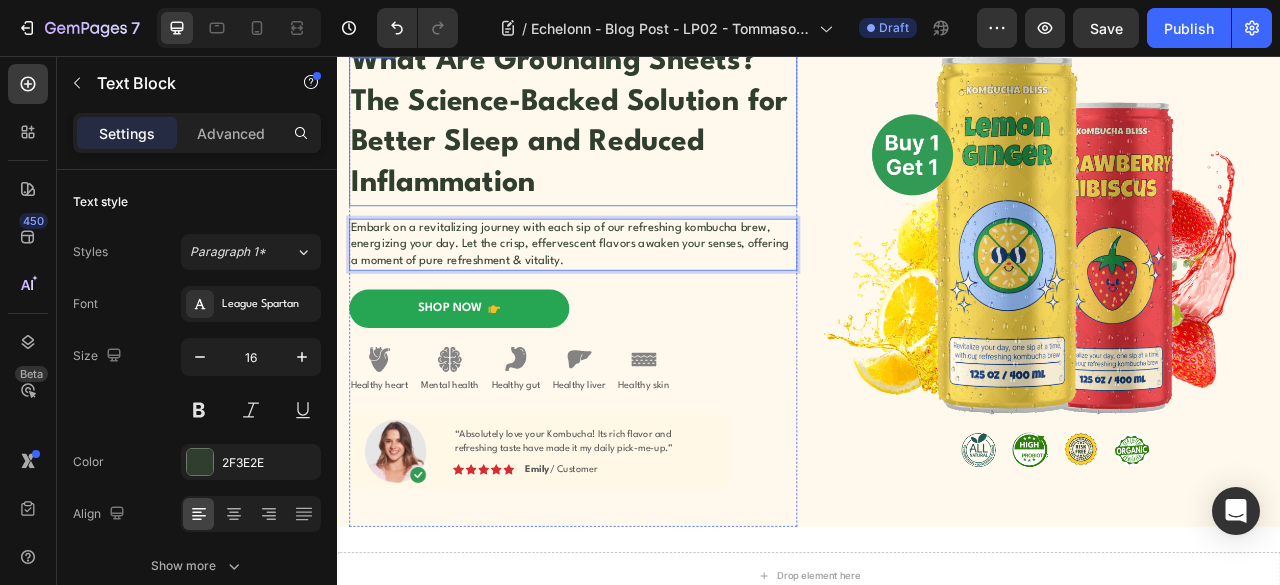 scroll, scrollTop: 0, scrollLeft: 0, axis: both 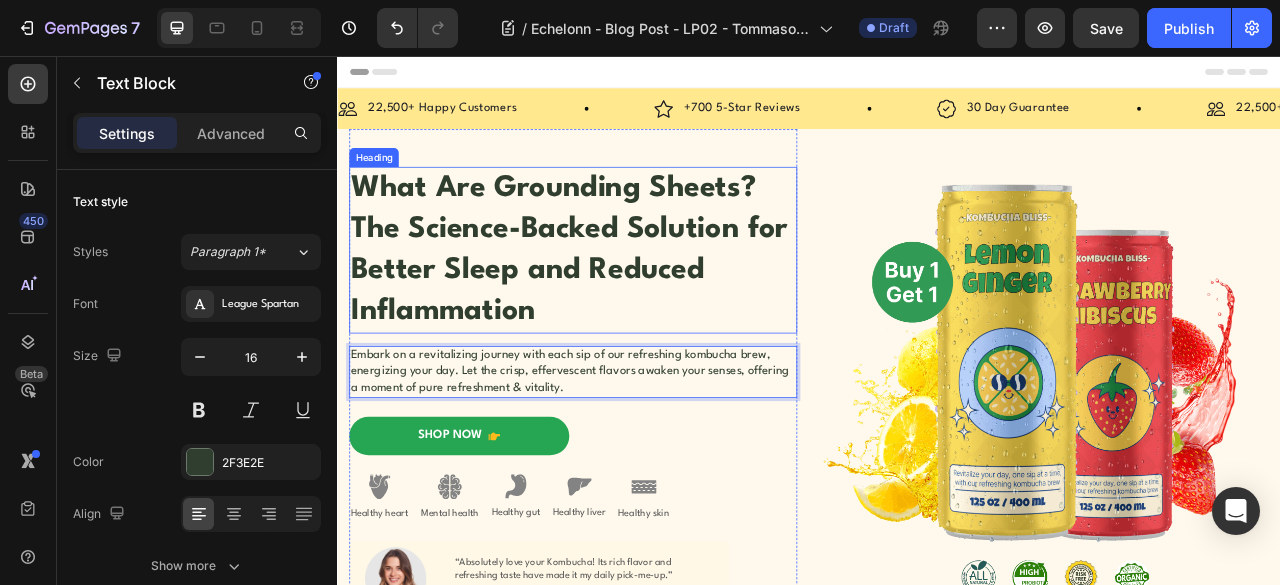 click on "What Are Grounding Sheets? The Science-Backed Solution for Better Sleep and Reduced Inflammation" at bounding box center (632, 302) 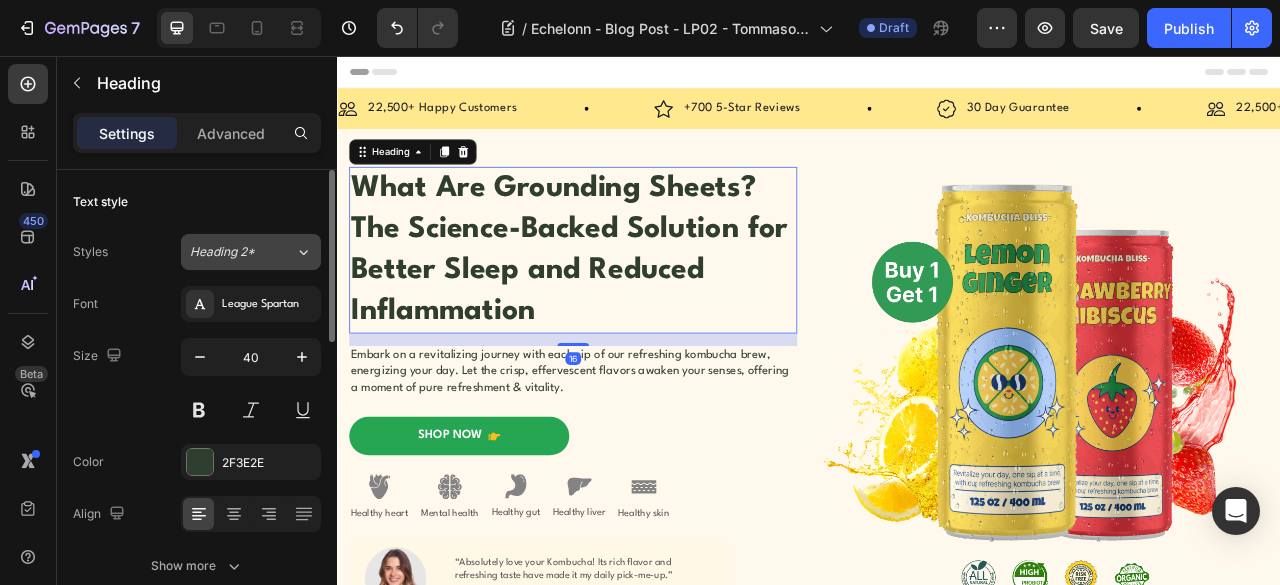 click on "Heading 2*" at bounding box center (242, 252) 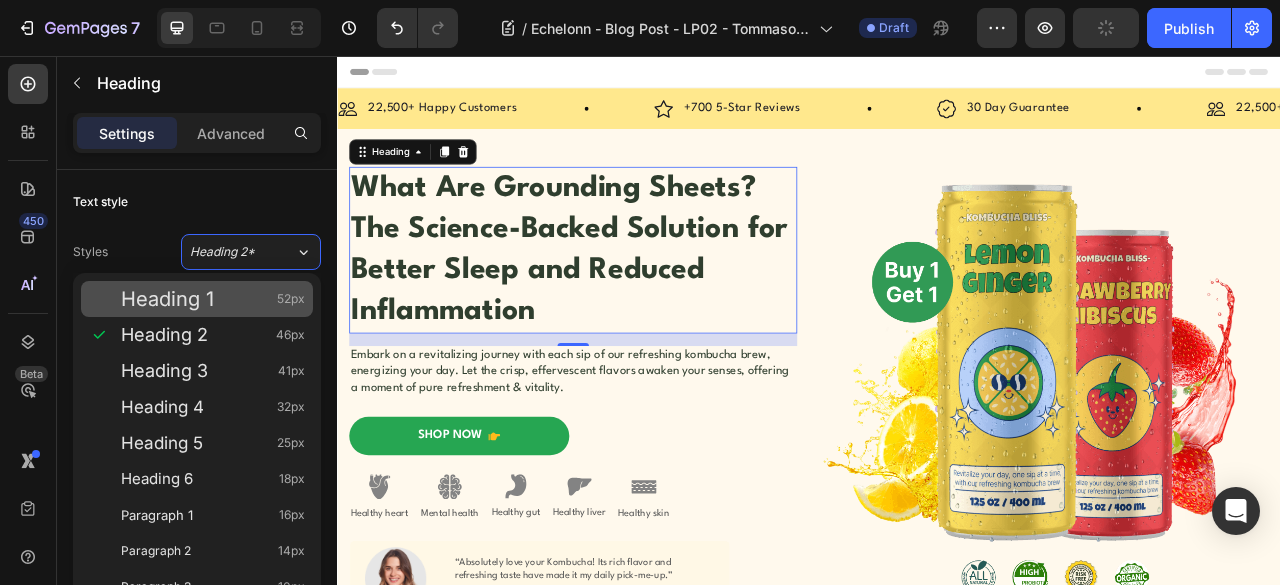 click on "Heading 1 52px" at bounding box center (213, 299) 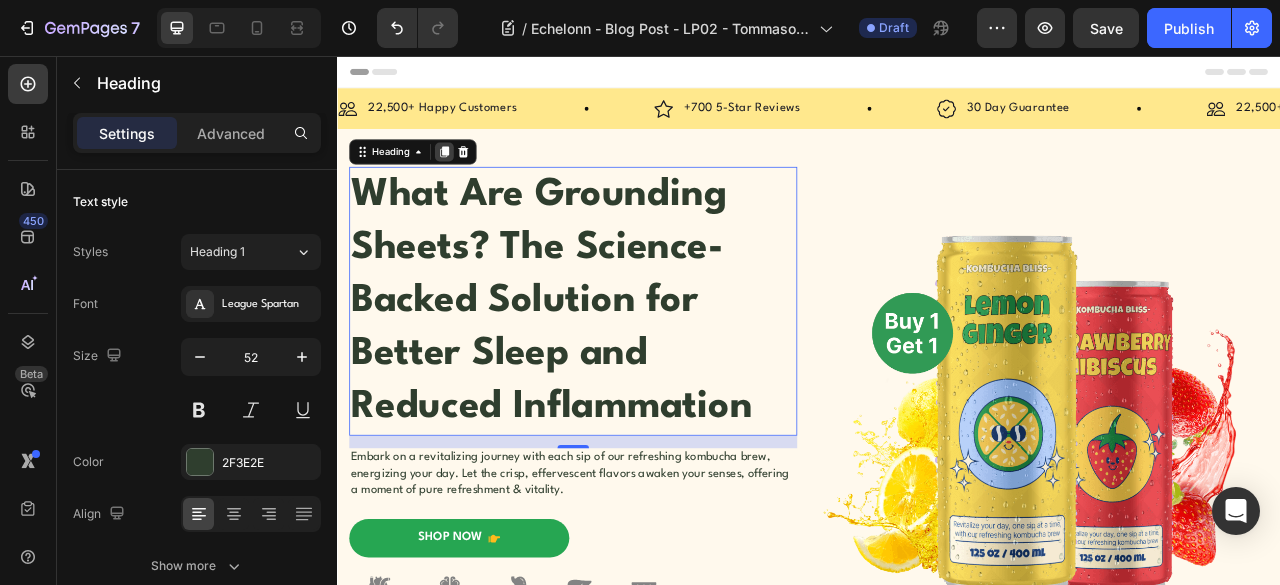 click 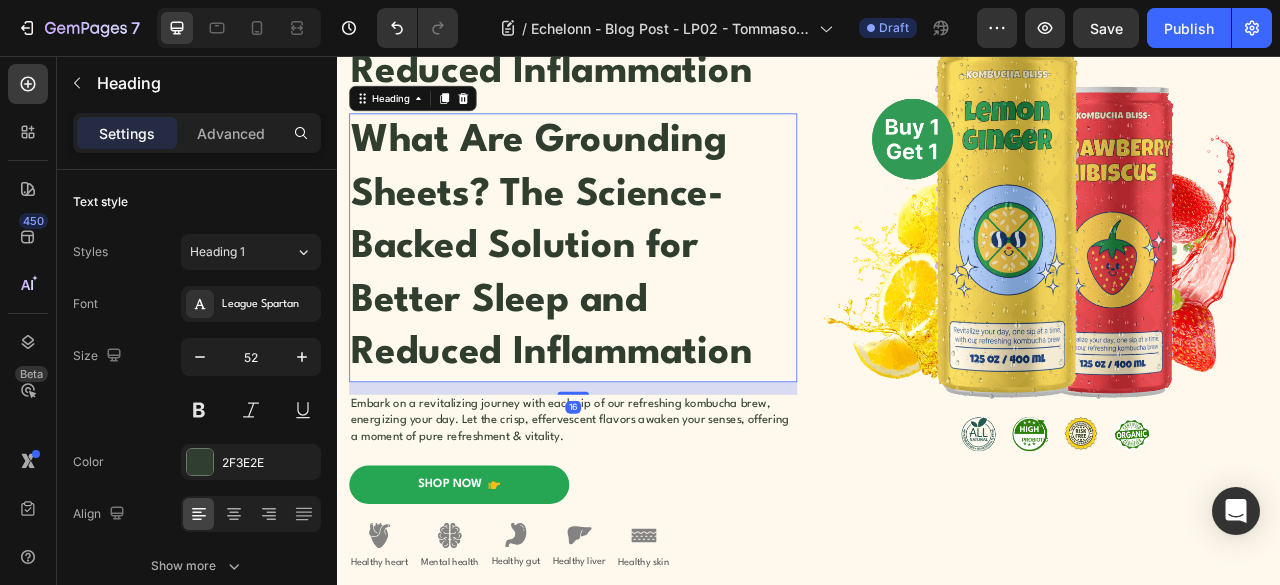 scroll, scrollTop: 428, scrollLeft: 0, axis: vertical 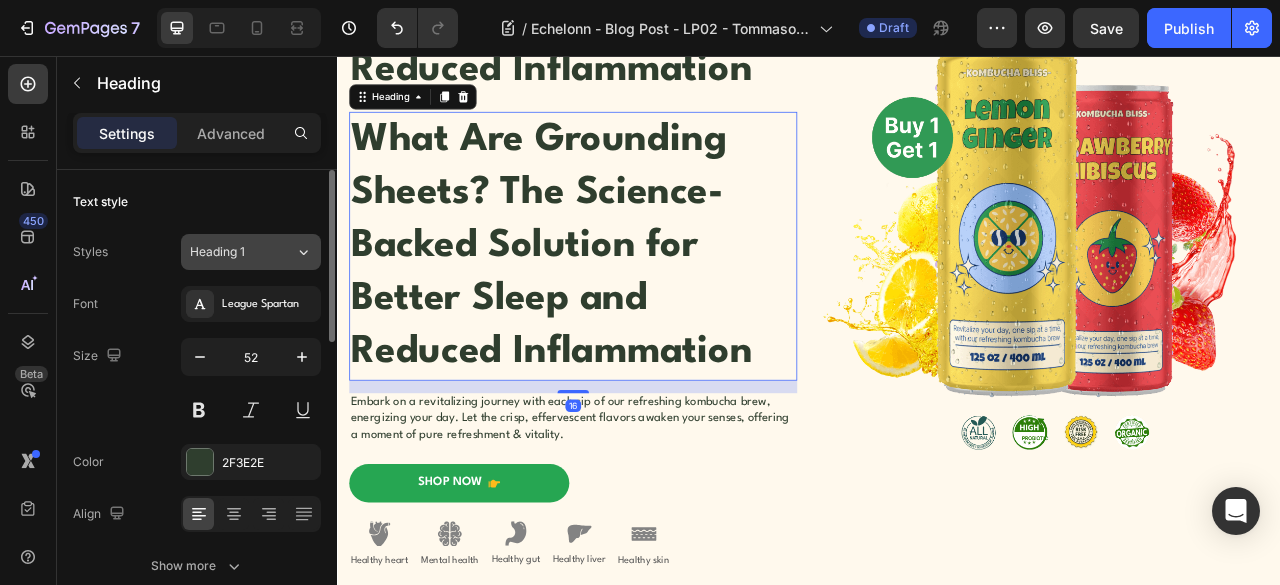 click on "Heading 1" 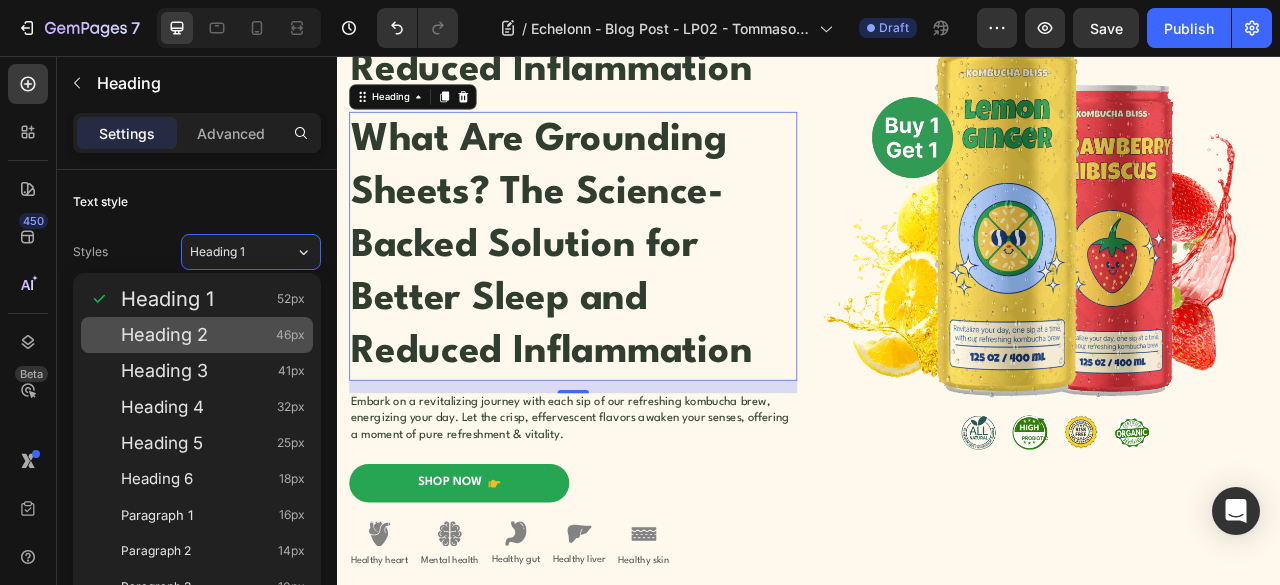 click on "Heading 2" at bounding box center [164, 335] 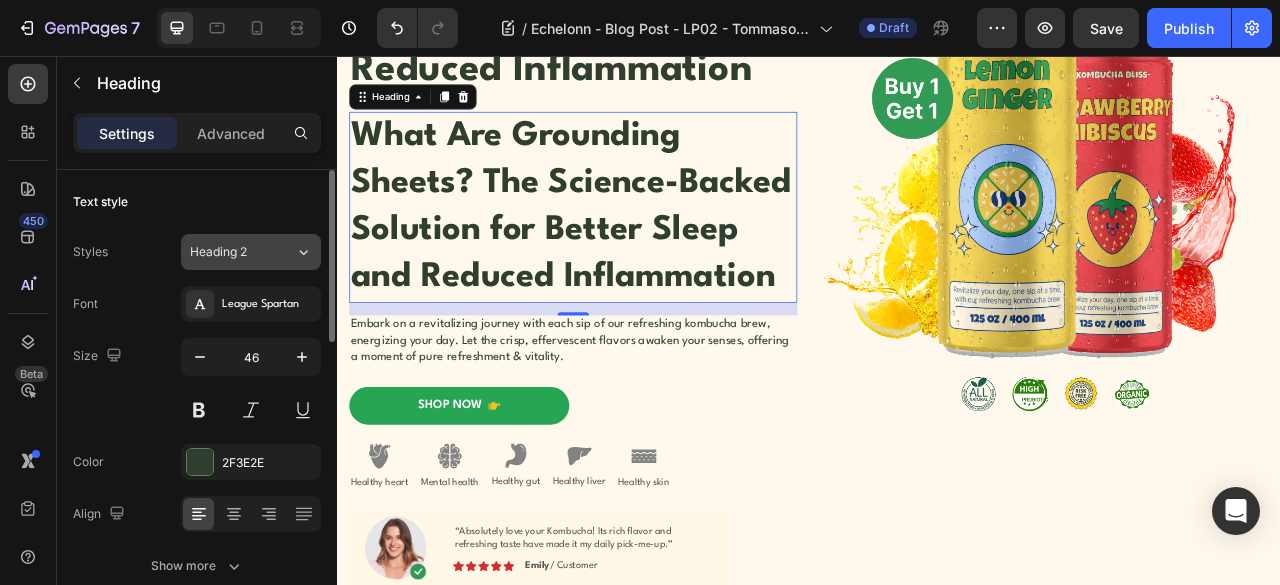 click on "Heading 2" at bounding box center (242, 252) 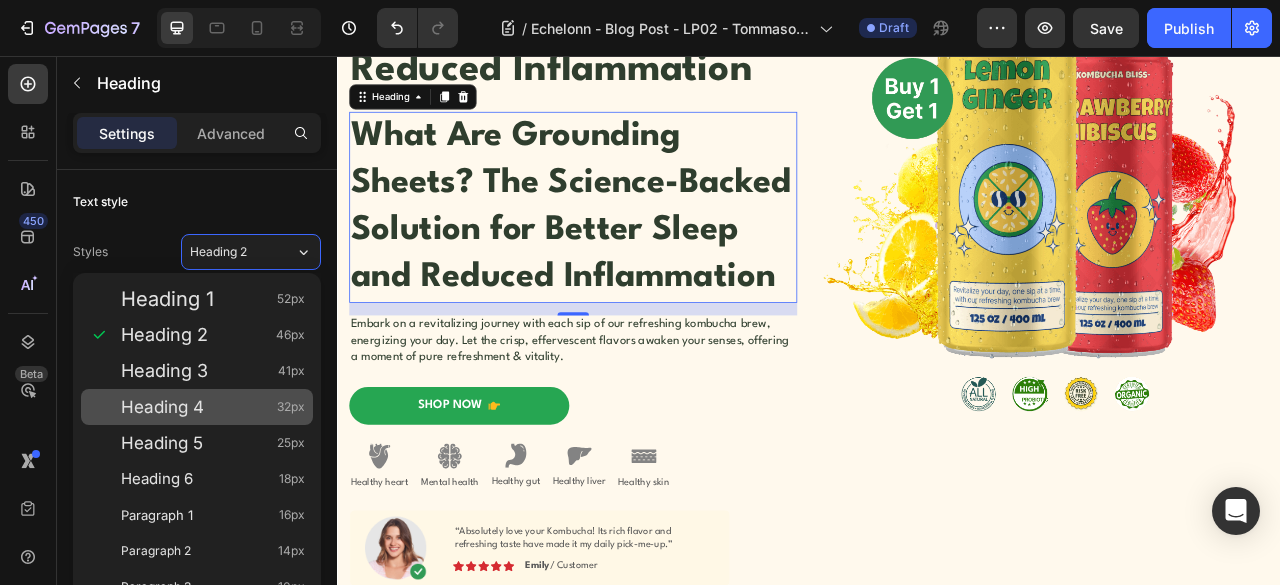 click on "Heading 4 32px" at bounding box center (213, 407) 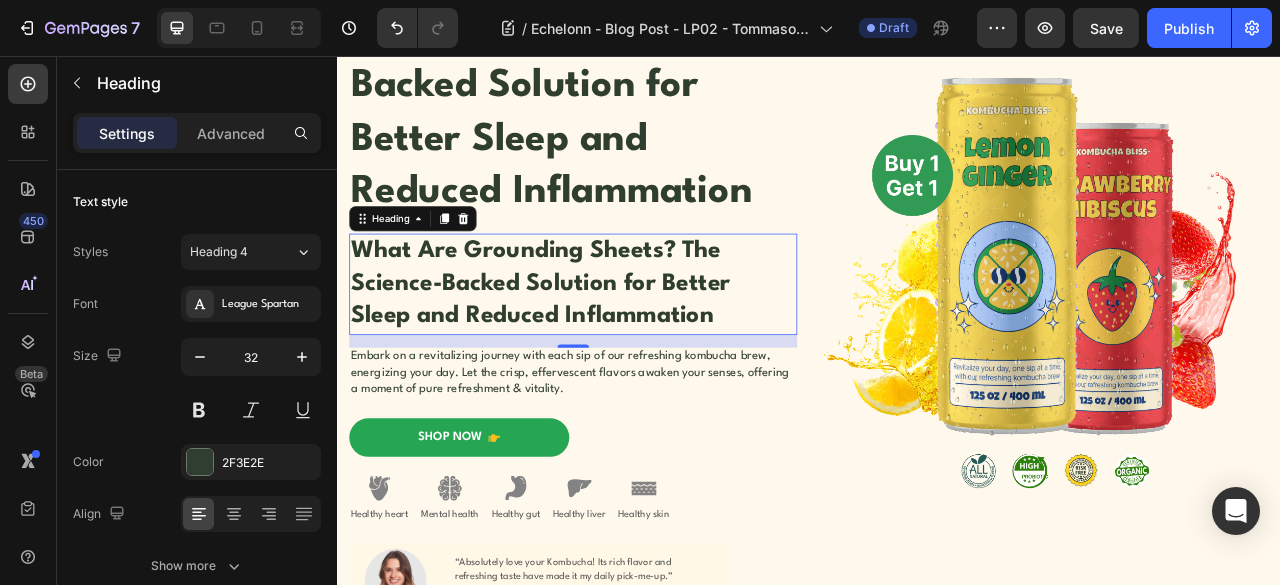 scroll, scrollTop: 262, scrollLeft: 0, axis: vertical 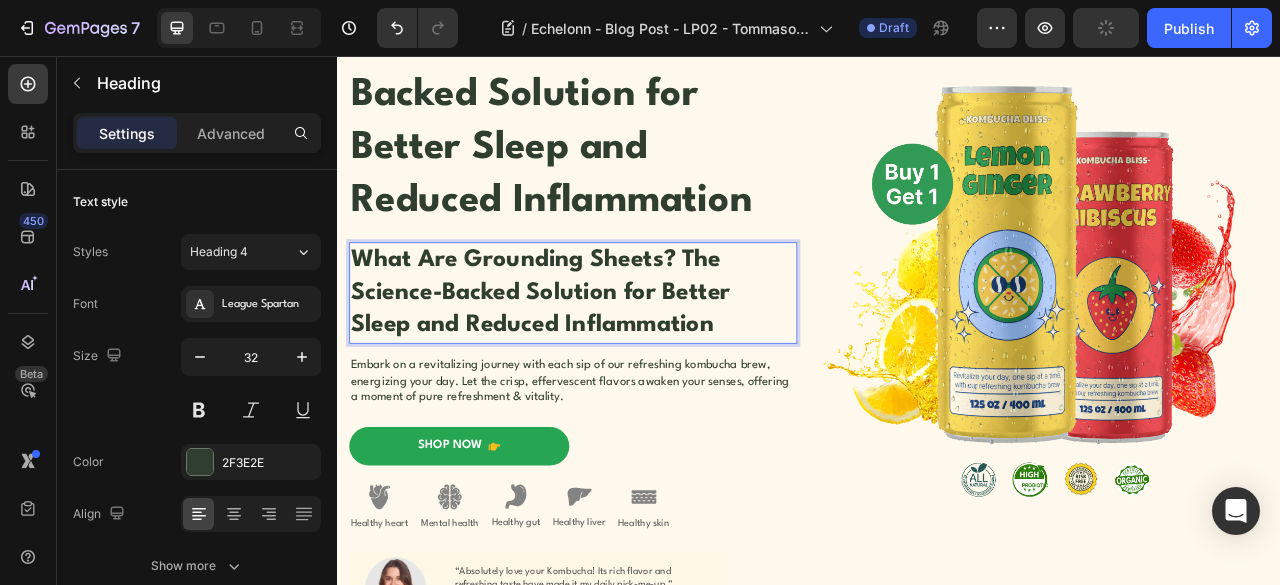 click on "What Are Grounding Sheets? The Science-Backed Solution for Better Sleep and Reduced Inflammation" at bounding box center [595, 357] 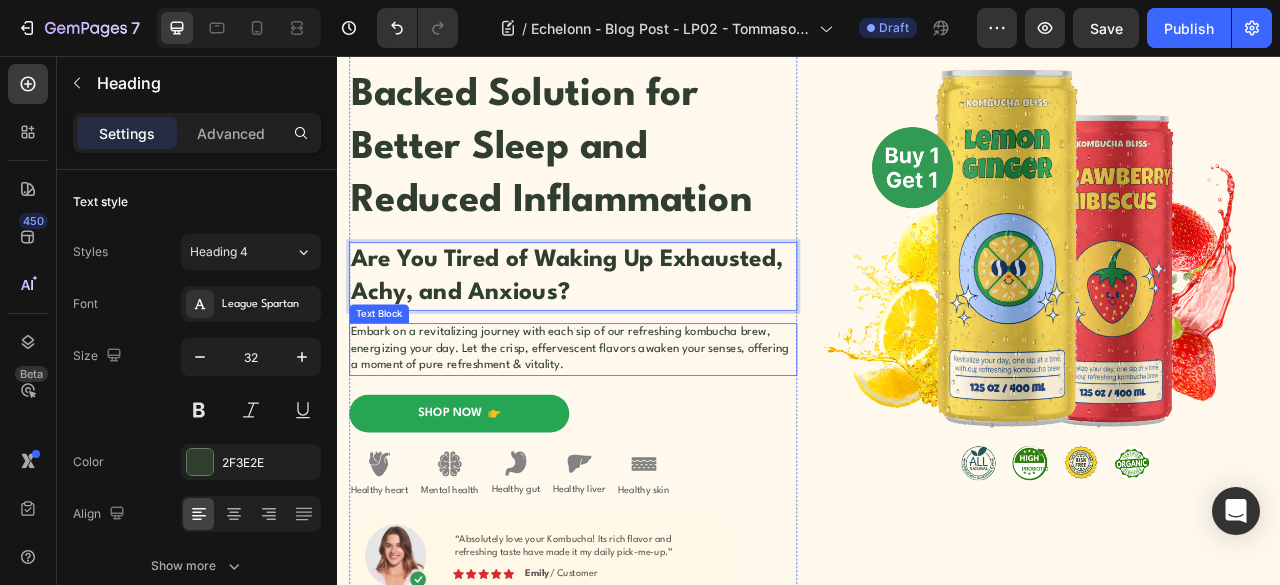click on "Embark on a revitalizing journey with each sip of our refreshing kombucha brew, energizing your day. Let the crisp, effervescent flavors awaken your senses, offering a moment of pure refreshment & vitality." at bounding box center [637, 429] 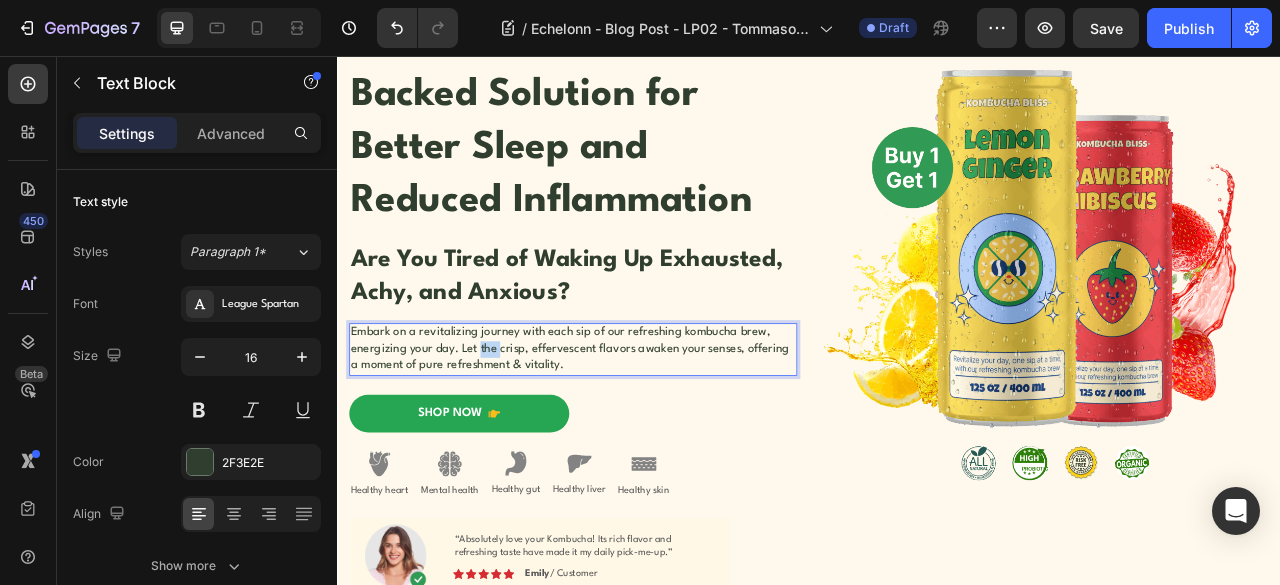 click on "Embark on a revitalizing journey with each sip of our refreshing kombucha brew, energizing your day. Let the crisp, effervescent flavors awaken your senses, offering a moment of pure refreshment & vitality." at bounding box center (637, 429) 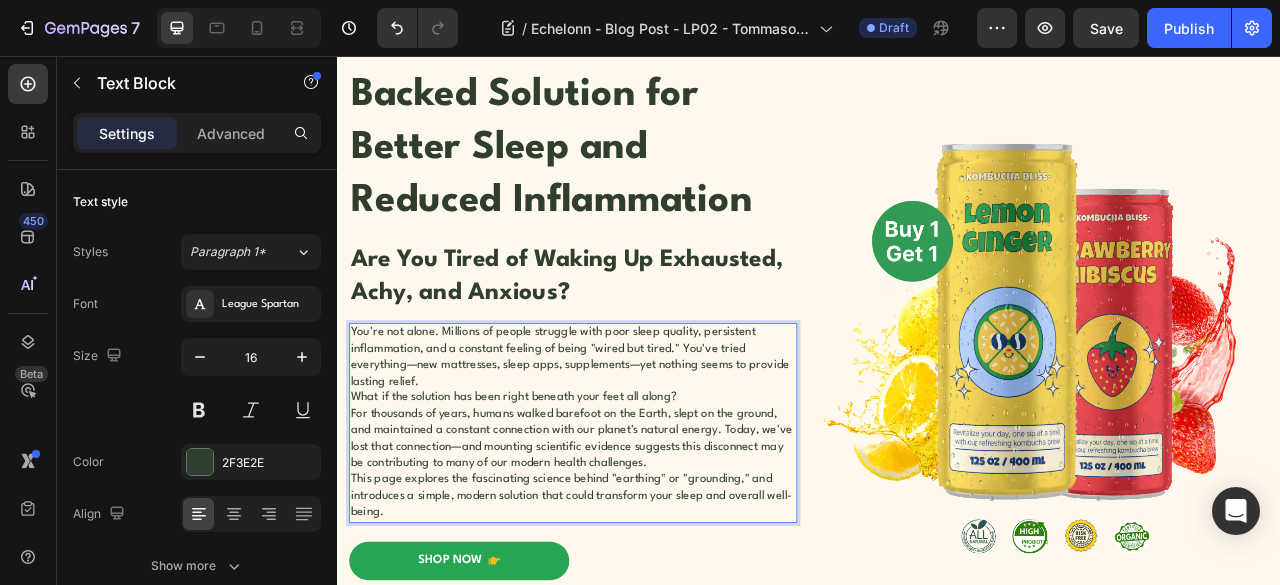 scroll, scrollTop: 428, scrollLeft: 0, axis: vertical 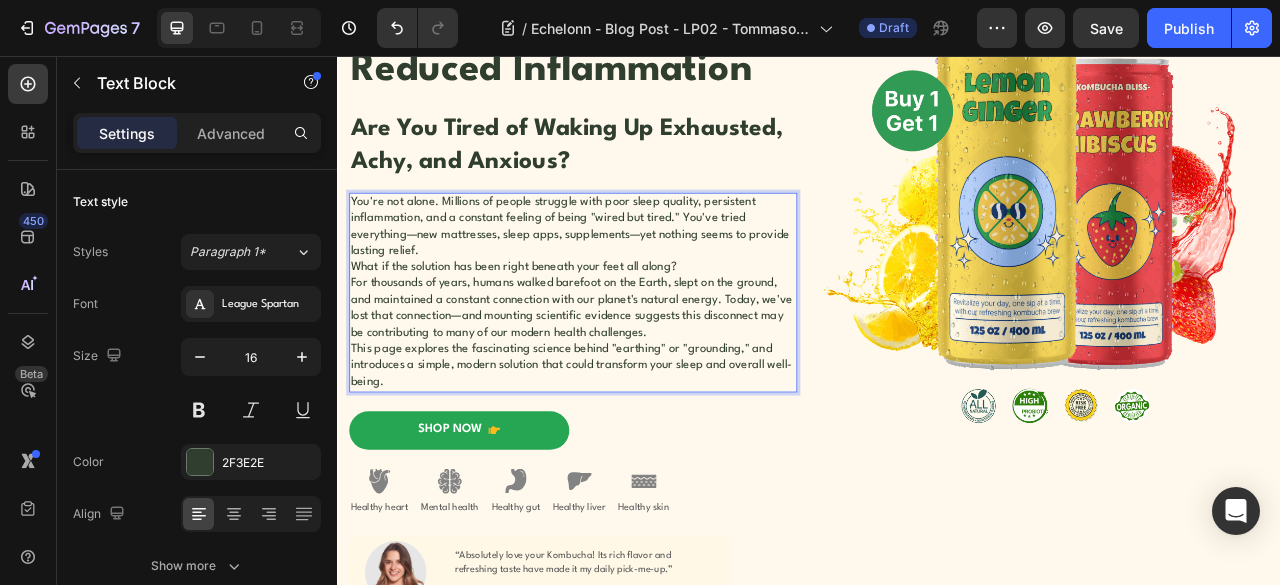 click on "For thousands of years, humans walked barefoot on the Earth, slept on the ground, and maintained a constant connection with our planet's natural energy. Today, we've lost that connection—and mounting scientific evidence suggests this disconnect may be contributing to many of our modern health challenges." at bounding box center (637, 377) 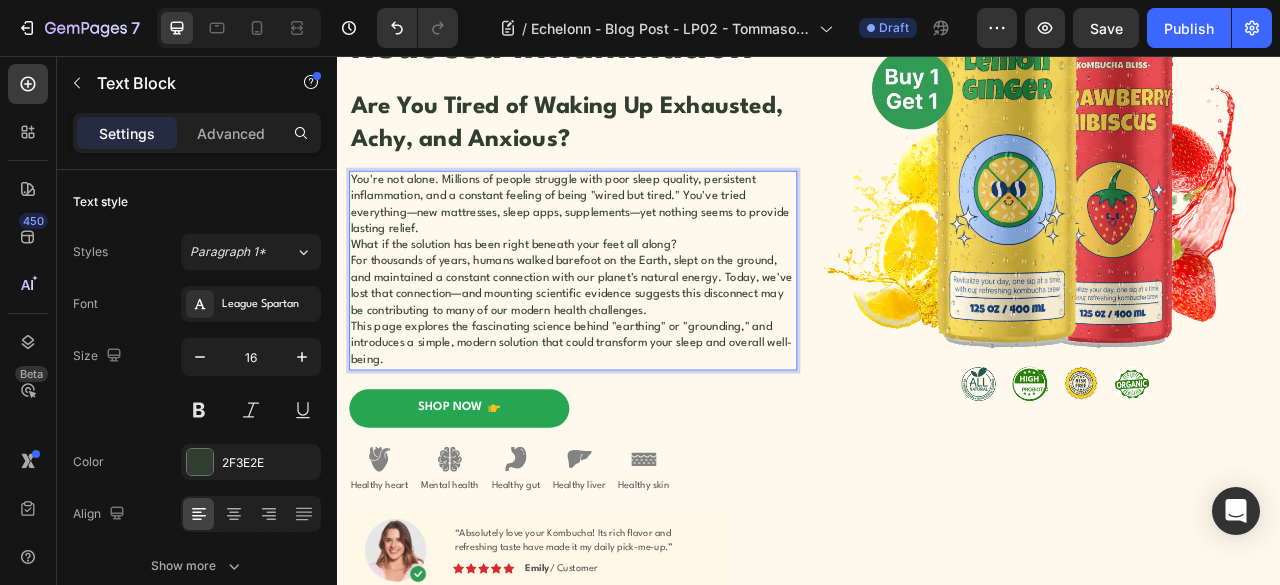 scroll, scrollTop: 428, scrollLeft: 0, axis: vertical 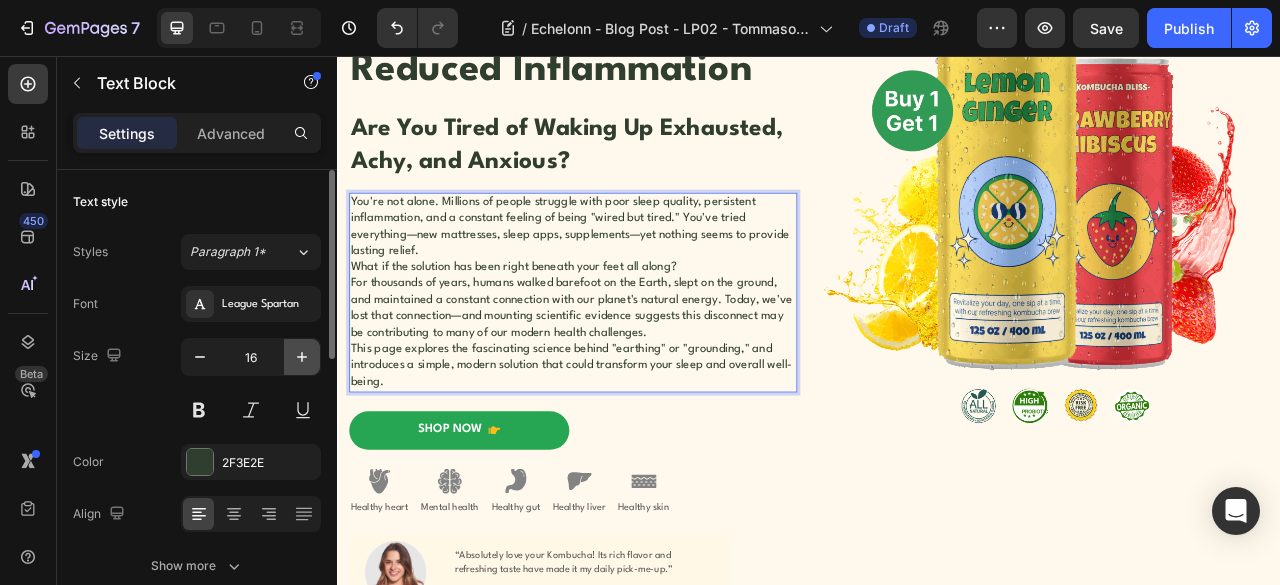 click 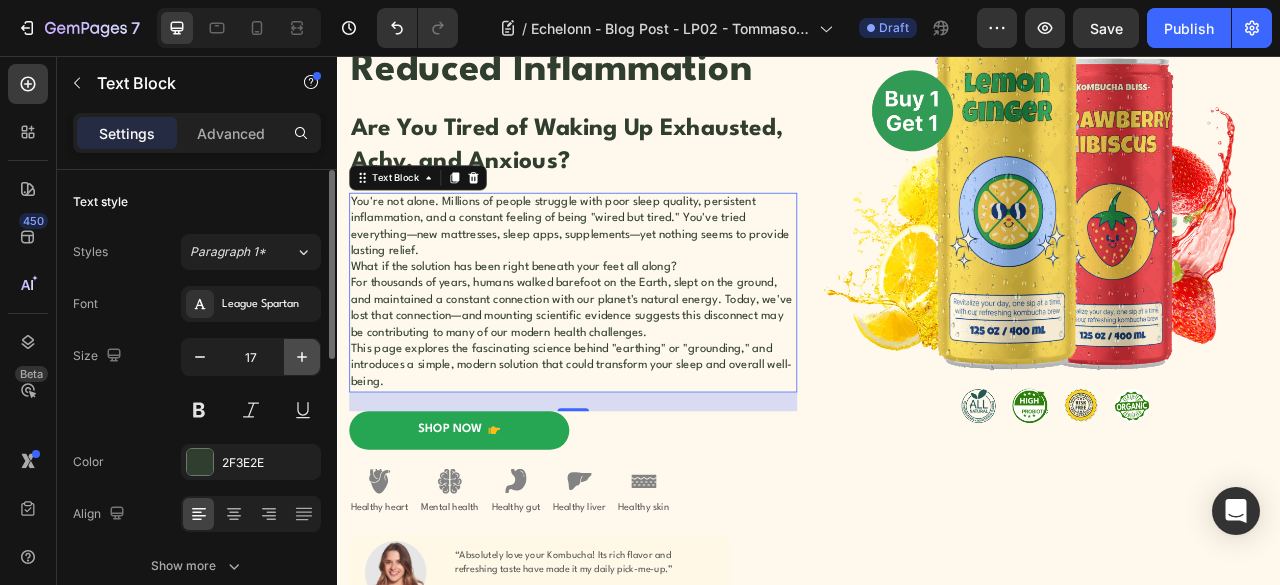 click 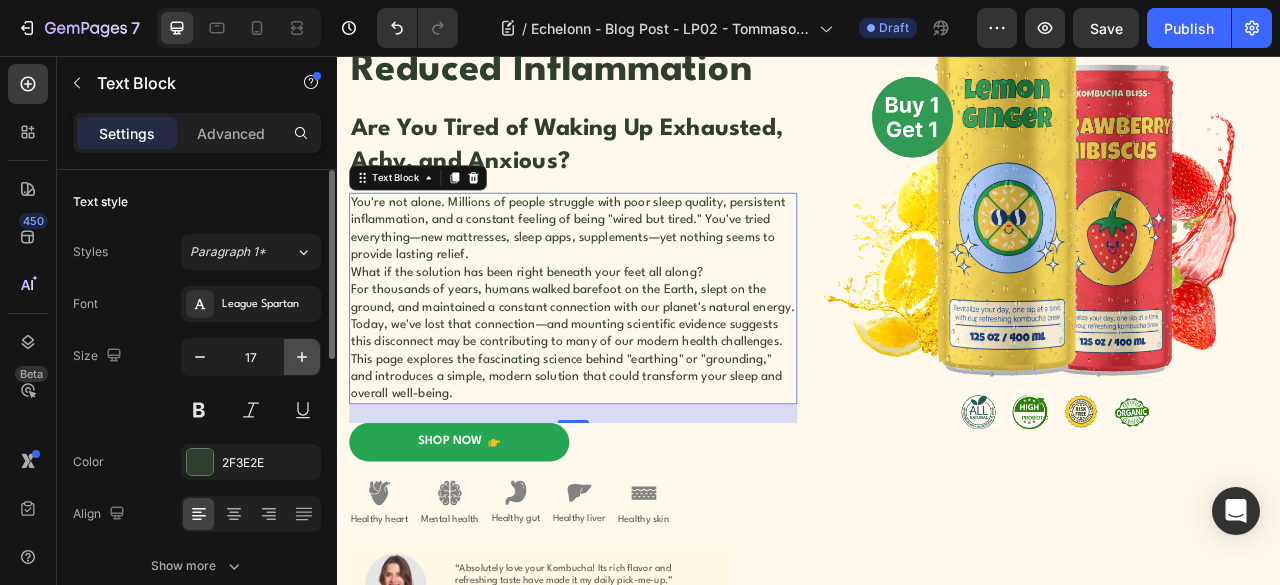 type on "18" 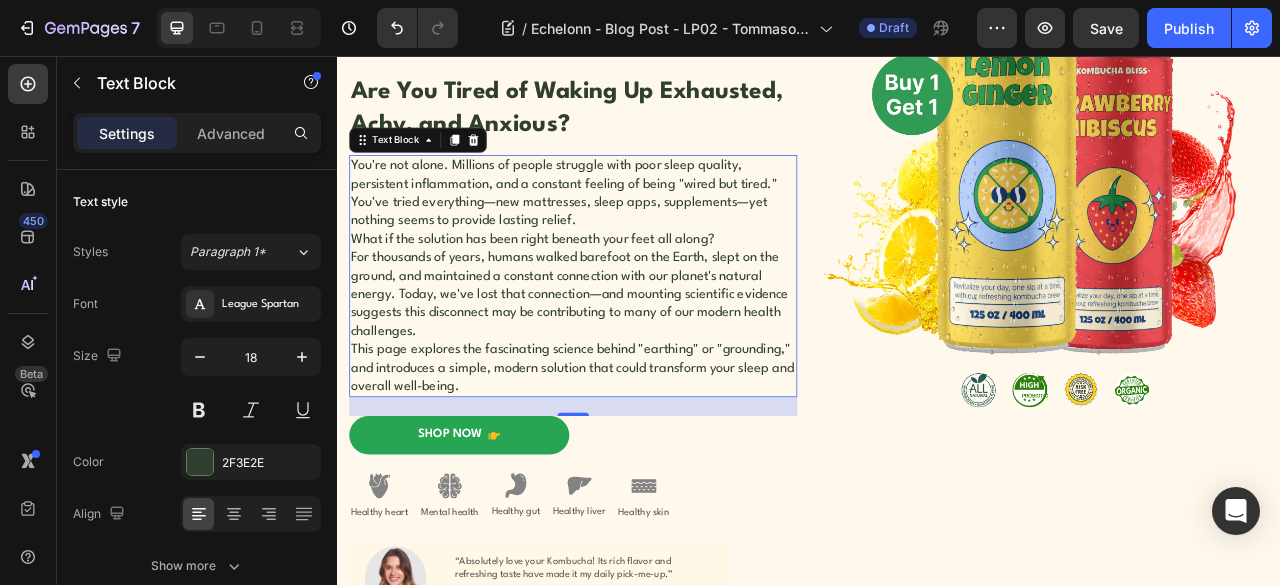 scroll, scrollTop: 428, scrollLeft: 0, axis: vertical 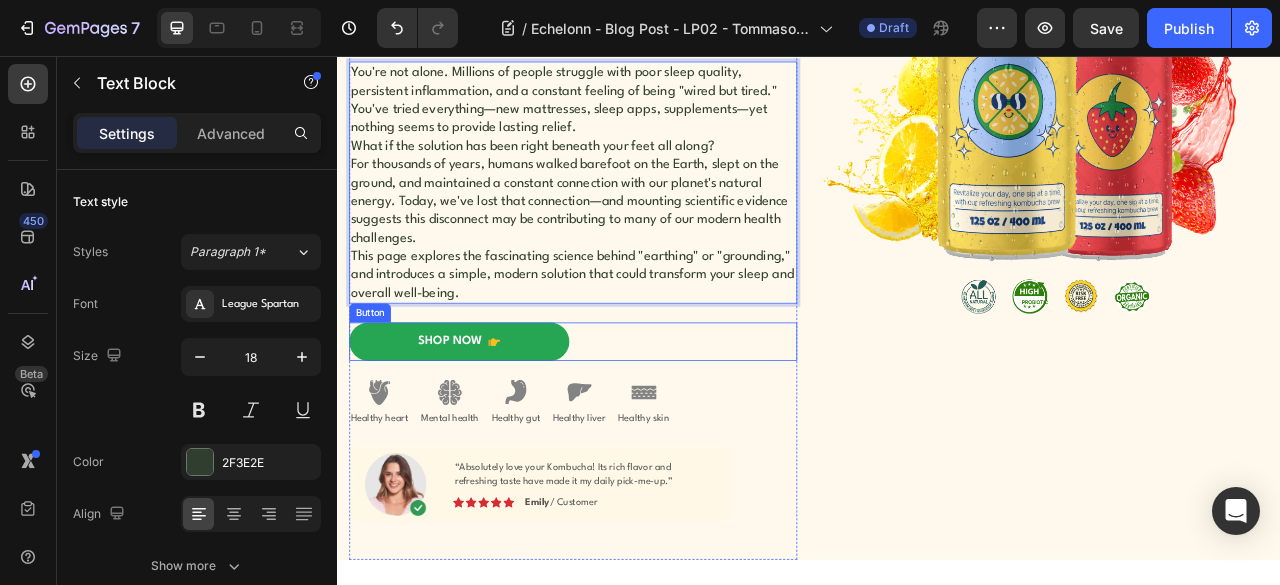 click on "Shop Now   Button" at bounding box center (637, 419) 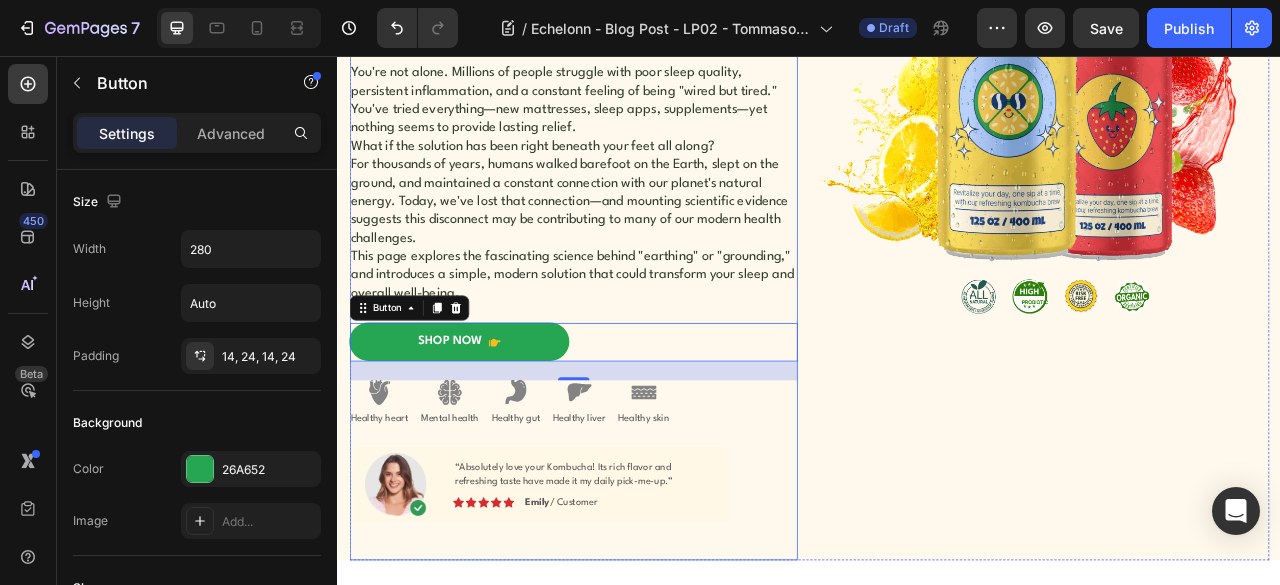 scroll, scrollTop: 762, scrollLeft: 0, axis: vertical 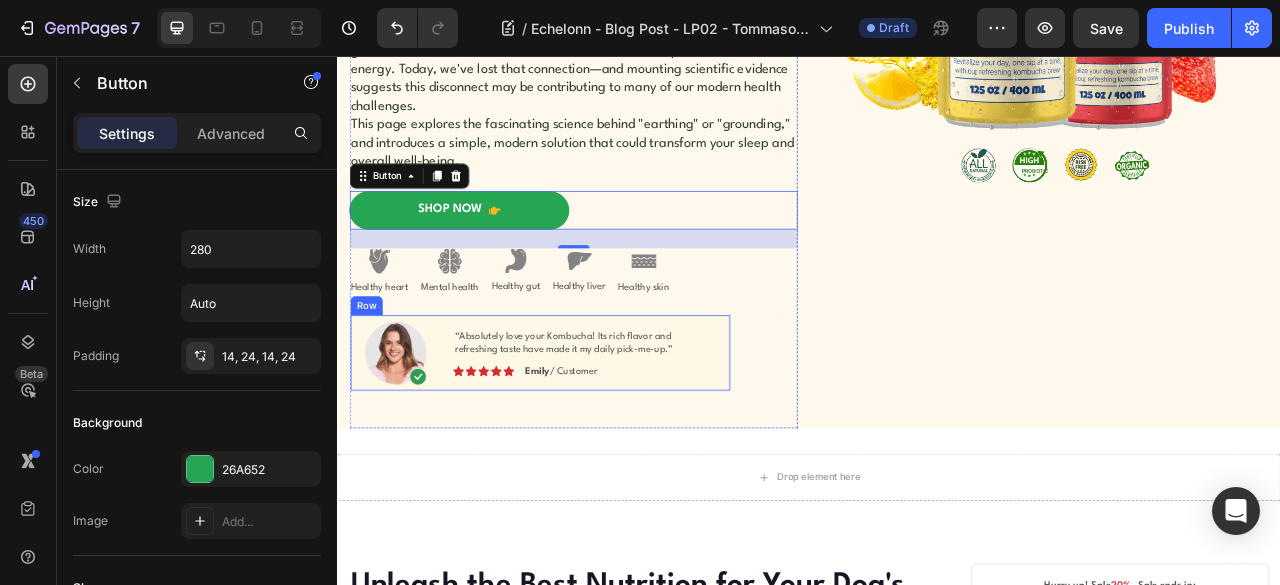 click on "Image “Absolutely love your Kombucha! Its rich flavor and refreshing taste have made it my daily pick-me-up.” Text Block Image Icon Icon Icon Icon Icon Icon List [PERSON]  / Customer Text Block Row Row" at bounding box center [594, 434] 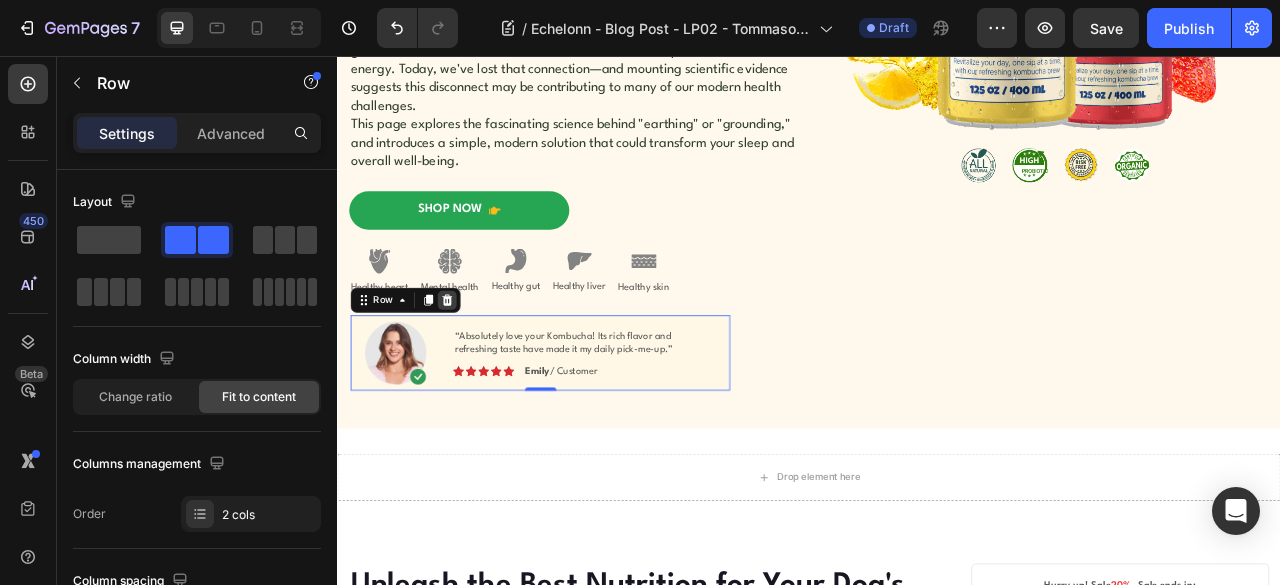 click 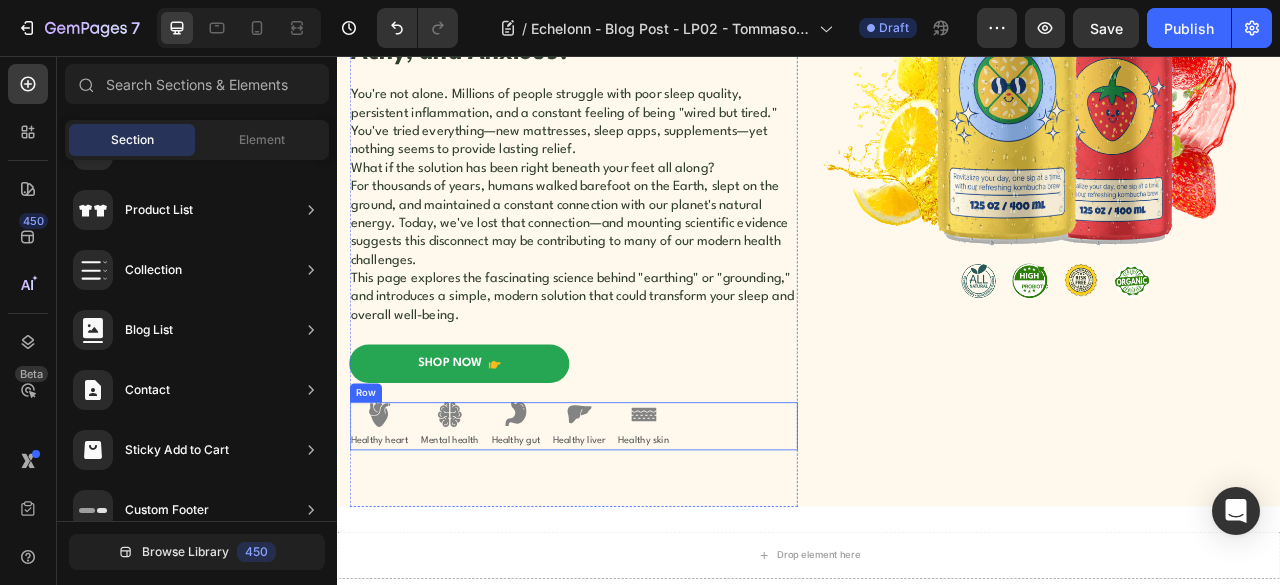 scroll, scrollTop: 595, scrollLeft: 0, axis: vertical 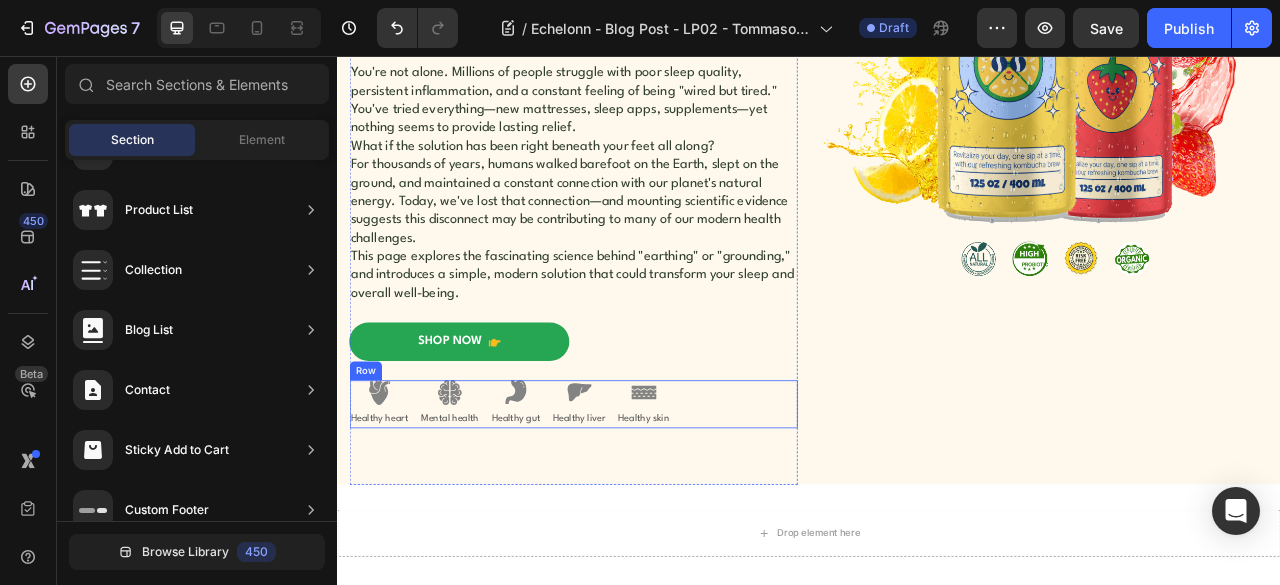 click on "Image Healthy heart Text Block Image Mental health Text Block Image Healthy gut Text Block Image Healthy liver Text Block Image Healthy skin Text Block Row" at bounding box center (637, 498) 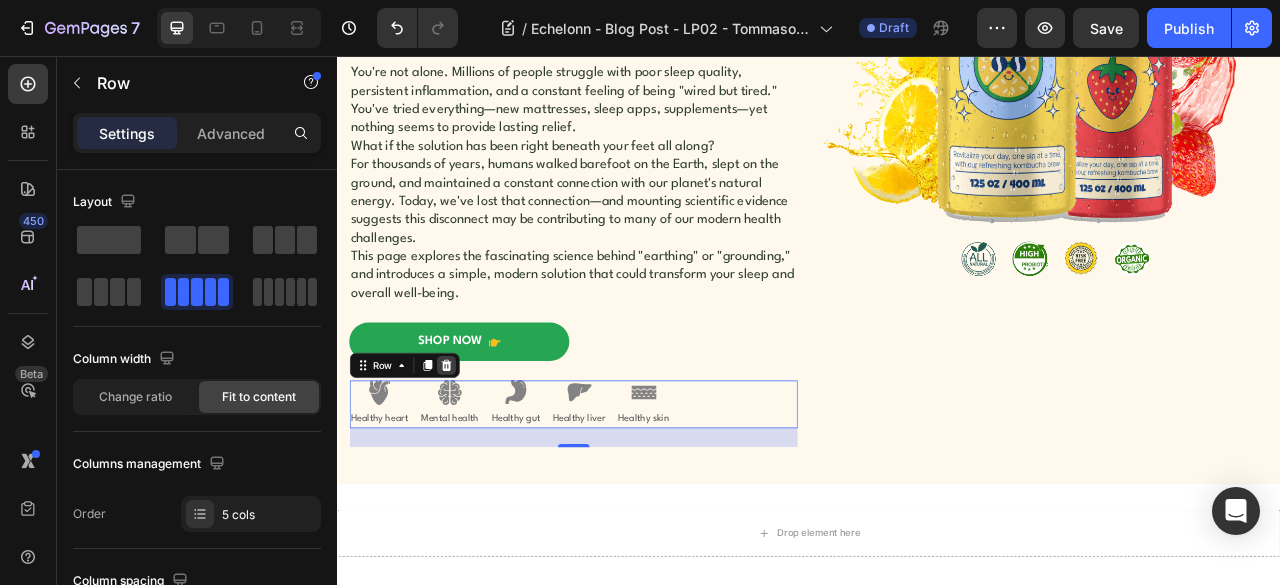 click 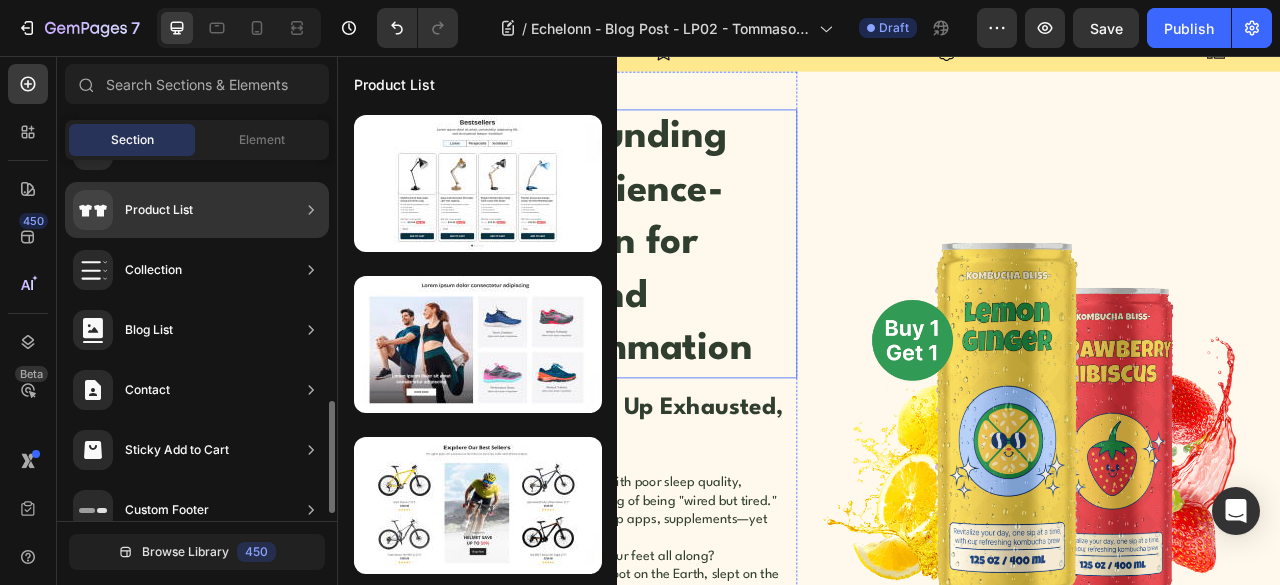 scroll, scrollTop: 0, scrollLeft: 0, axis: both 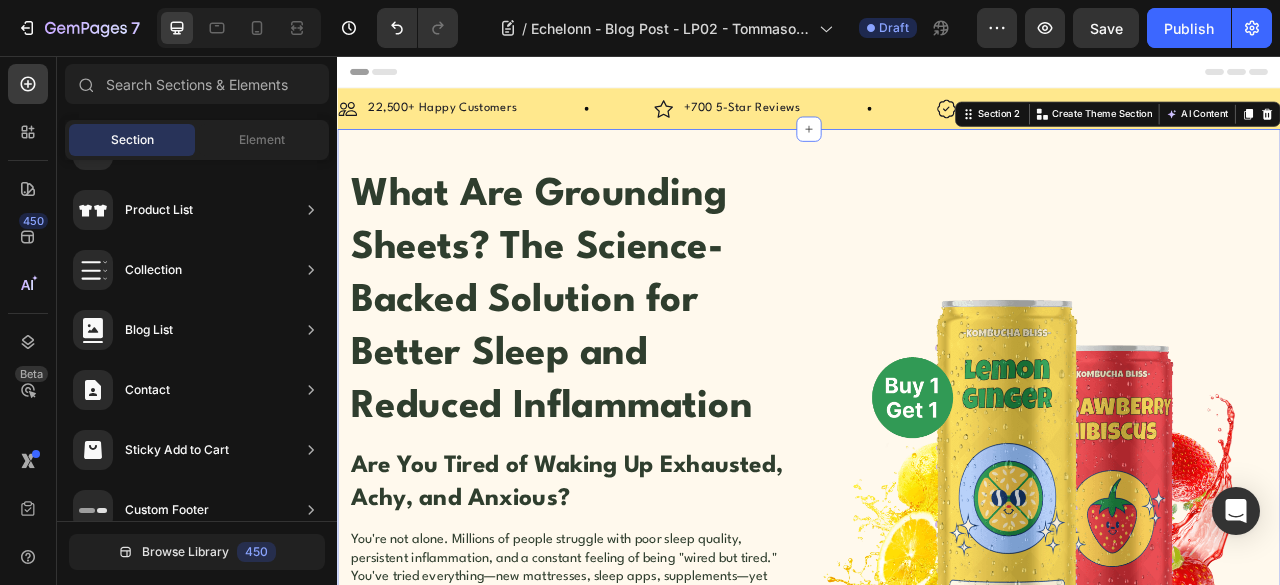 click on "What Are Grounding Sheets? The Science-Backed Solution for Better Sleep and Reduced Inflammation Heading Are You Tired of Waking Up Exhausted, Achy, and Anxious? Heading You're not alone. Millions of people struggle with poor sleep quality, persistent inflammation, and a constant feeling of being "wired but tired." You've tried everything—new mattresses, sleep apps, supplements—yet nothing seems to provide lasting relief. What if the solution has been right beneath your feet all along? For thousands of years, humans walked barefoot on the Earth, slept on the ground, and maintained a constant connection with our planet's natural energy. Today, we've lost that connection—and mounting scientific evidence suggests this disconnect may be contributing to many of our modern health challenges. This page explores the fascinating science behind "earthing" or "grounding," and introduces a simple, modern solution that could transform your sleep and overall well-being. Text Block
Shop Now   Button Button Row" at bounding box center [937, 630] 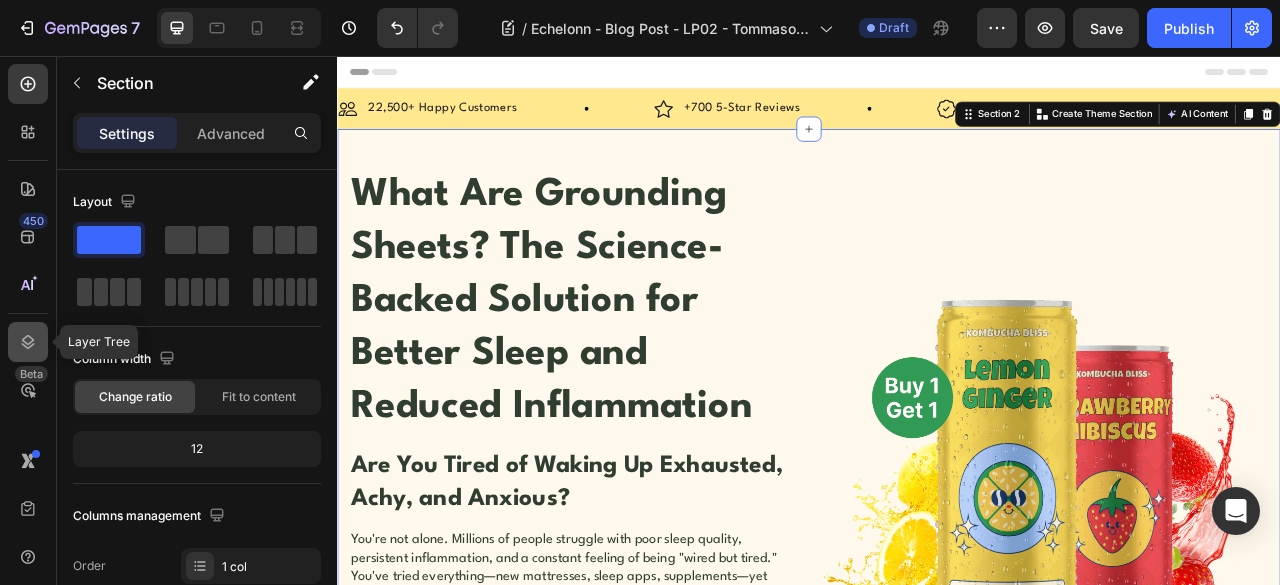 click 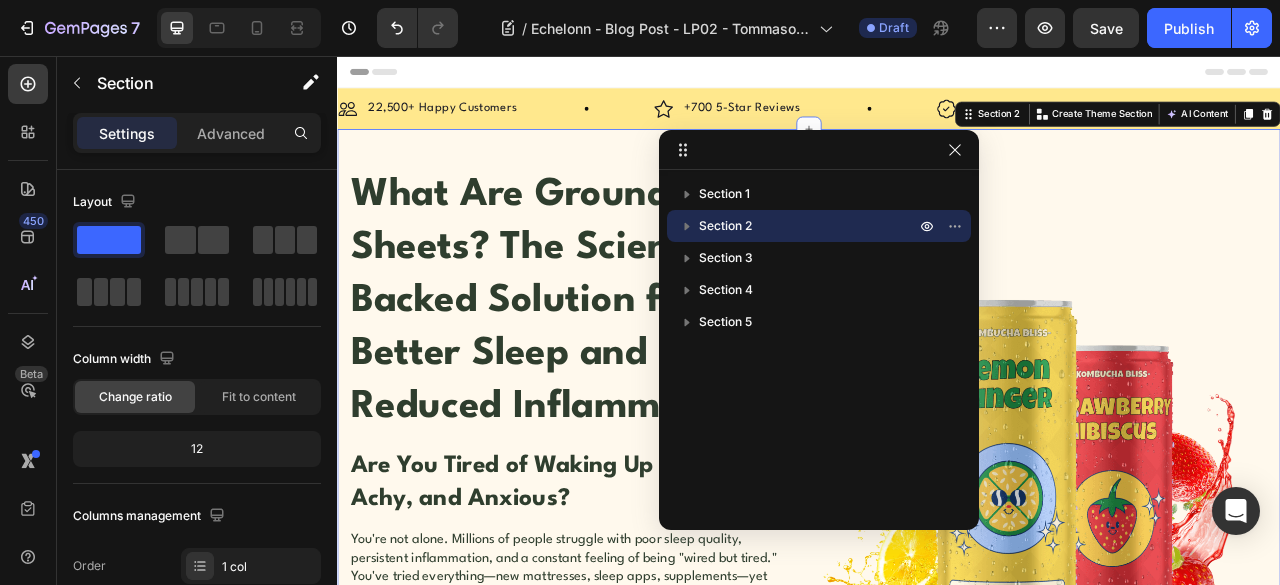 drag, startPoint x: 1238, startPoint y: 162, endPoint x: 931, endPoint y: 142, distance: 307.6508 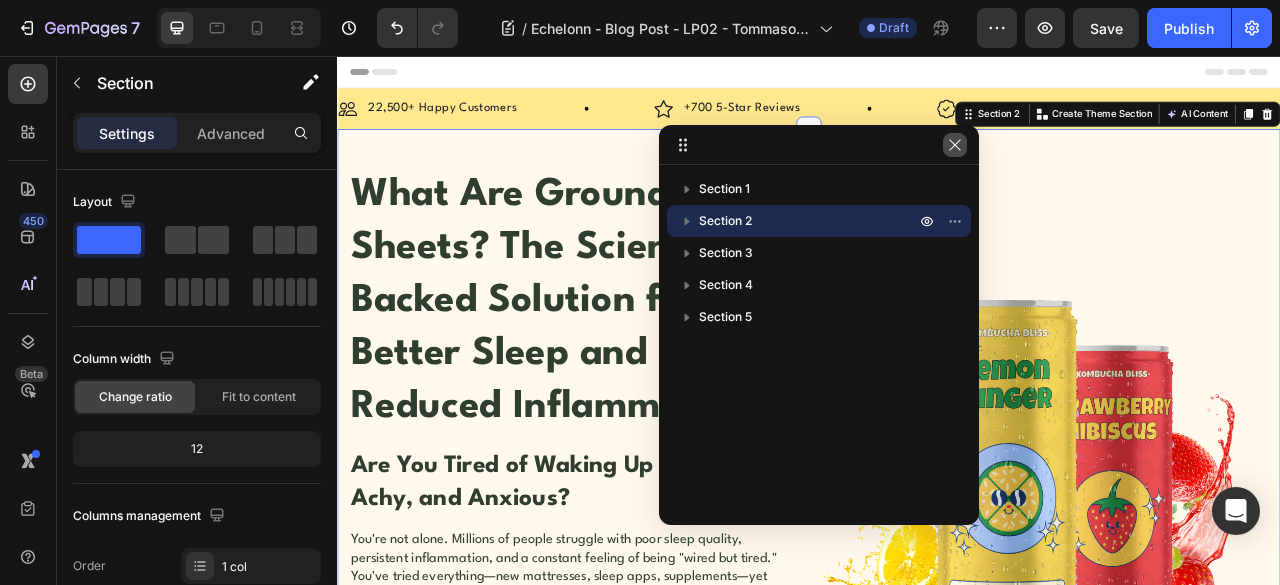 click 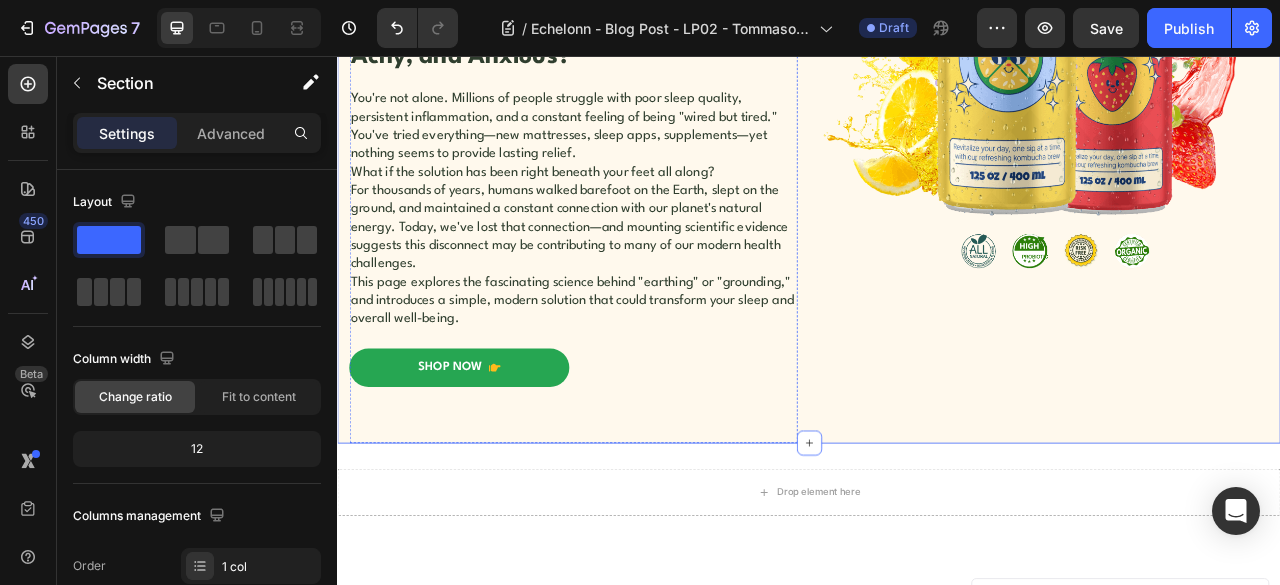 scroll, scrollTop: 833, scrollLeft: 0, axis: vertical 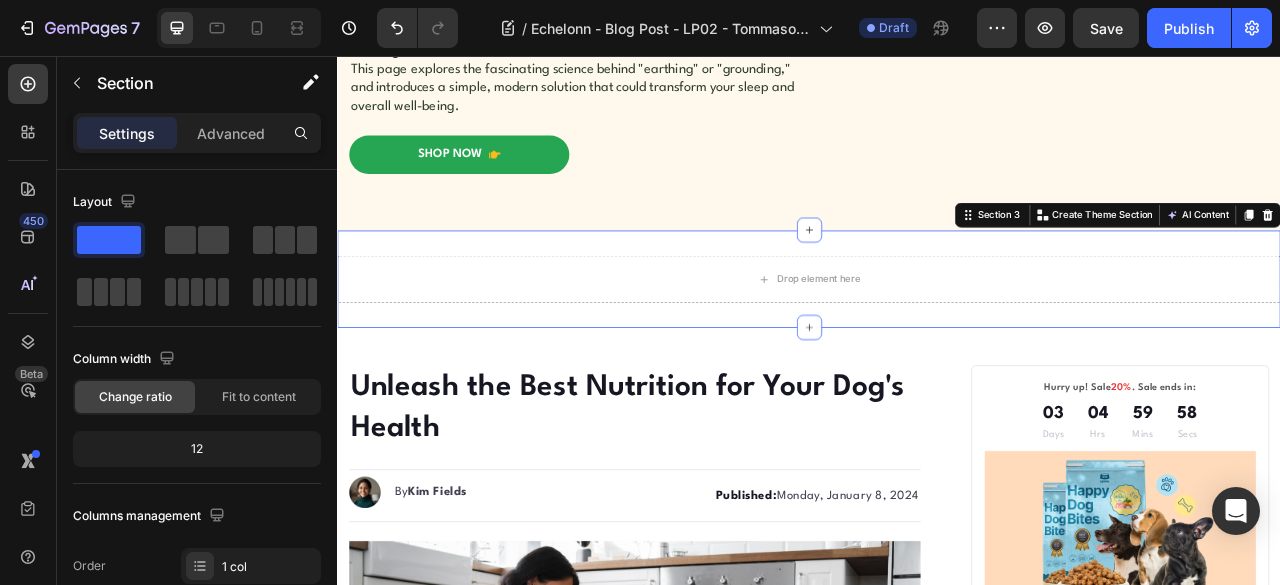 click on "Drop element here Section 3   You can create reusable sections Create Theme Section AI Content Write with GemAI What would you like to describe here? Tone and Voice Persuasive Product Lifetime Money-Back Guarantee Show more Generate" at bounding box center [937, 340] 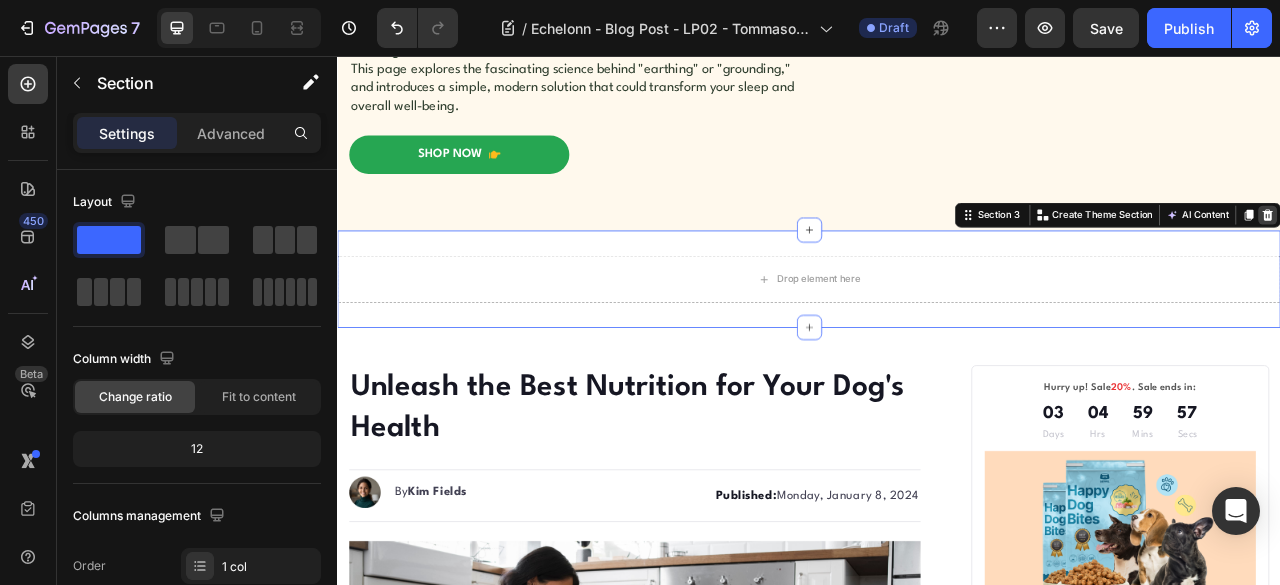click 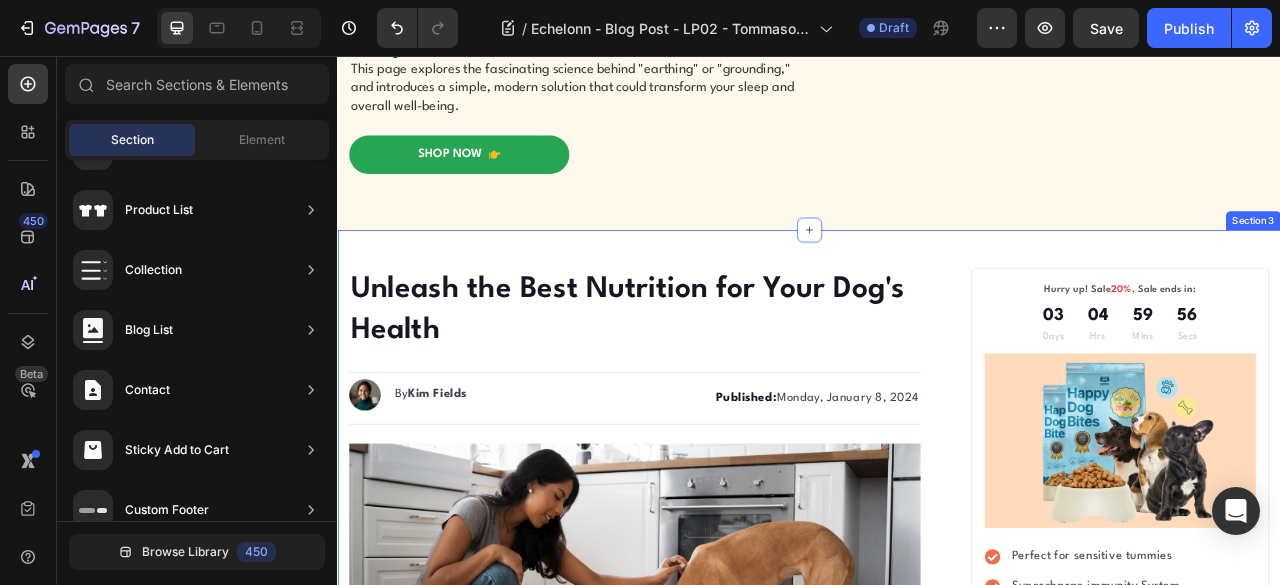click on "Unleash the Best Nutrition for Your Dog's Health Heading Image By [PERSON] Text block Advanced list Published: Monday, January 8, 2024 Text block Row Image Welcome to our high quality dog food store! We are proud to bring you a range of the best dog food products, specifically designed to meet your dog's nutritional and health needs. With excellent quality and natural ingredients, our feed not only provides essential nutrition but also provides various benefits. Discover what we can do for your dog's excellent health! Text block Jump to section quickly: Text block Icon Healthy and Balanced Nutrition Text block Advanced list Icon Joint Care and Mobility Support Text block Advanced list Icon Digestive Health and Immune Support Text block Advanced list Icon Healthy Skin and Shiny Coat Text block Advanced list Icon Overall Well-being and Vitality Text block Advanced list Text block Image Healthy and Balanced Nutrition Heading Text block Start baking doggy delights Button" at bounding box center (937, 3204) 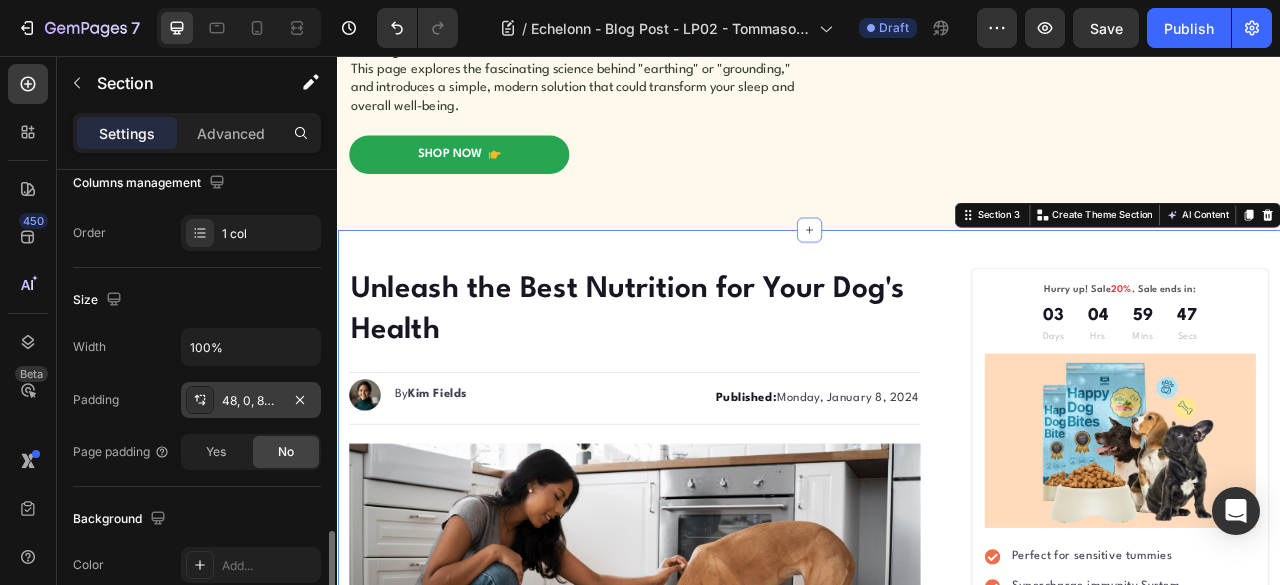 scroll, scrollTop: 666, scrollLeft: 0, axis: vertical 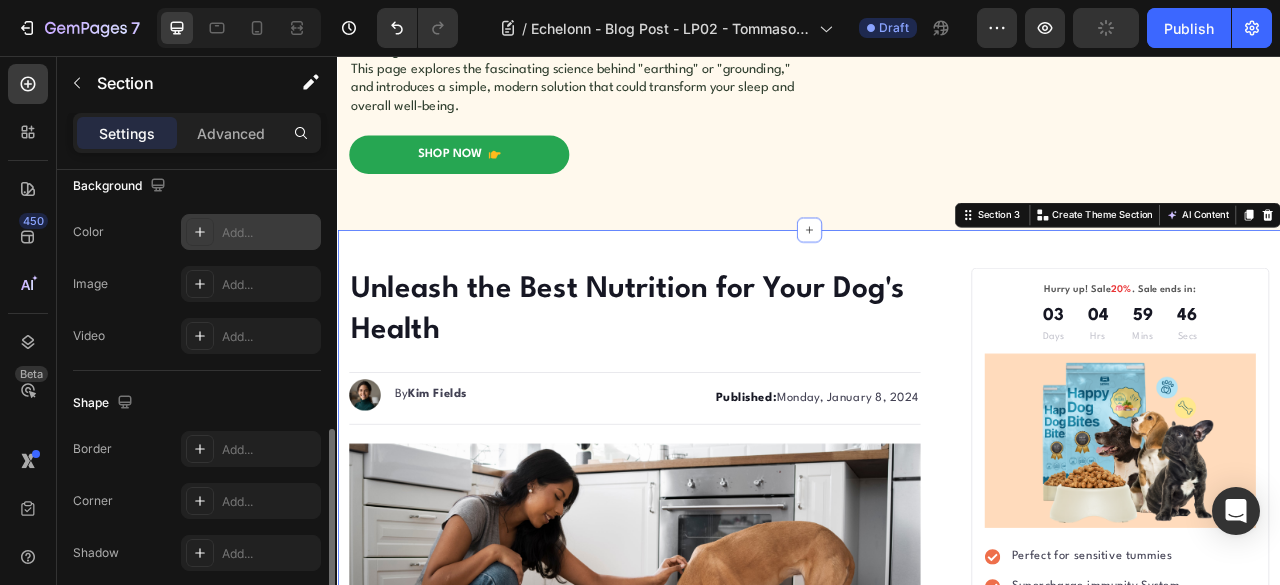 click on "Add..." at bounding box center [251, 232] 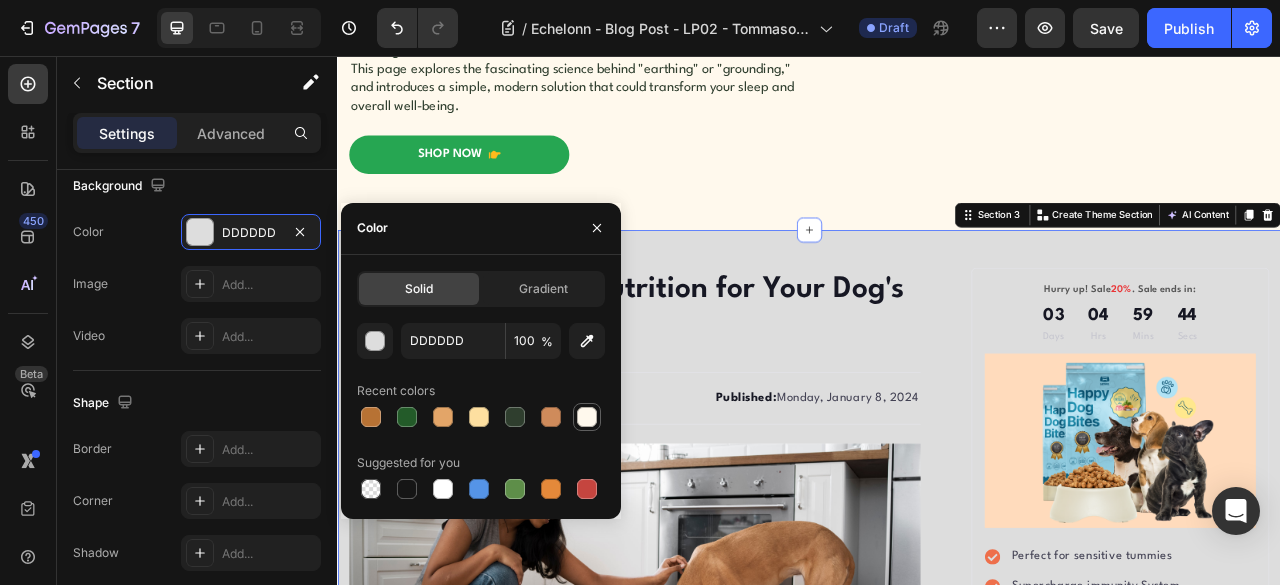 drag, startPoint x: 588, startPoint y: 422, endPoint x: 382, endPoint y: 272, distance: 254.82542 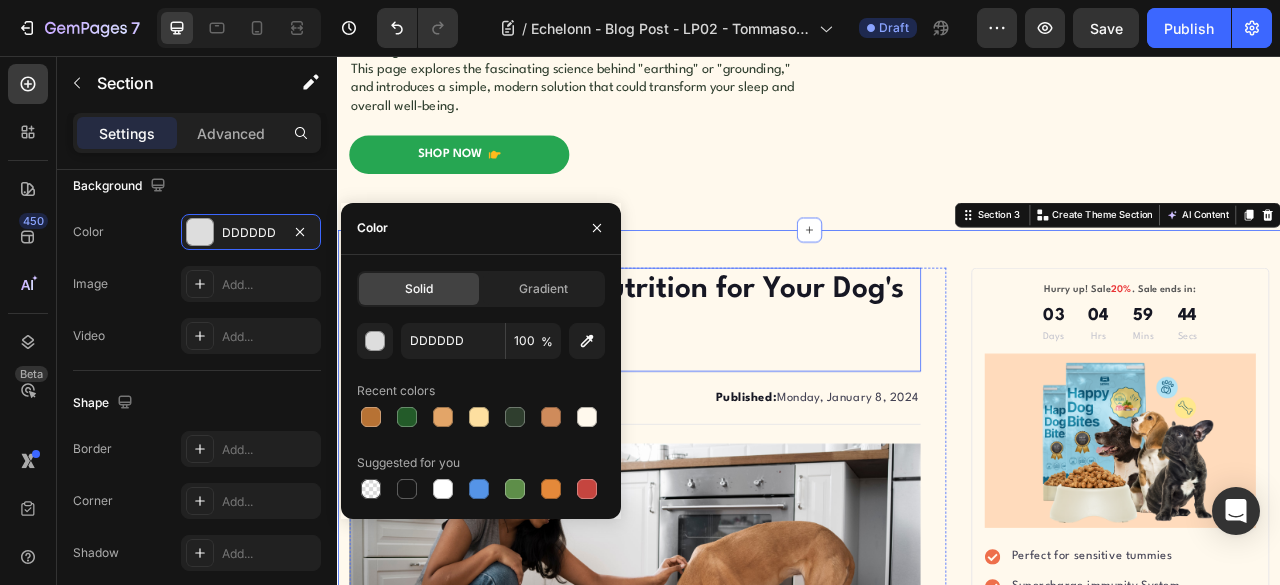 type on "FFF9ED" 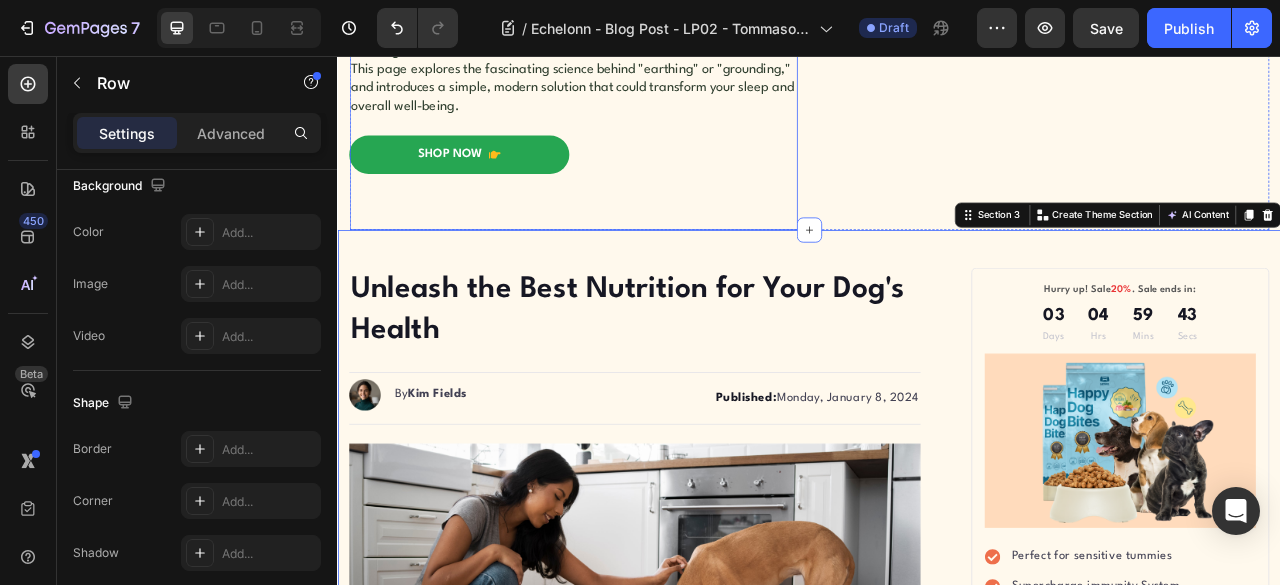 click on "Shop Now   Button" at bounding box center [637, 193] 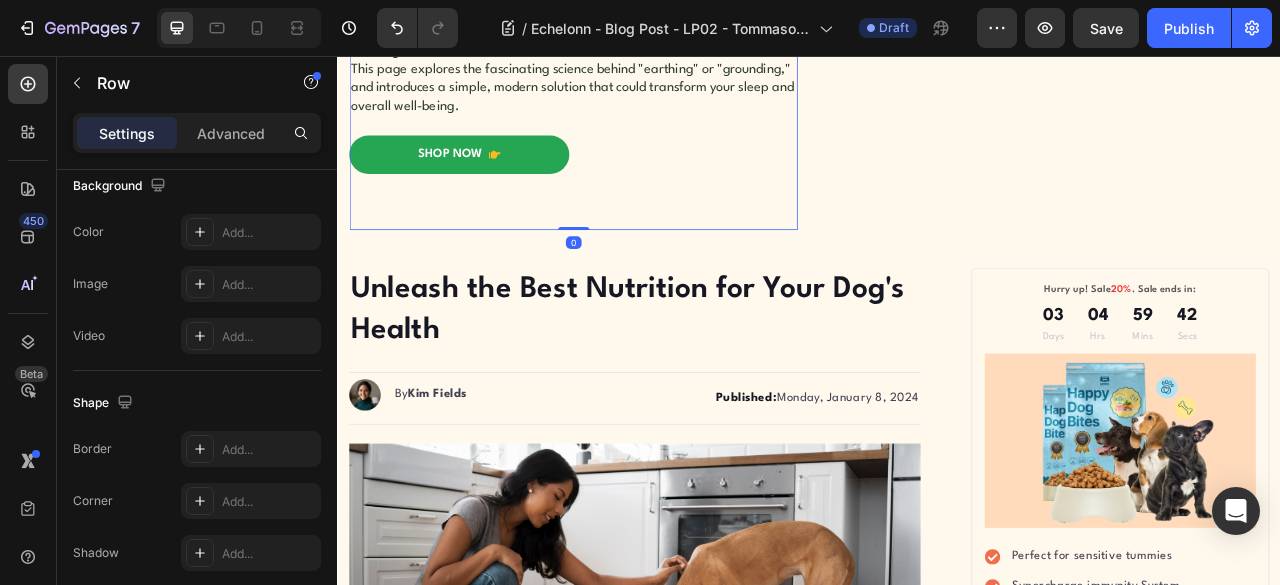 scroll, scrollTop: 0, scrollLeft: 0, axis: both 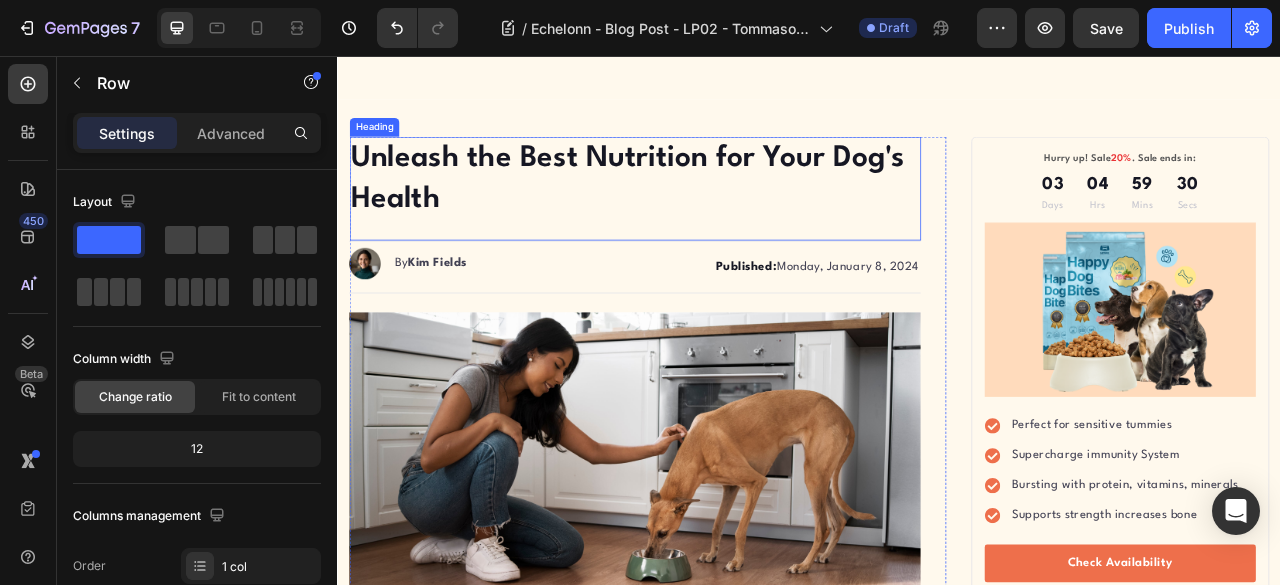 click on "Unleash the Best Nutrition for Your Dog's Health" at bounding box center (715, 213) 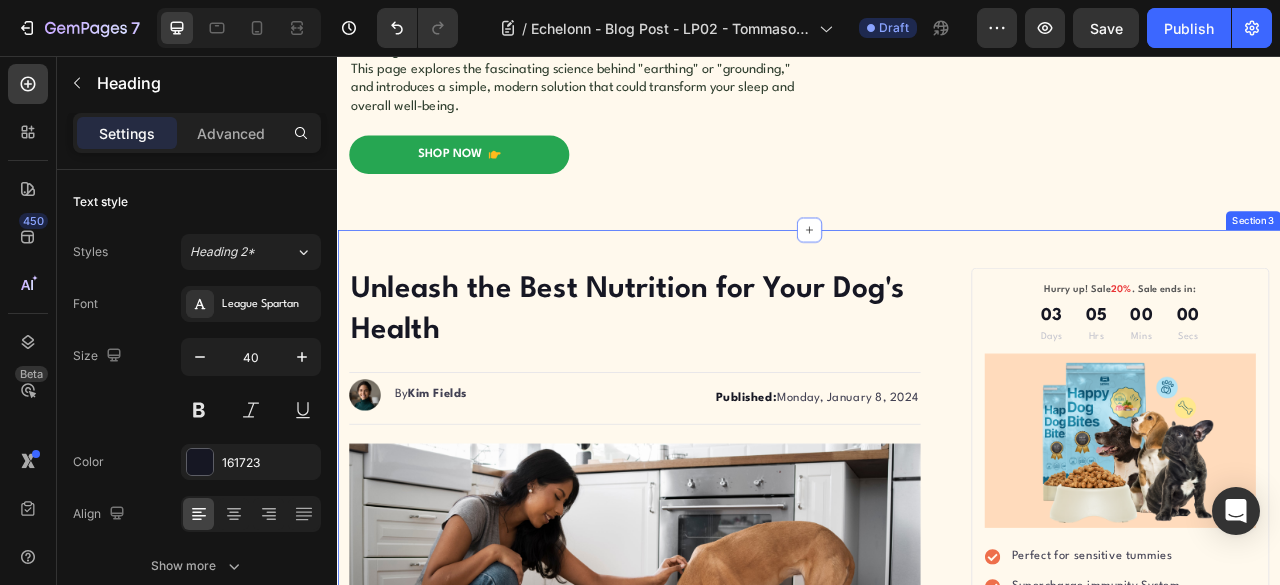 scroll, scrollTop: 1000, scrollLeft: 0, axis: vertical 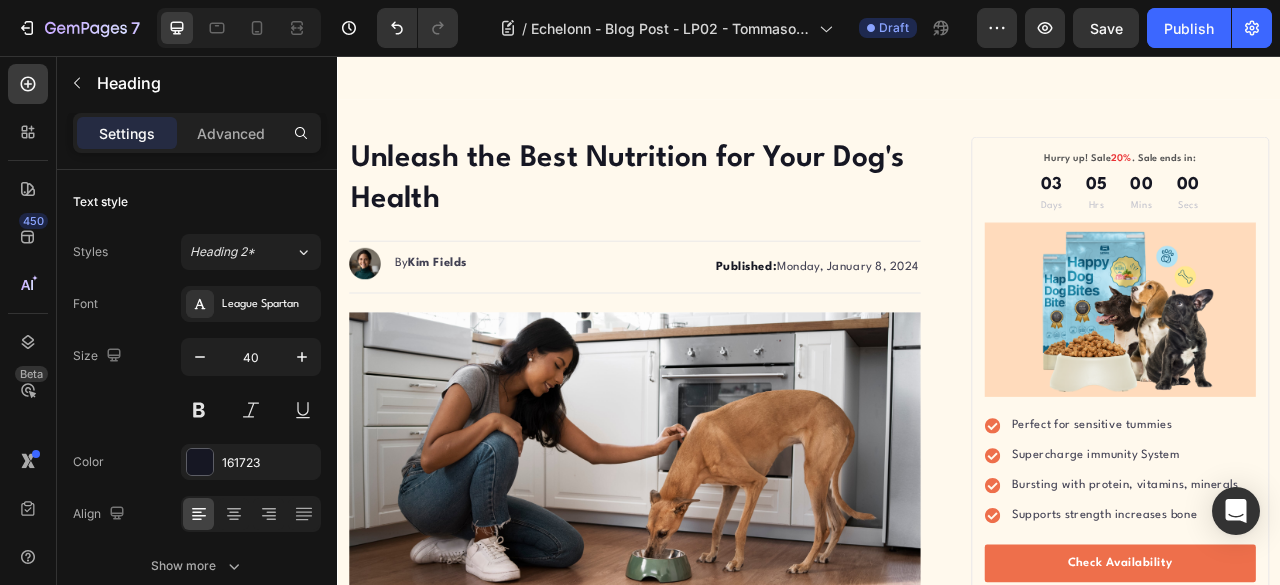 click on "Unleash the Best Nutrition for Your Dog's Health" at bounding box center [715, 213] 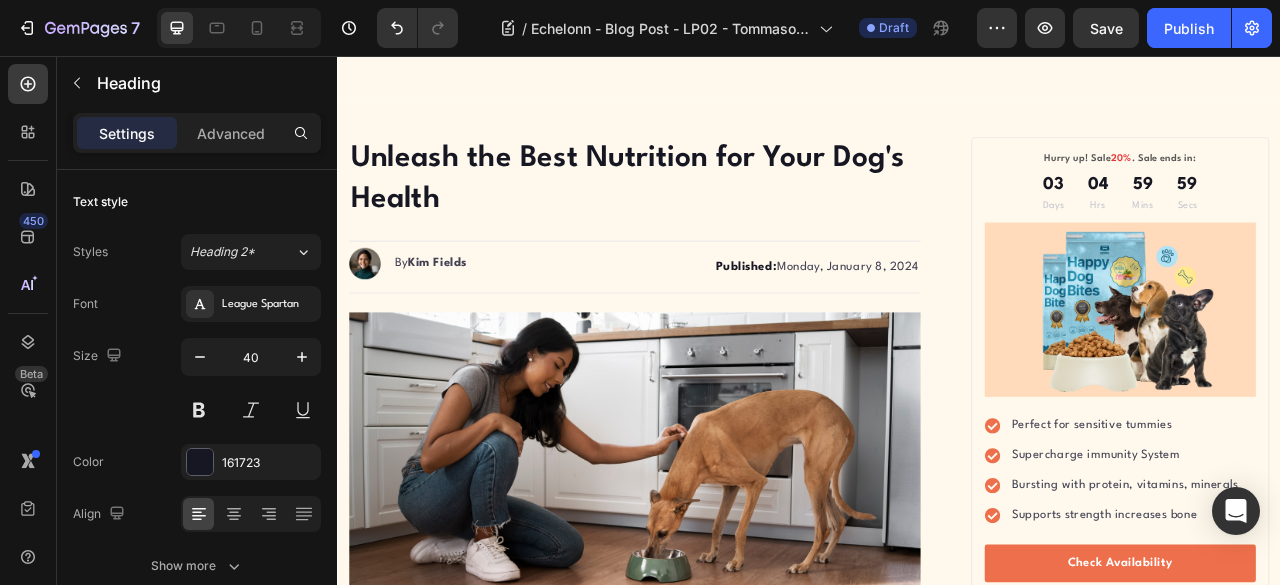 click on "Unleash the Best Nutrition for Your Dog's Health" at bounding box center (715, 213) 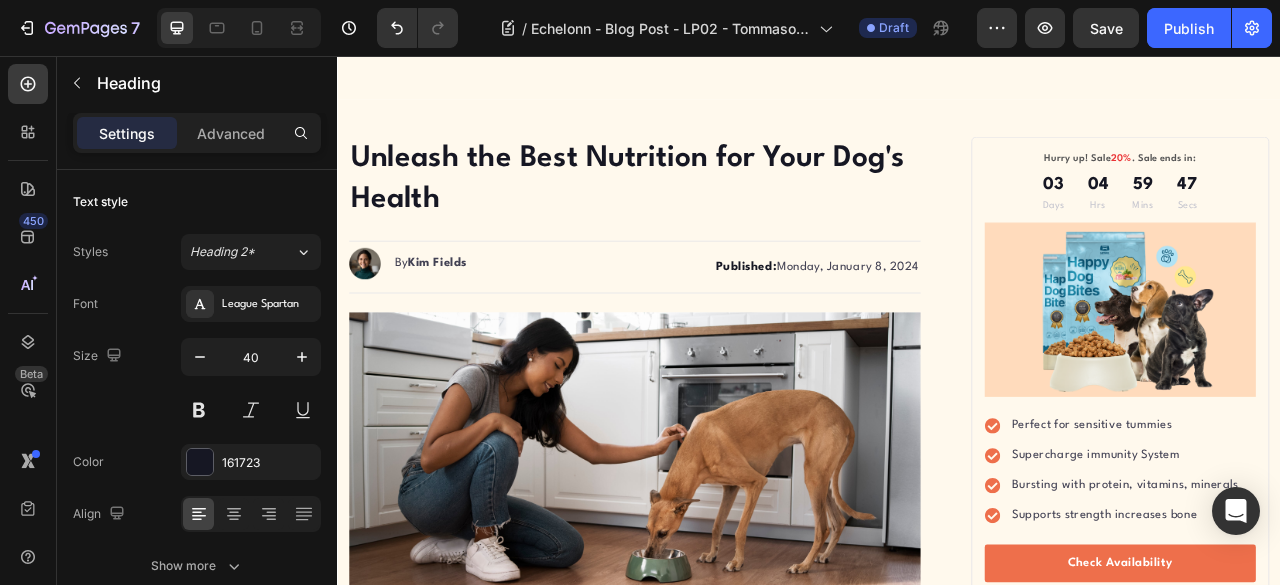 click on "Unleash the Best Nutrition for Your Dog's Health" at bounding box center [715, 213] 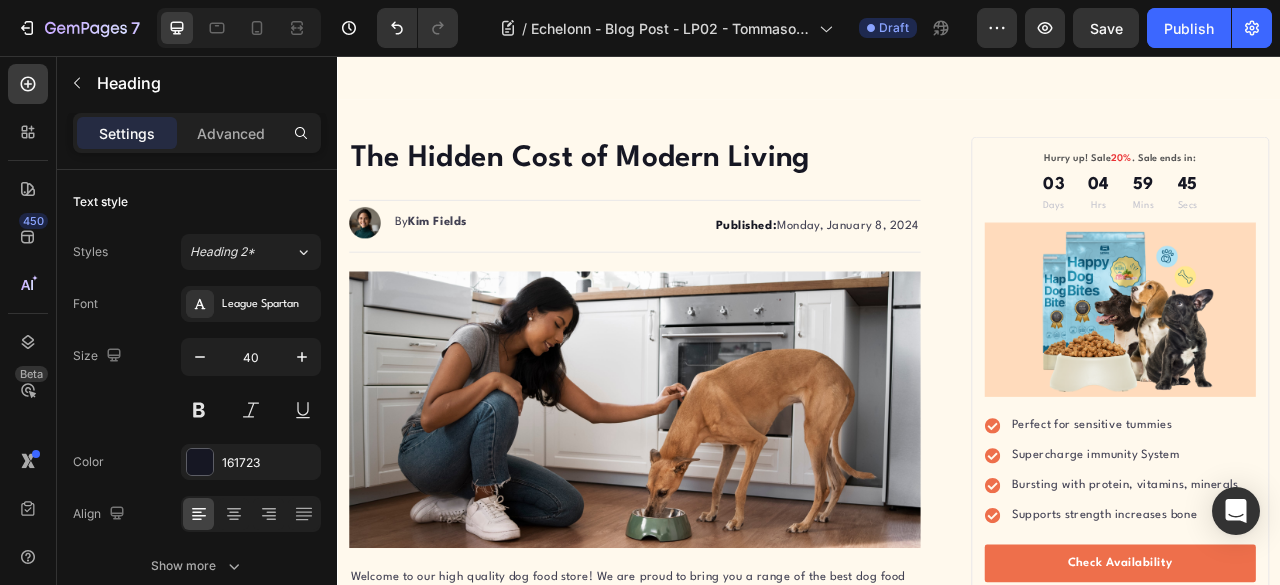 click on "The Hidden Cost of Modern Living" at bounding box center (715, 187) 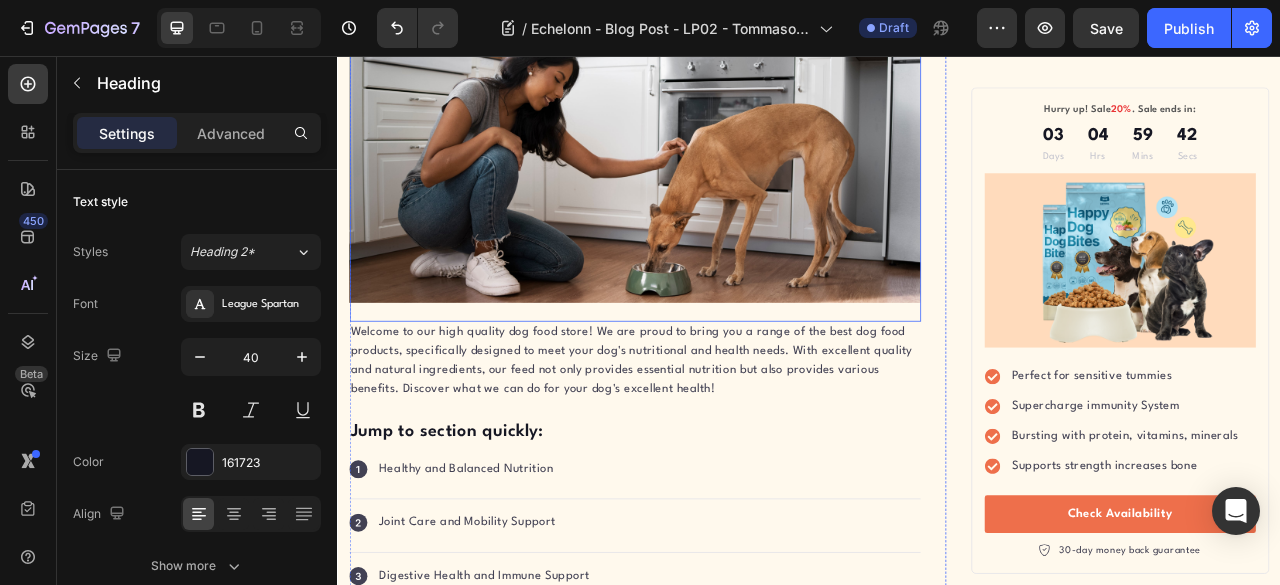 scroll, scrollTop: 1333, scrollLeft: 0, axis: vertical 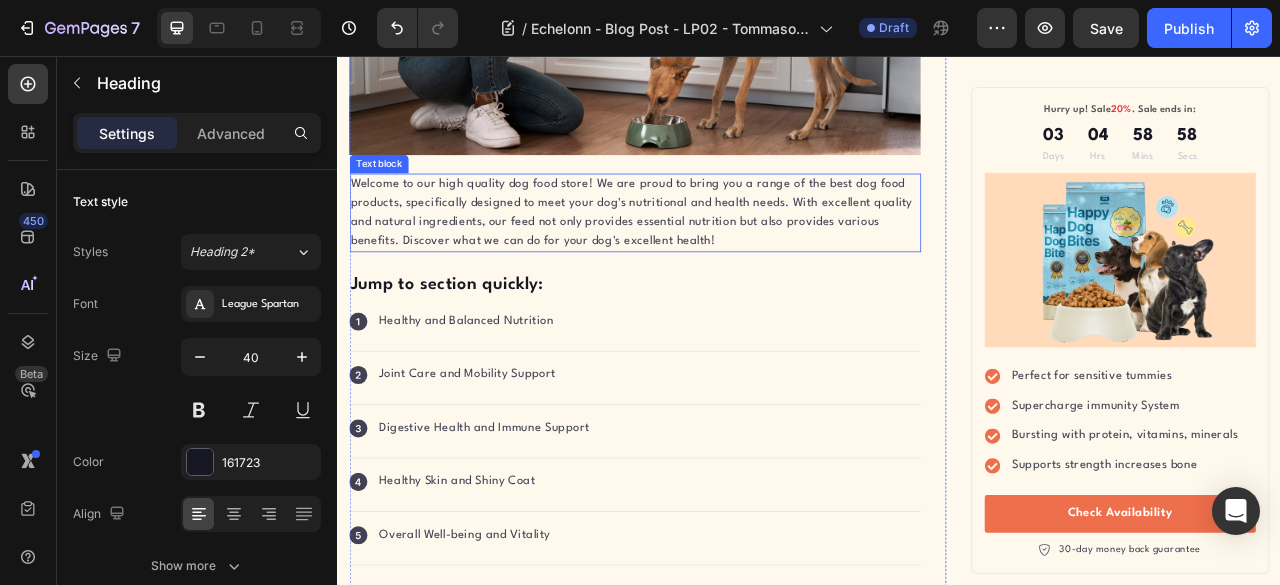 click on "Welcome to our high quality dog food store! We are proud to bring you a range of the best dog food products, specifically designed to meet your dog's nutritional and health needs. With excellent quality and natural ingredients, our feed not only provides essential nutrition but also provides various benefits. Discover what we can do for your dog's excellent health!" at bounding box center [715, 256] 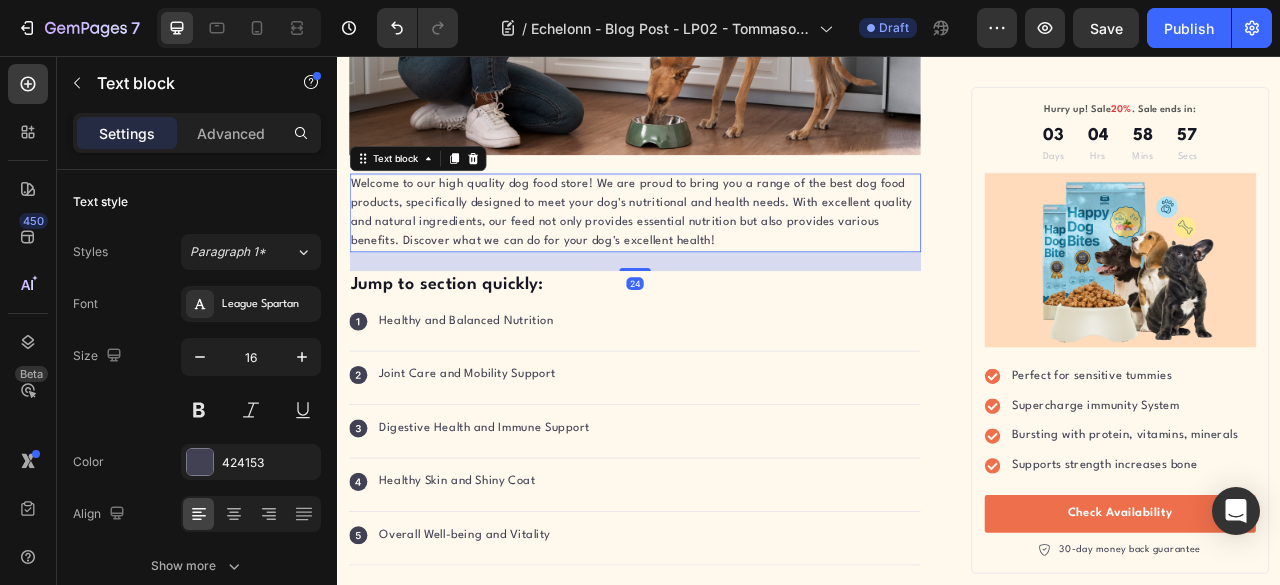 click on "Welcome to our high quality dog food store! We are proud to bring you a range of the best dog food products, specifically designed to meet your dog's nutritional and health needs. With excellent quality and natural ingredients, our feed not only provides essential nutrition but also provides various benefits. Discover what we can do for your dog's excellent health!" at bounding box center (715, 256) 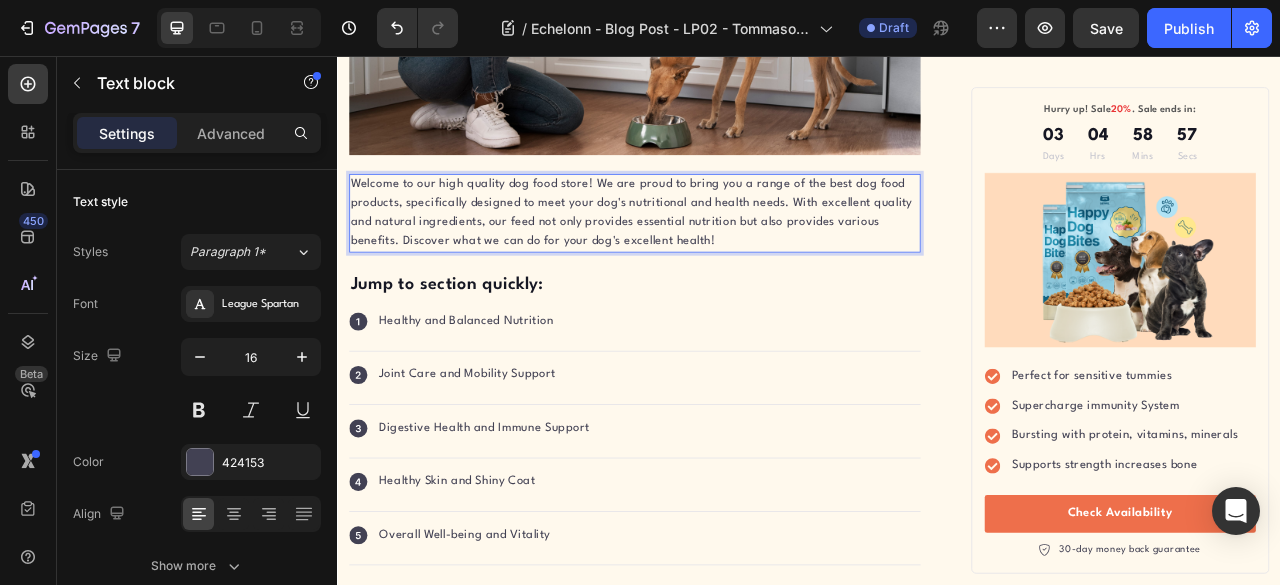 click on "Welcome to our high quality dog food store! We are proud to bring you a range of the best dog food products, specifically designed to meet your dog's nutritional and health needs. With excellent quality and natural ingredients, our feed not only provides essential nutrition but also provides various benefits. Discover what we can do for your dog's excellent health!" at bounding box center [715, 256] 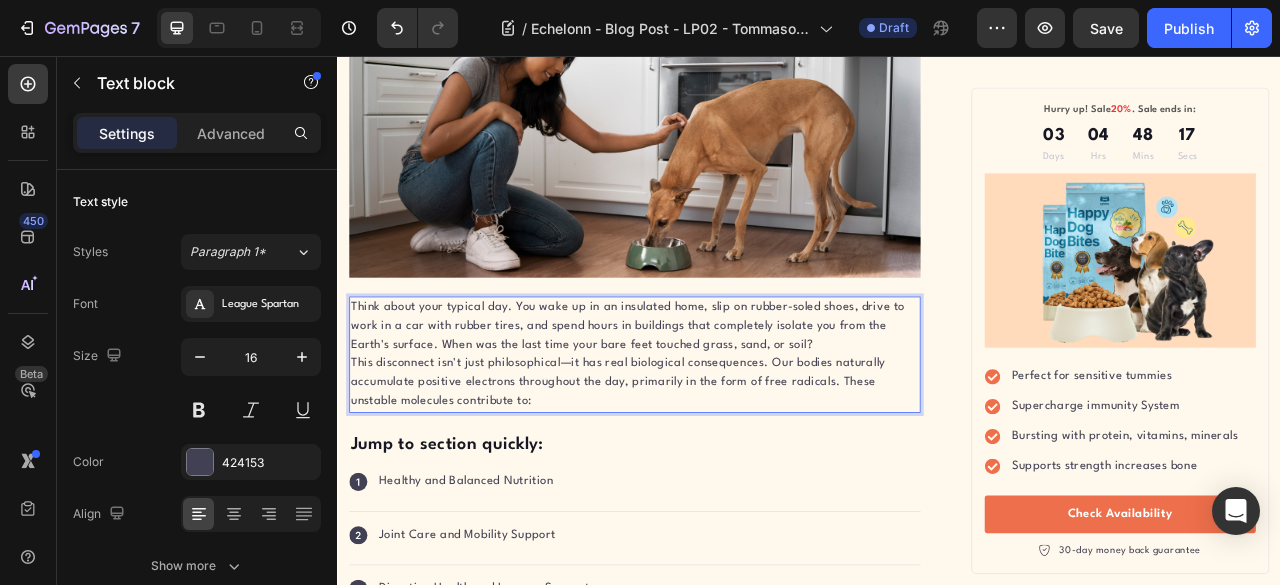 scroll, scrollTop: 1333, scrollLeft: 0, axis: vertical 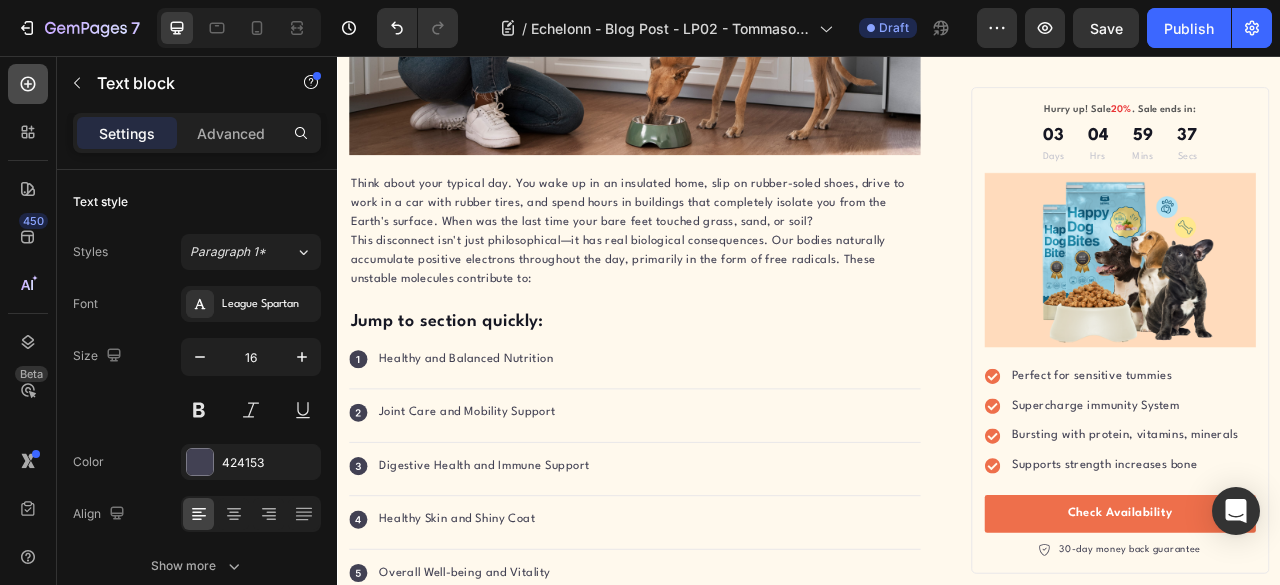 click 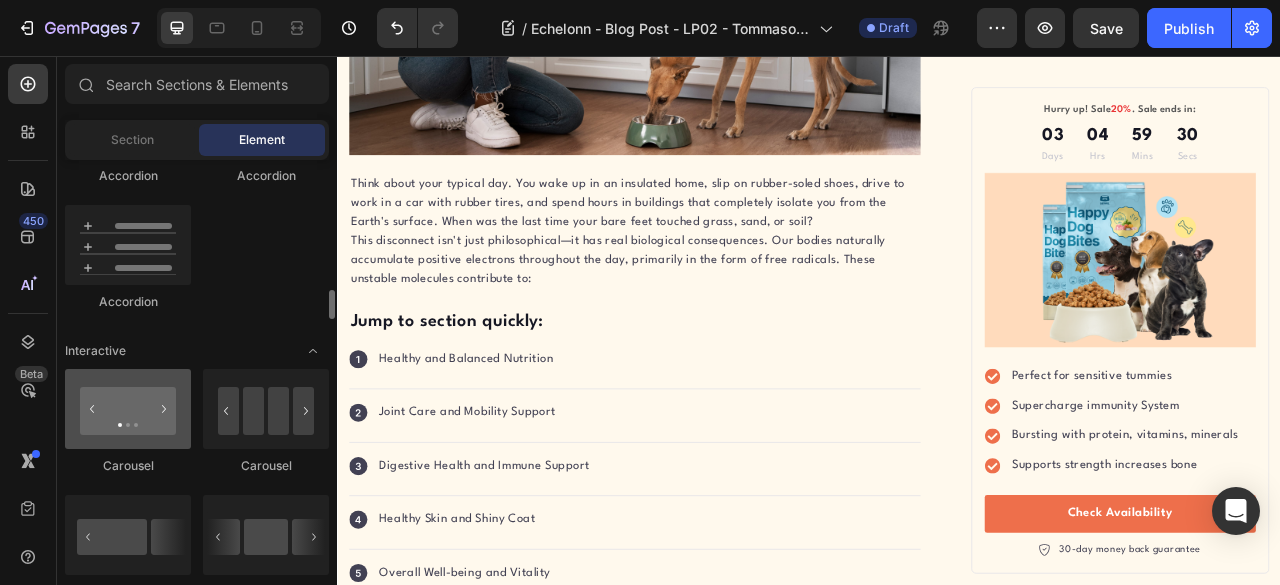 scroll, scrollTop: 1500, scrollLeft: 0, axis: vertical 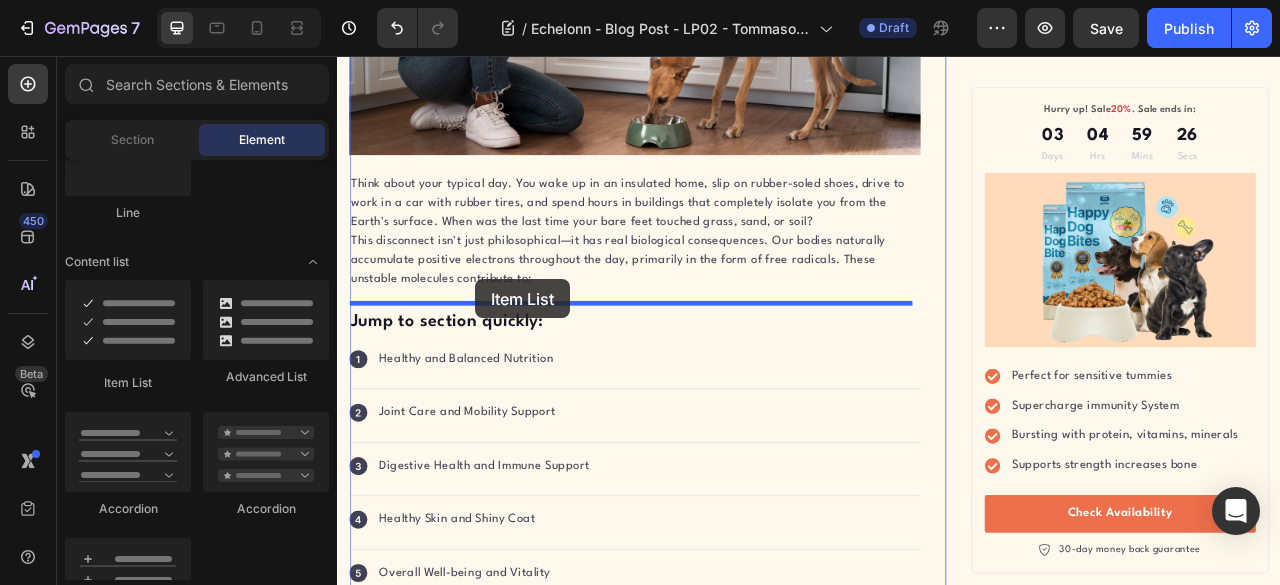 drag, startPoint x: 458, startPoint y: 386, endPoint x: 513, endPoint y: 340, distance: 71.70077 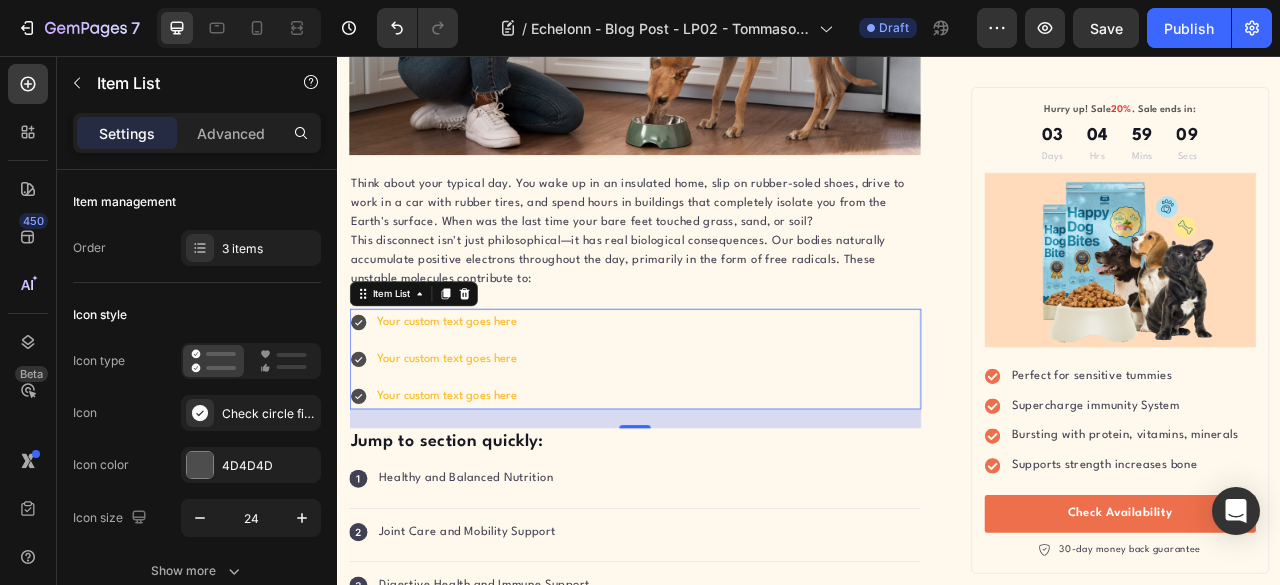 click on "Your custom text goes here" at bounding box center [476, 395] 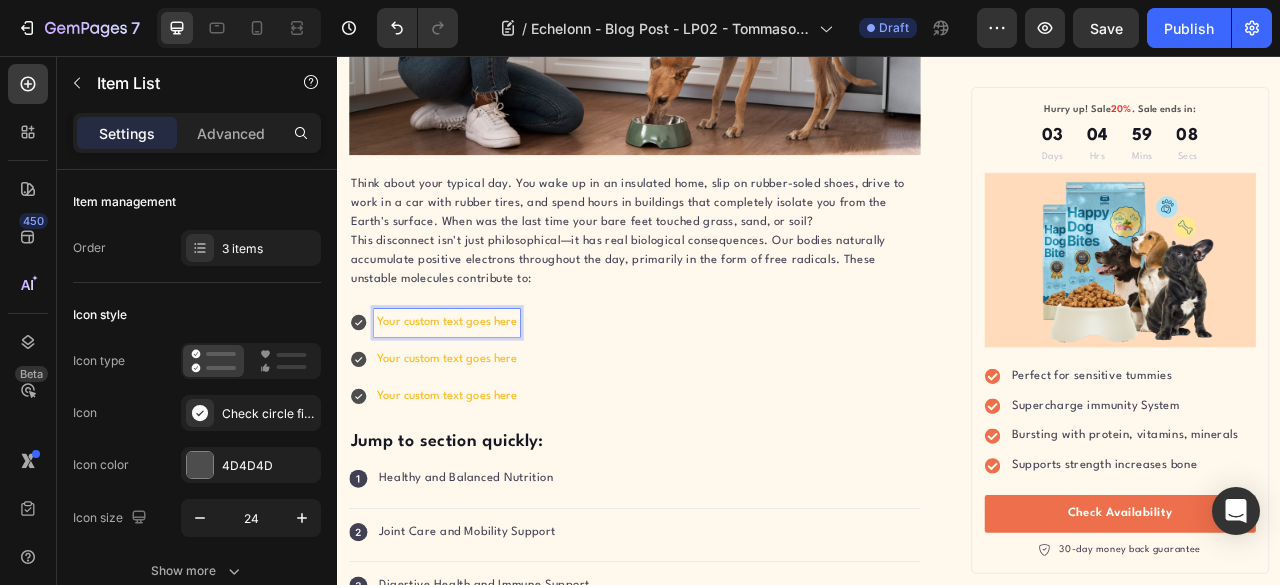 click on "Your custom text goes here" at bounding box center [476, 395] 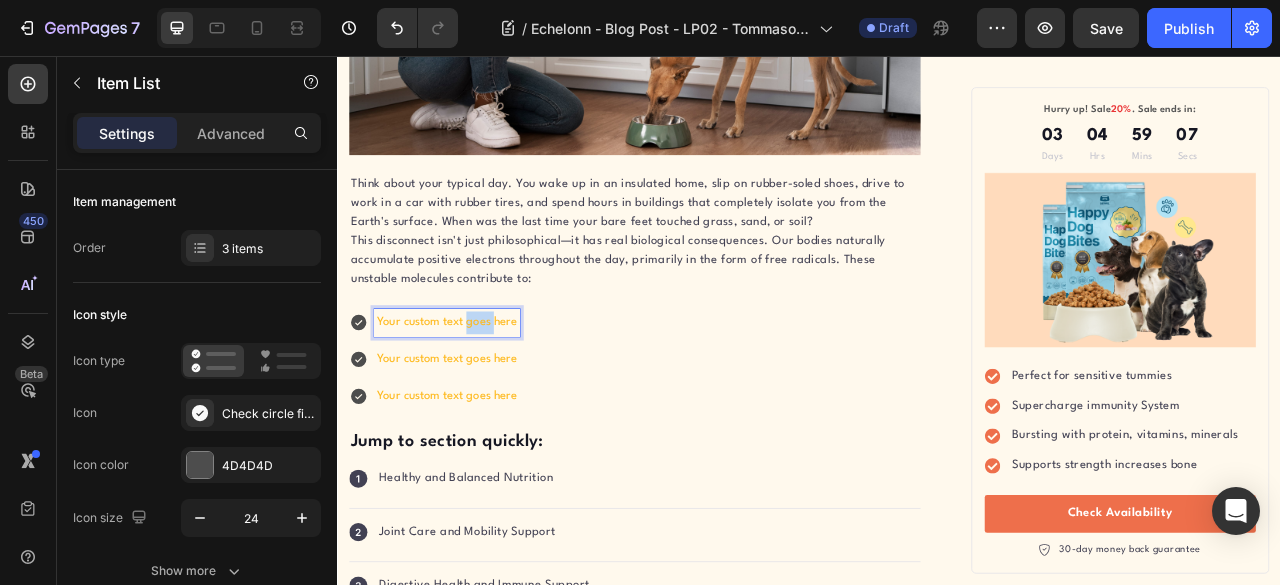 click on "Your custom text goes here" at bounding box center [476, 395] 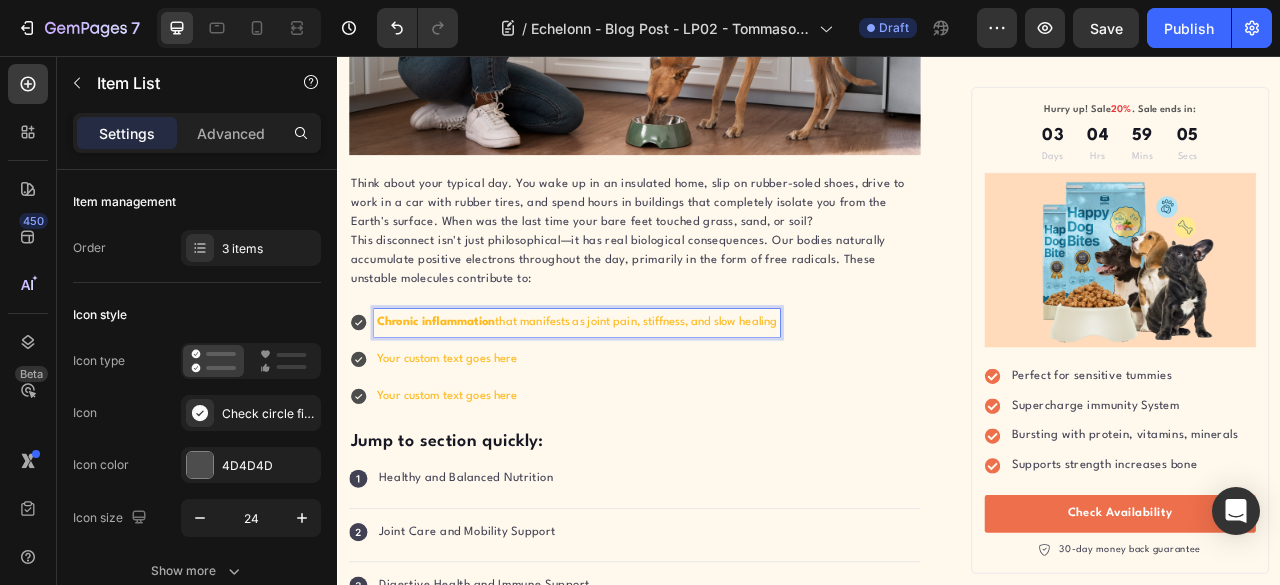 click on "Your custom text goes here" at bounding box center (642, 442) 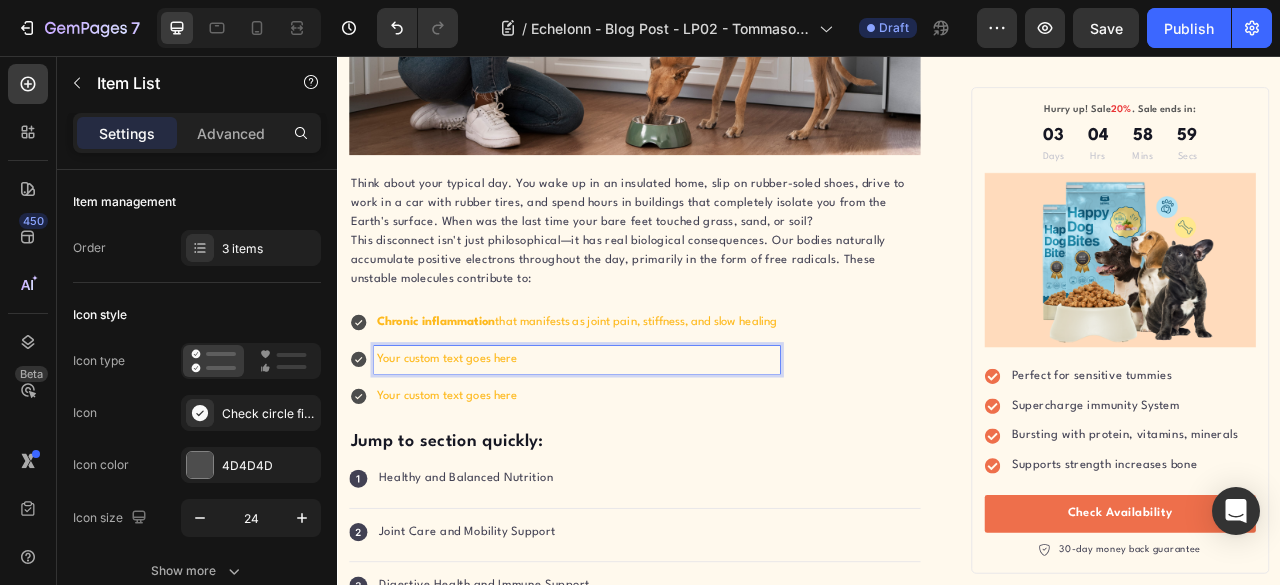 click on "Your custom text goes here" at bounding box center [642, 442] 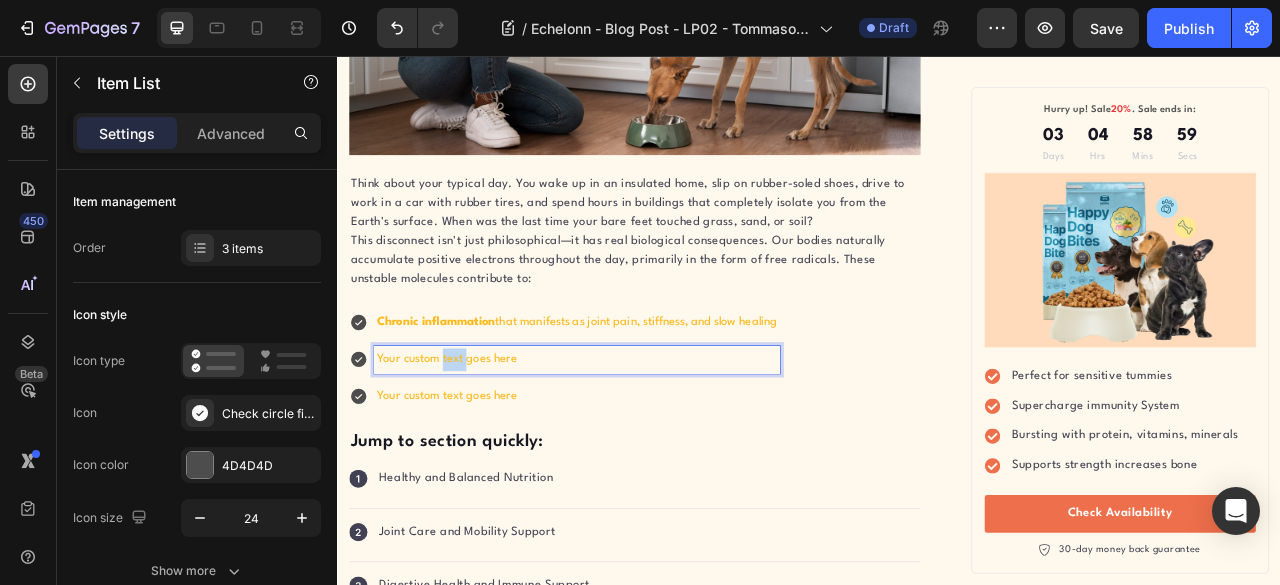 click on "Your custom text goes here" at bounding box center [642, 442] 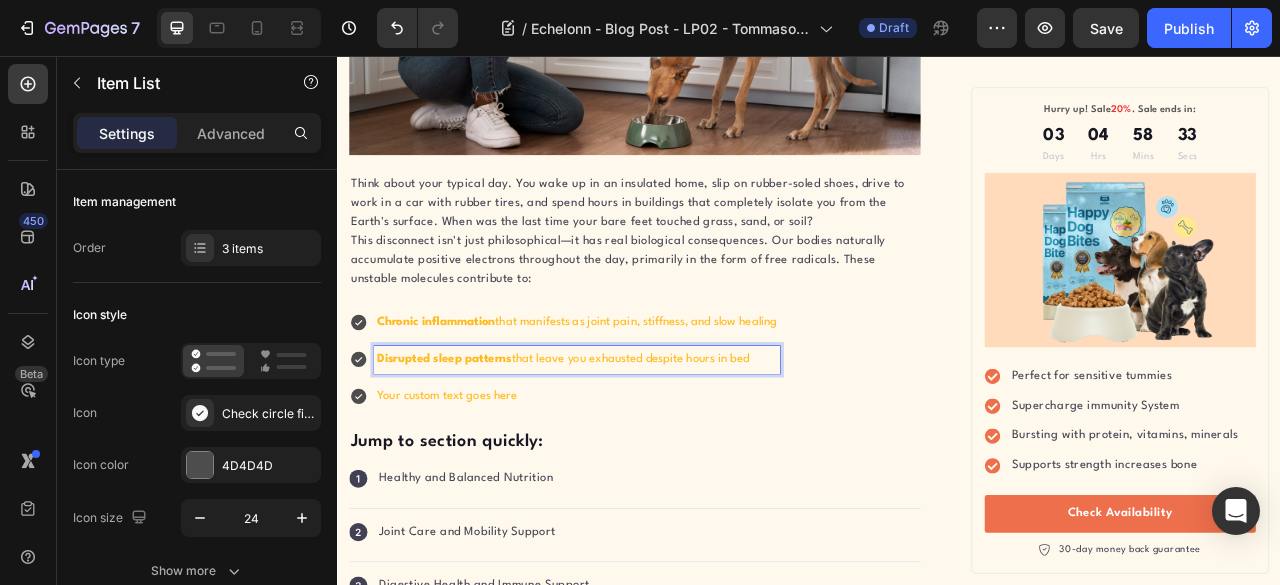 click on "Your custom text goes here" at bounding box center (642, 489) 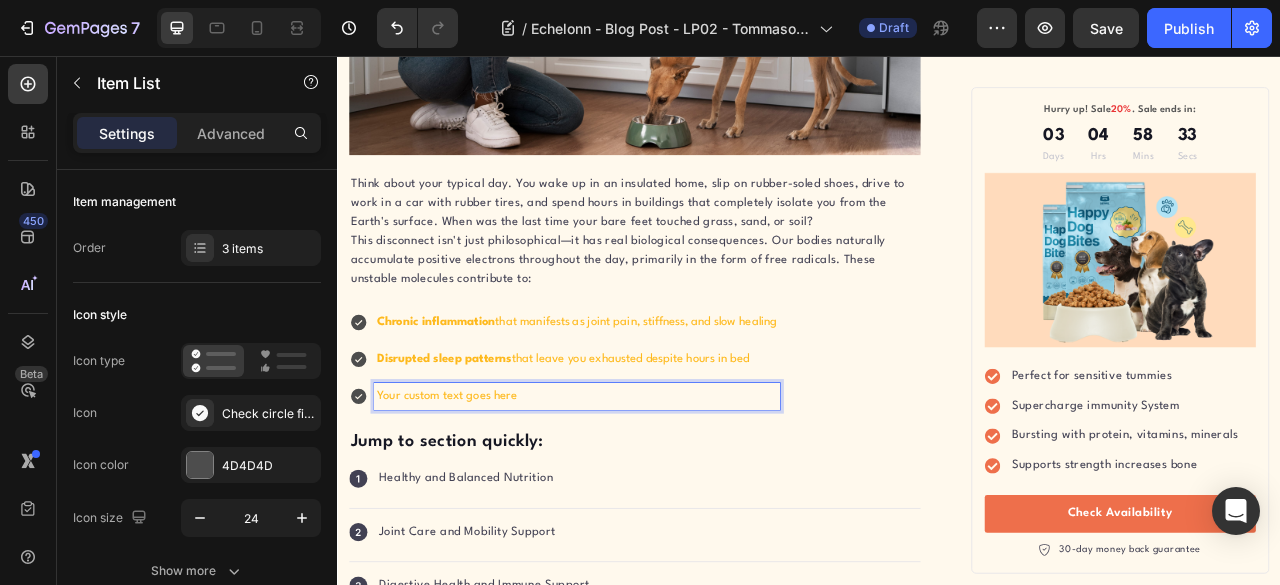 click on "Your custom text goes here" at bounding box center (642, 489) 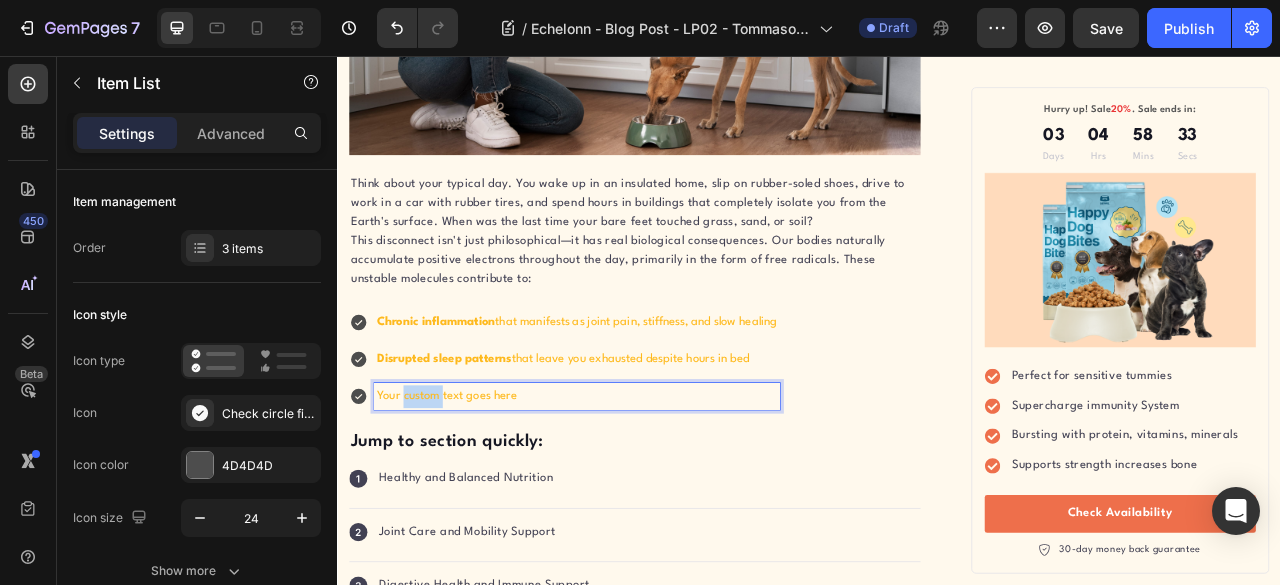 click on "Your custom text goes here" at bounding box center (642, 489) 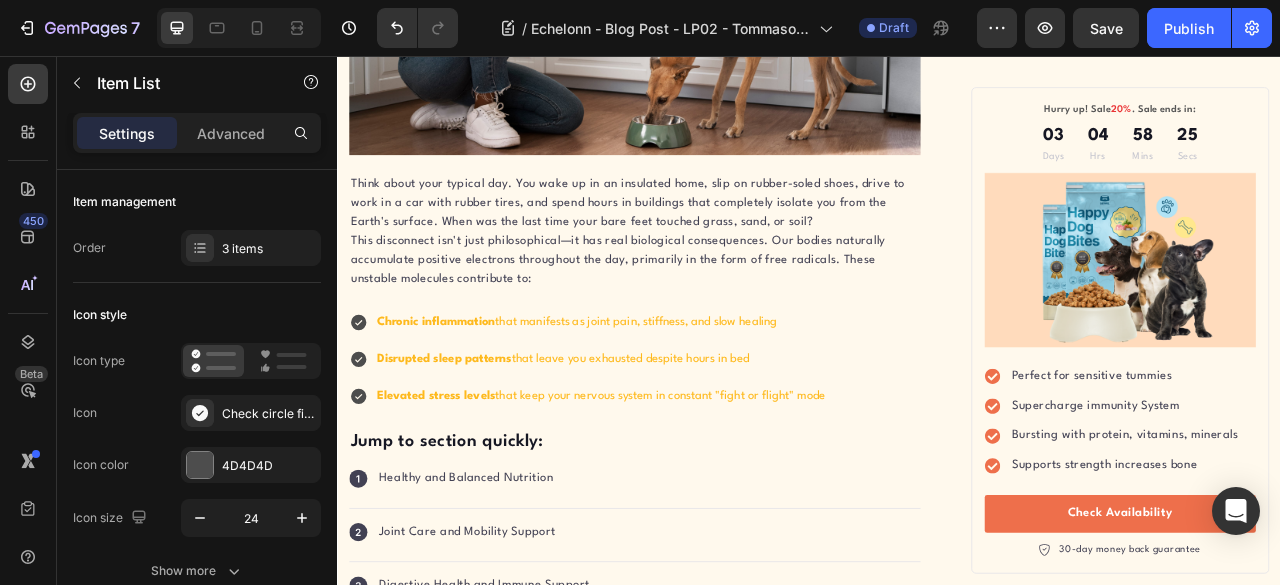 click on "Elevated stress levels  that keep your nervous system in constant "fight or flight" mode" at bounding box center (656, 489) 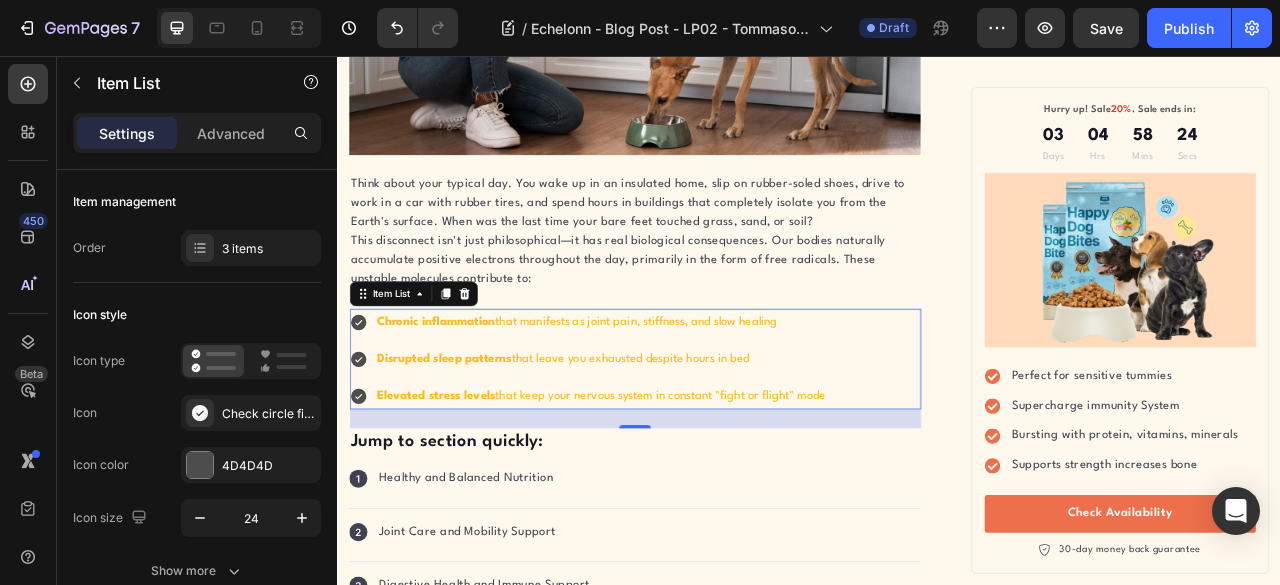 click on "Elevated stress levels  that keep your nervous system in constant "fight or flight" mode" at bounding box center (656, 489) 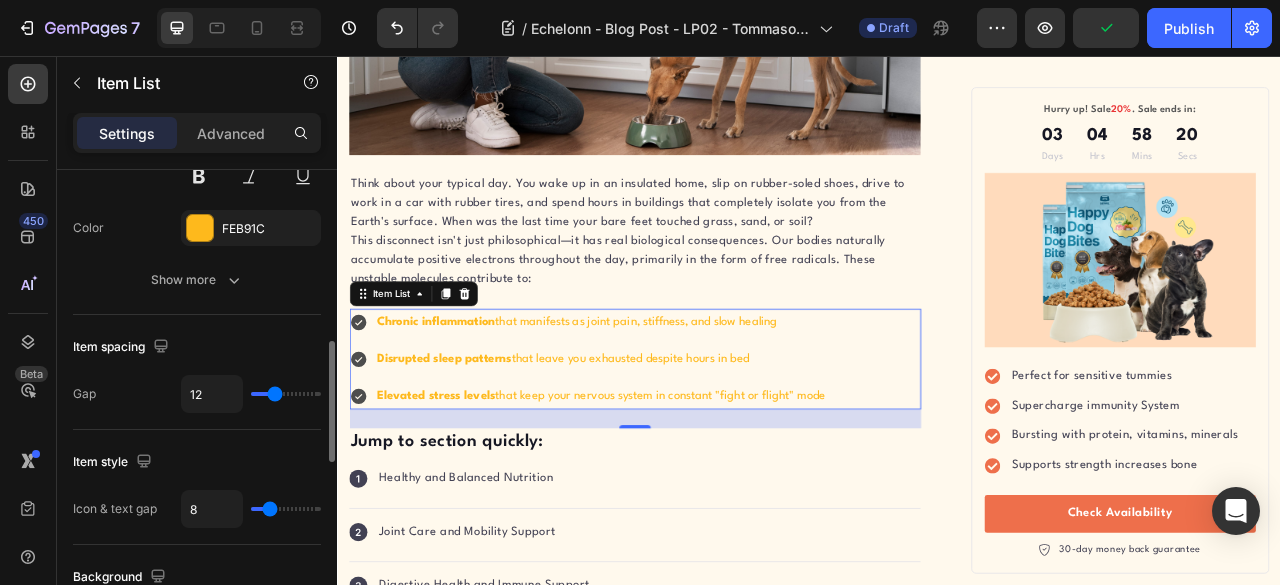 scroll, scrollTop: 0, scrollLeft: 0, axis: both 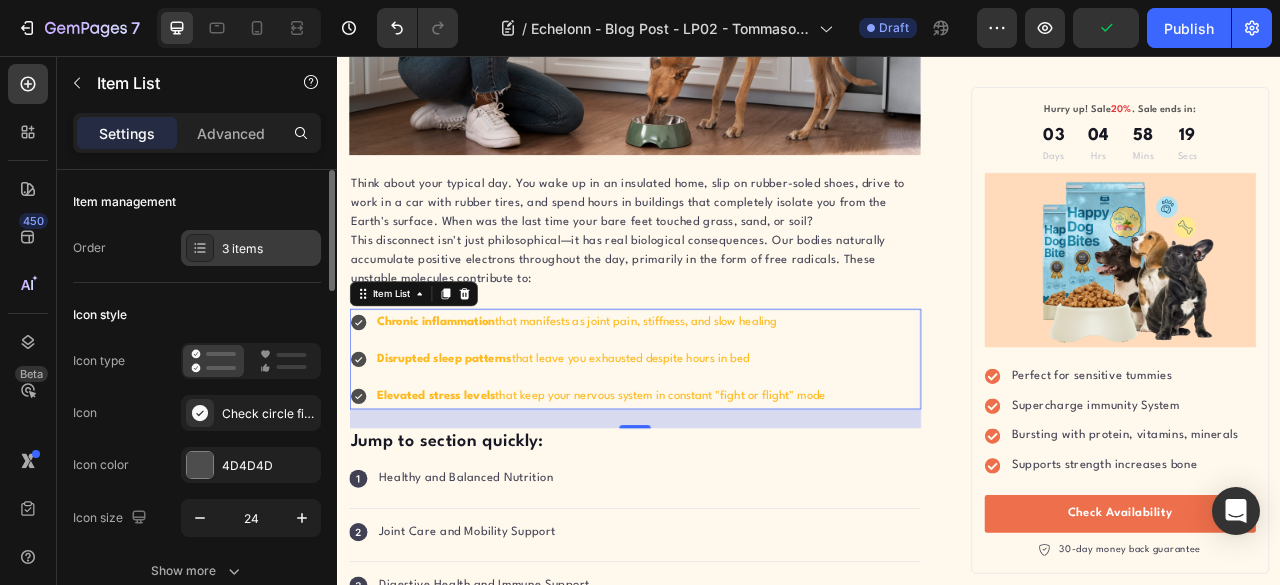 click on "3 items" at bounding box center [269, 249] 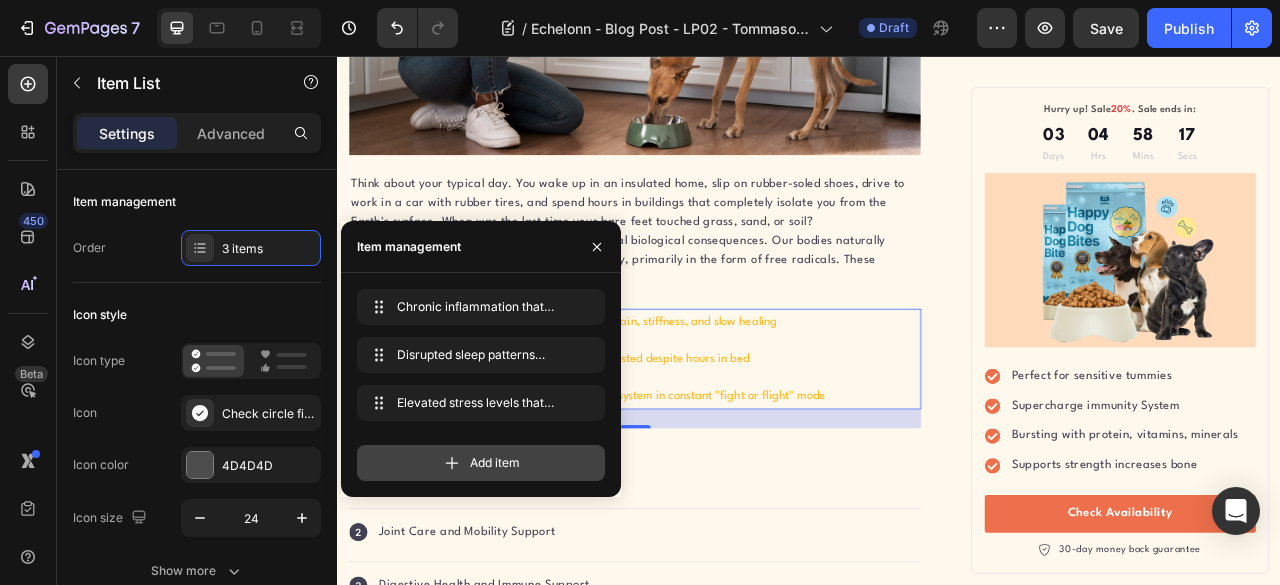 click on "Add item" at bounding box center (495, 463) 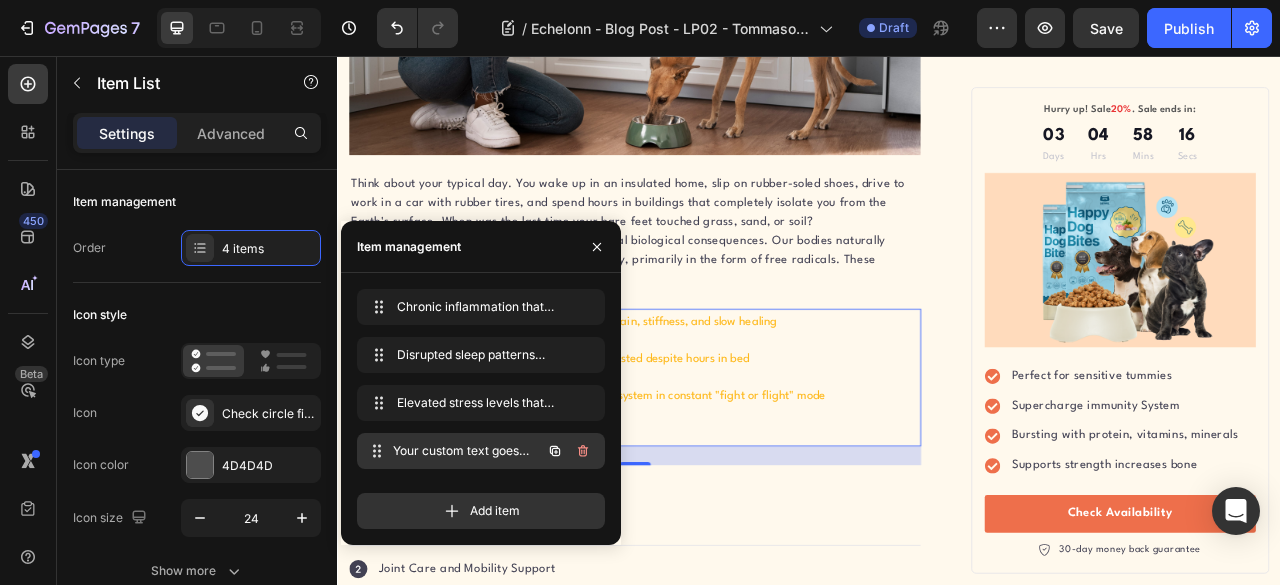 click on "Your custom text goes here" at bounding box center [467, 451] 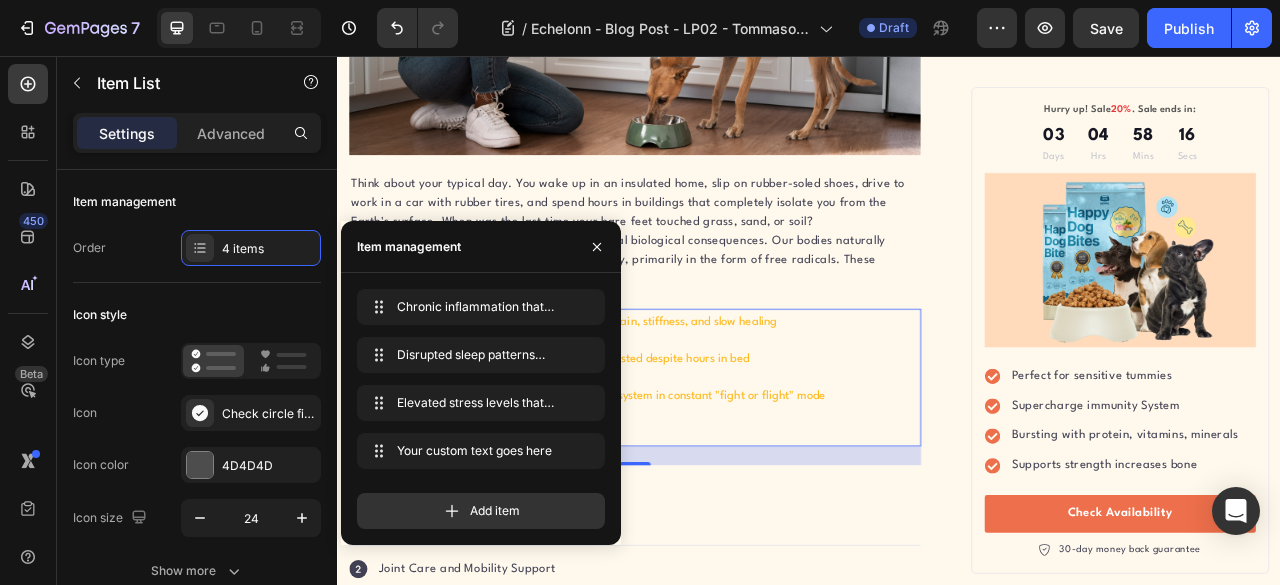 click on "Your custom text goes here" at bounding box center (672, 535) 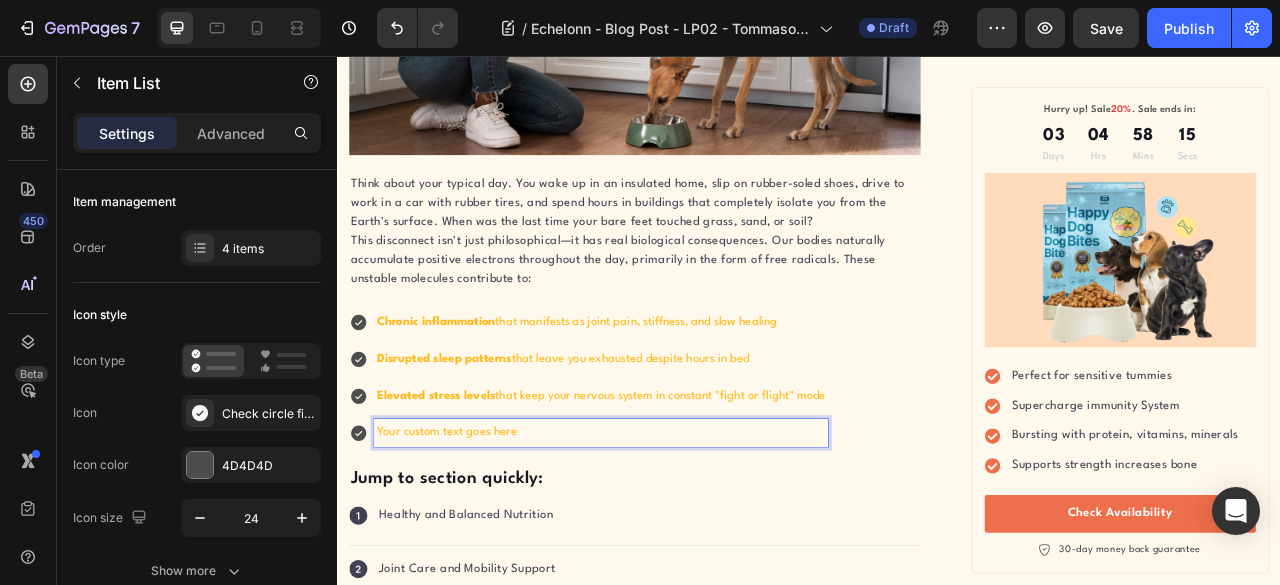 click on "Your custom text goes here" at bounding box center (672, 535) 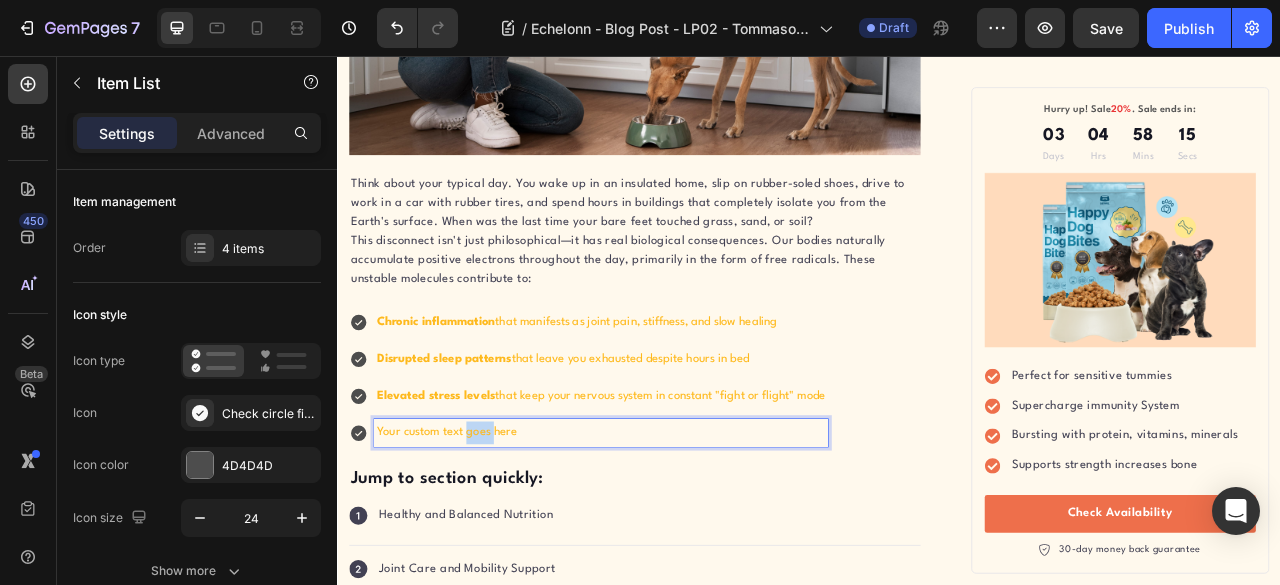 click on "Your custom text goes here" at bounding box center [672, 535] 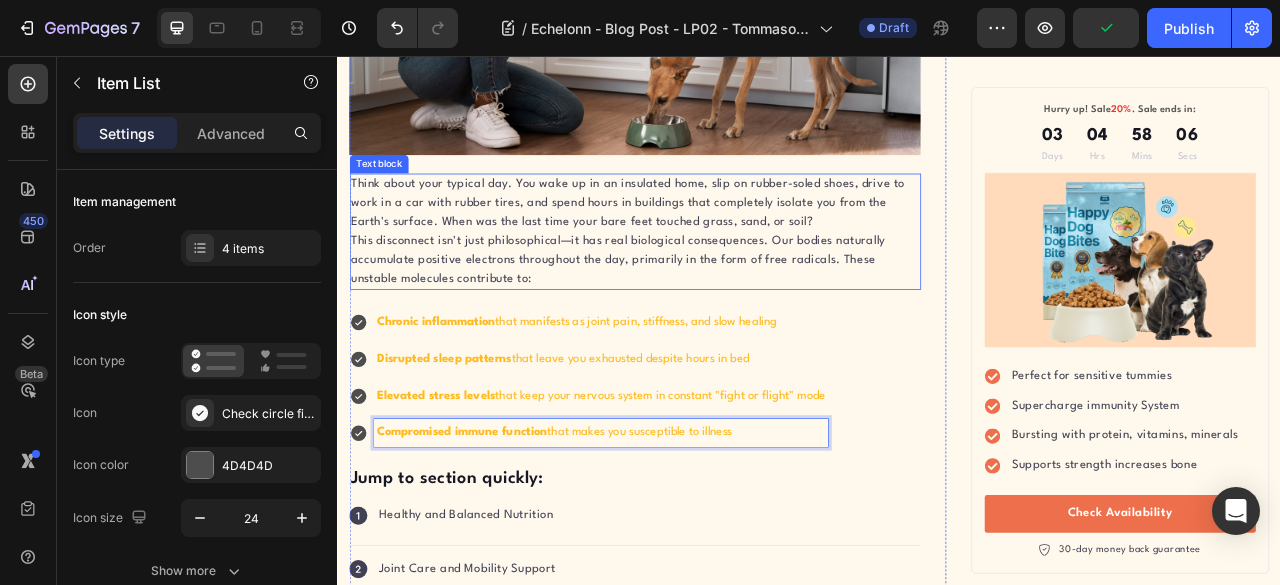 click on "Think about your typical day. You wake up in an insulated home, slip on rubber-soled shoes, drive to work in a car with rubber tires, and spend hours in buildings that completely isolate you from the Earth's surface. When was the last time your bare feet touched grass, sand, or soil?" at bounding box center (715, 244) 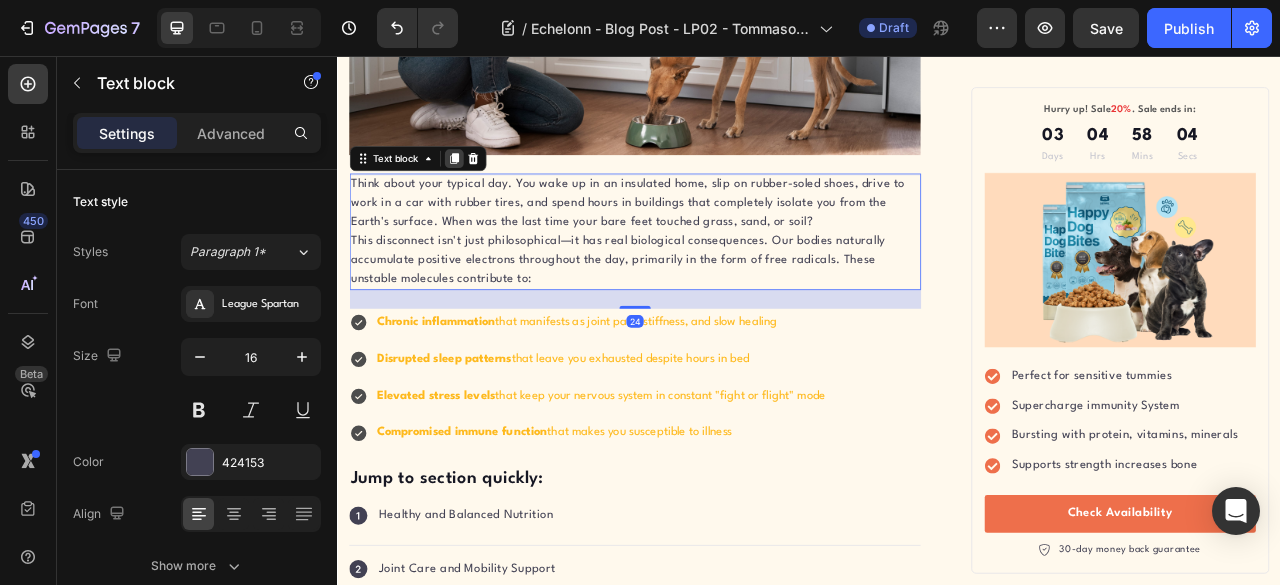 click 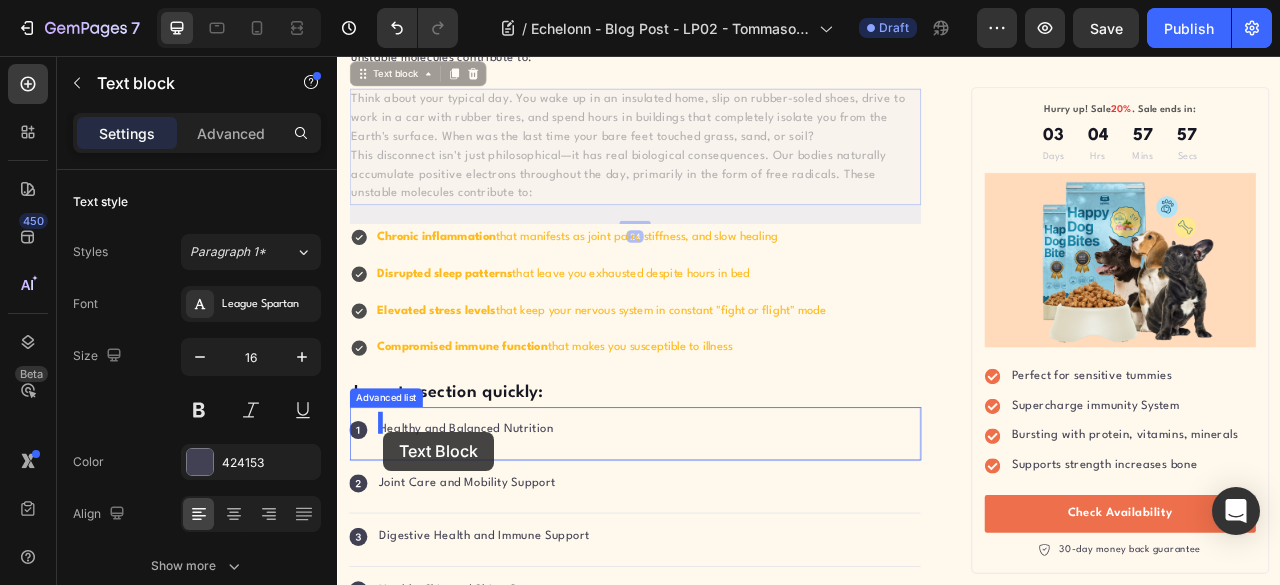 scroll, scrollTop: 1800, scrollLeft: 0, axis: vertical 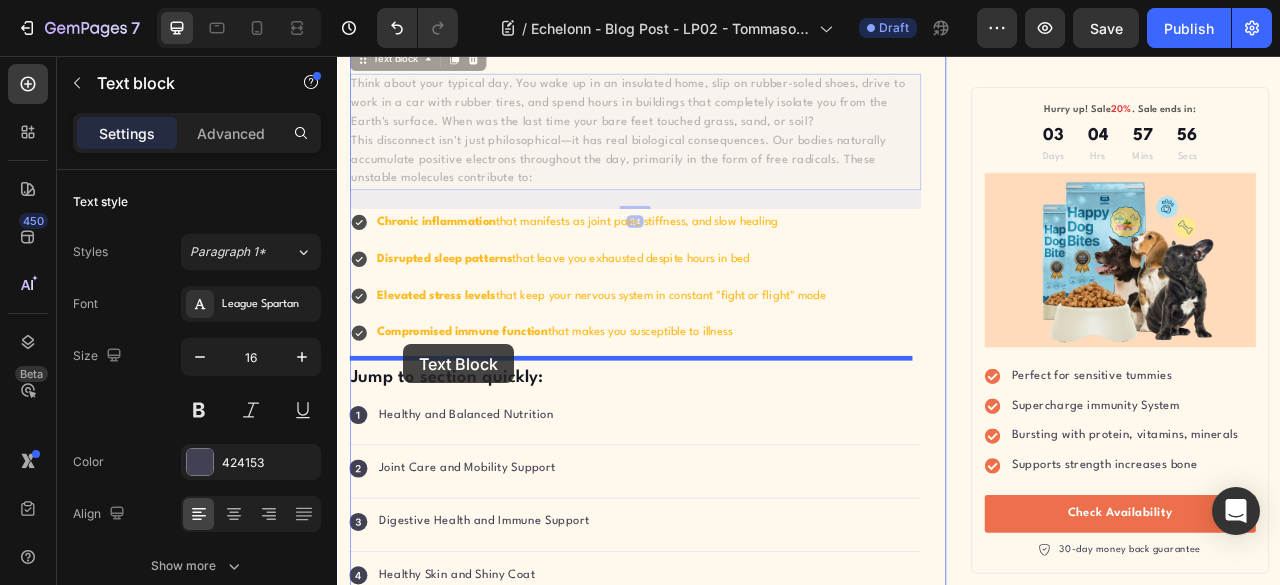drag, startPoint x: 398, startPoint y: 355, endPoint x: 421, endPoint y: 423, distance: 71.7844 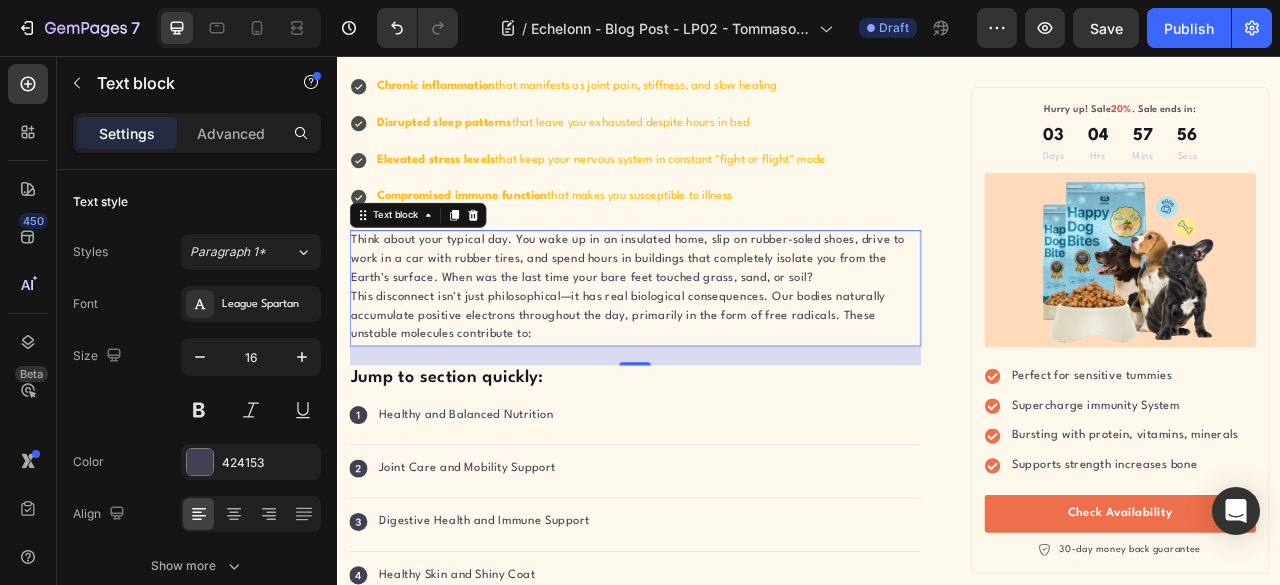 scroll, scrollTop: 1628, scrollLeft: 0, axis: vertical 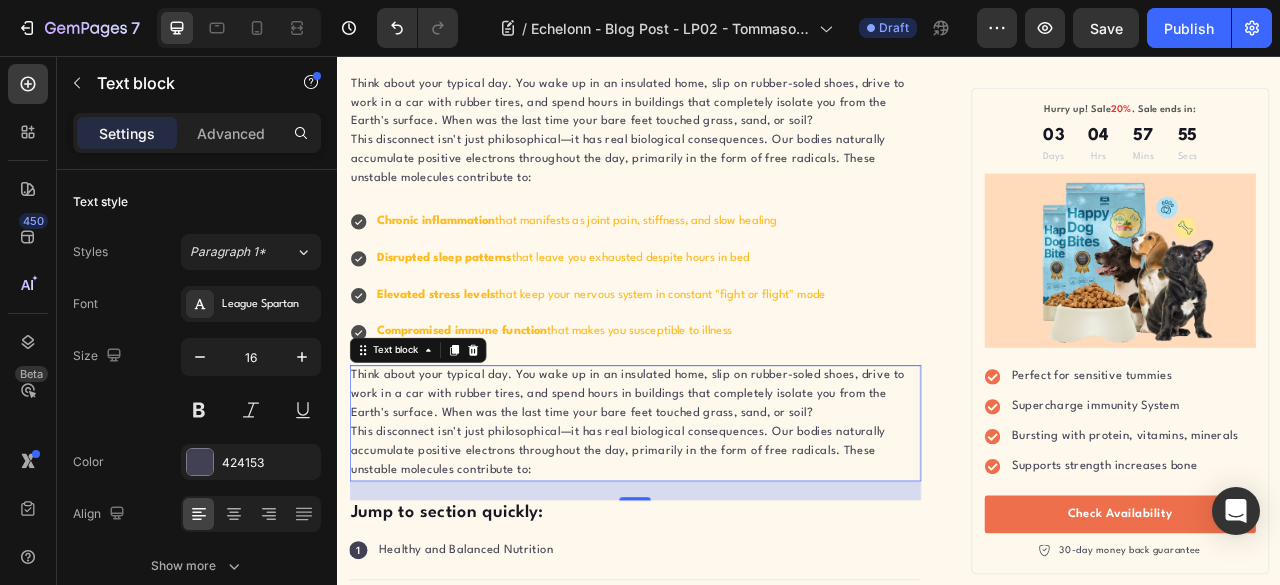 click on "Think about your typical day. You wake up in an insulated home, slip on rubber-soled shoes, drive to work in a car with rubber tires, and spend hours in buildings that completely isolate you from the Earth's surface. When was the last time your bare feet touched grass, sand, or soil?" at bounding box center [715, 487] 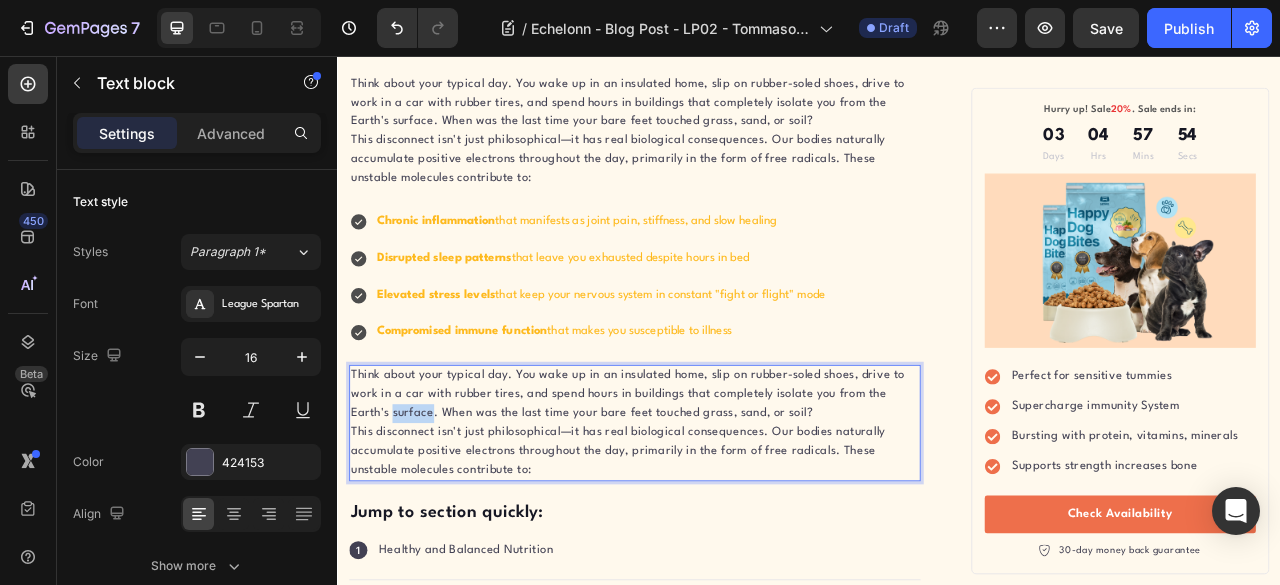 click on "Think about your typical day. You wake up in an insulated home, slip on rubber-soled shoes, drive to work in a car with rubber tires, and spend hours in buildings that completely isolate you from the Earth's surface. When was the last time your bare feet touched grass, sand, or soil?" at bounding box center (715, 487) 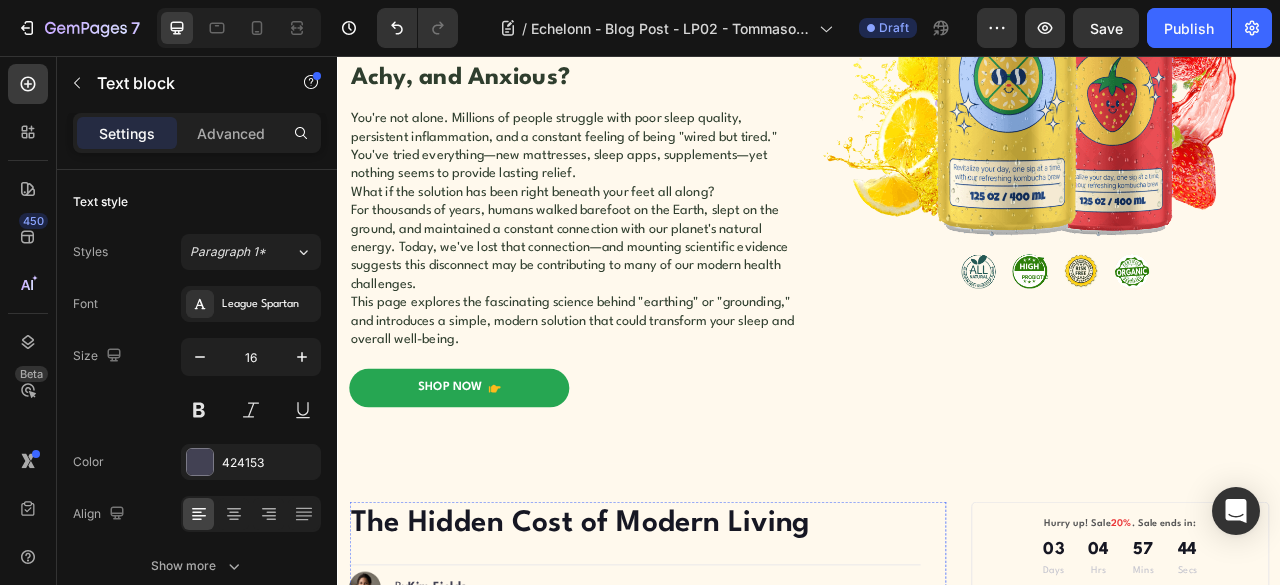 scroll, scrollTop: 461, scrollLeft: 0, axis: vertical 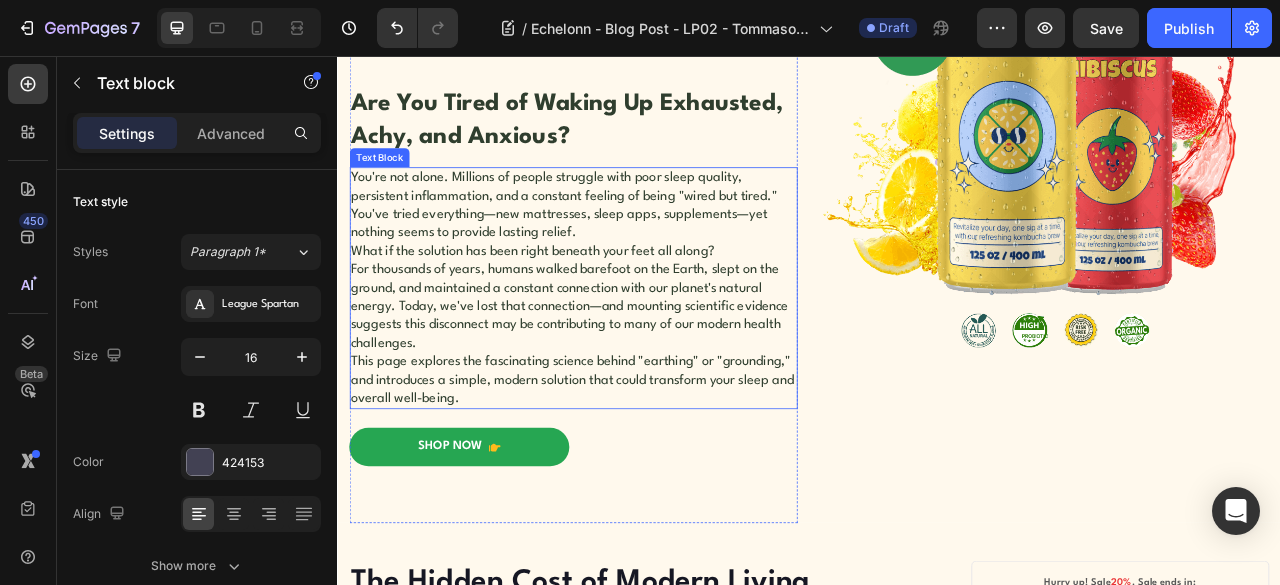 click on "What if the solution has been right beneath your feet all along?" at bounding box center (637, 304) 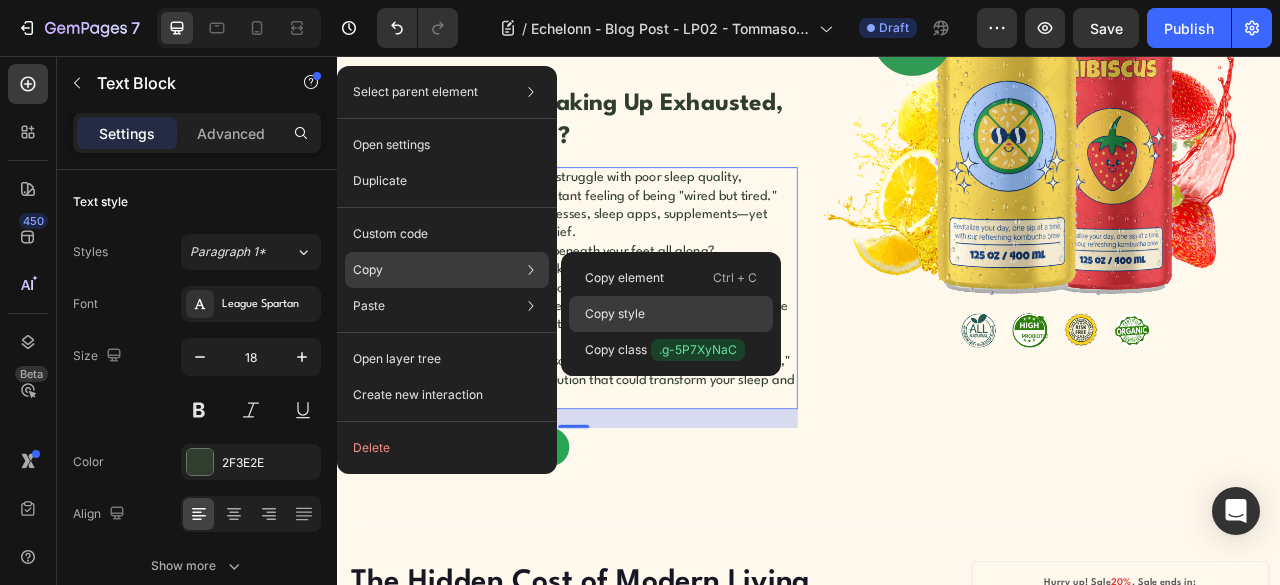 click on "Copy style" 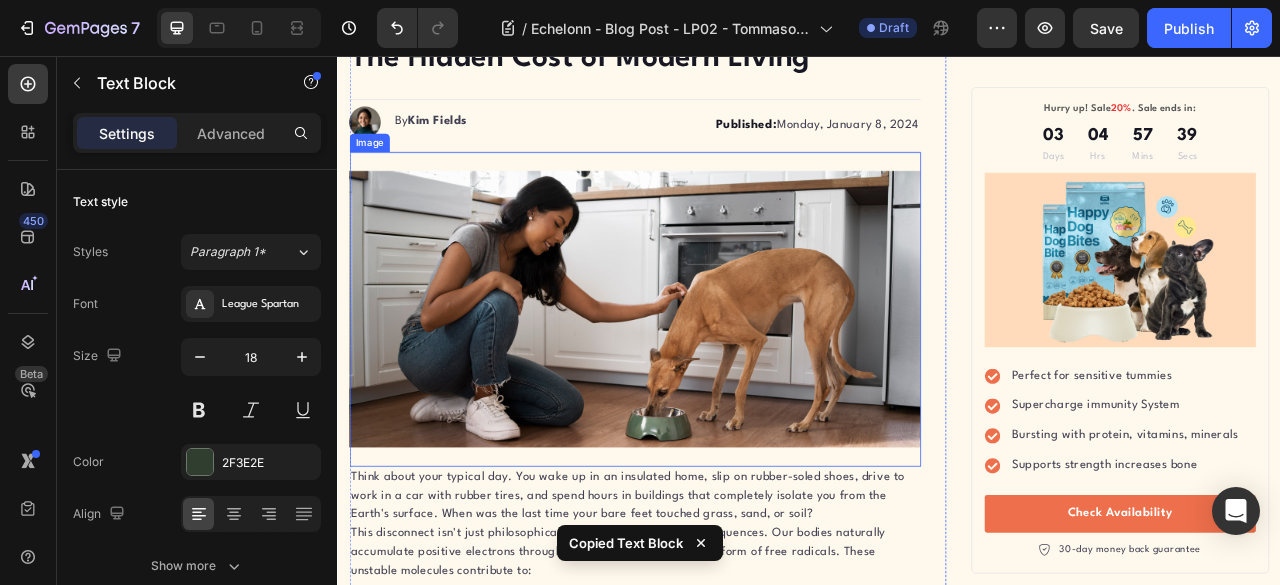 scroll, scrollTop: 1294, scrollLeft: 0, axis: vertical 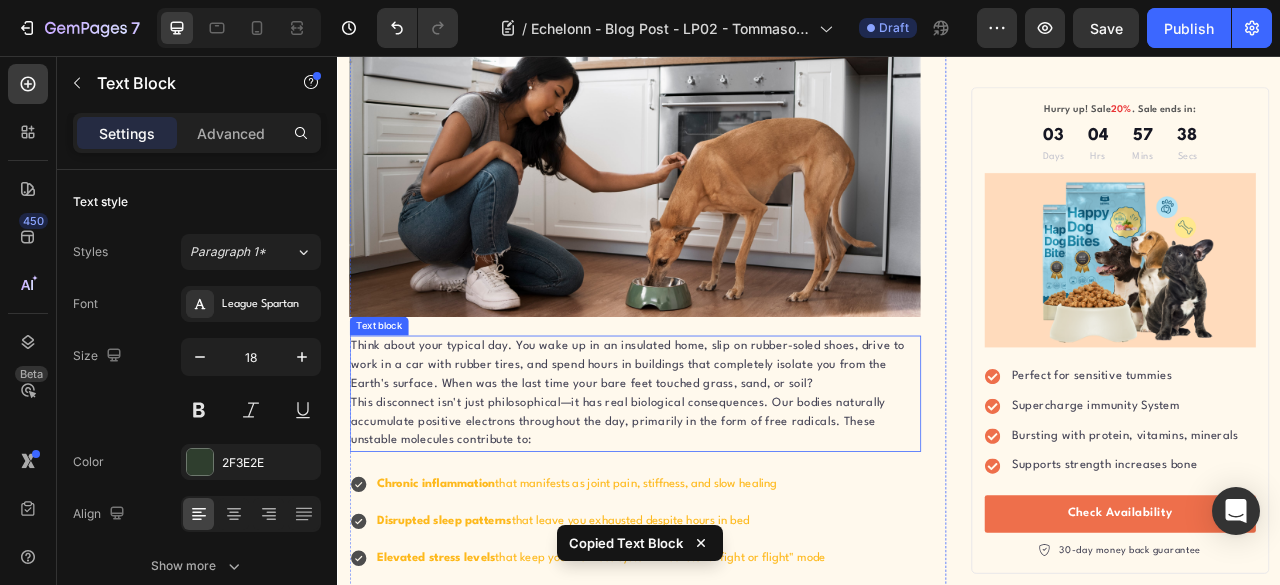 click on "This disconnect isn't just philosophical—it has real biological consequences. Our bodies naturally accumulate positive electrons throughout the day, primarily in the form of free radicals. These unstable molecules contribute to:" at bounding box center (715, 522) 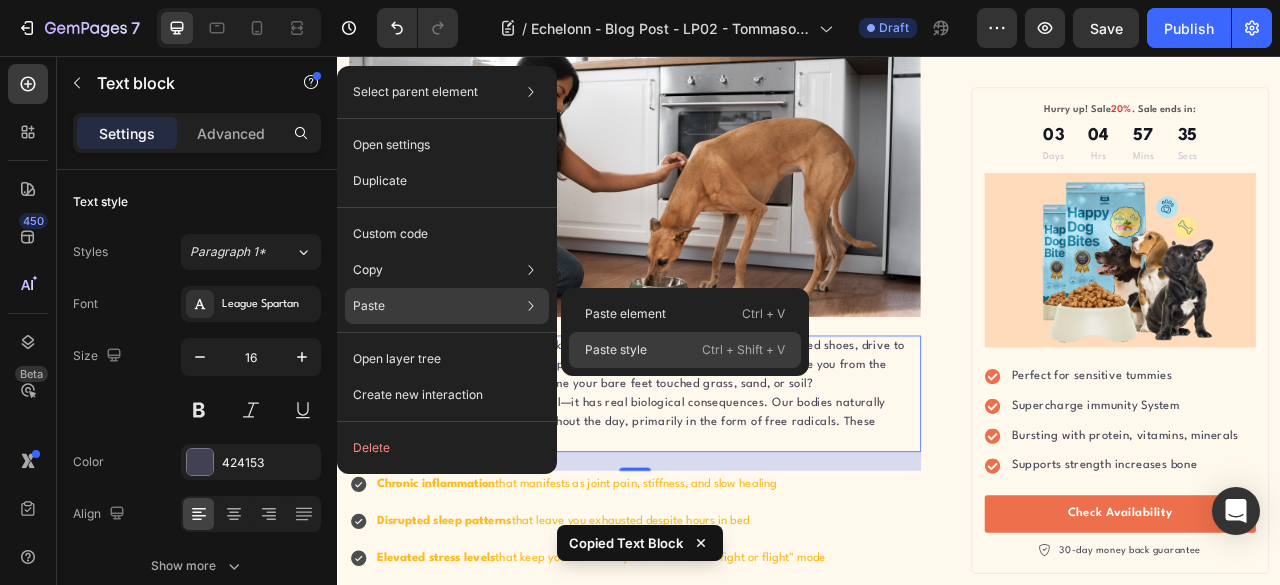 click on "Paste style" at bounding box center (616, 350) 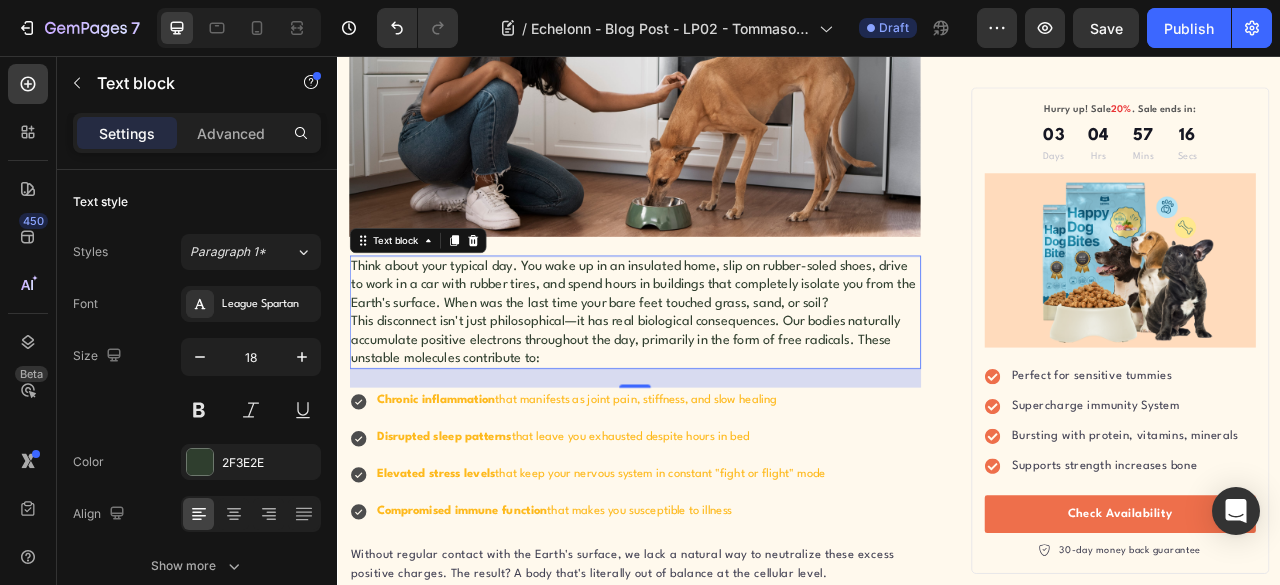 scroll, scrollTop: 1461, scrollLeft: 0, axis: vertical 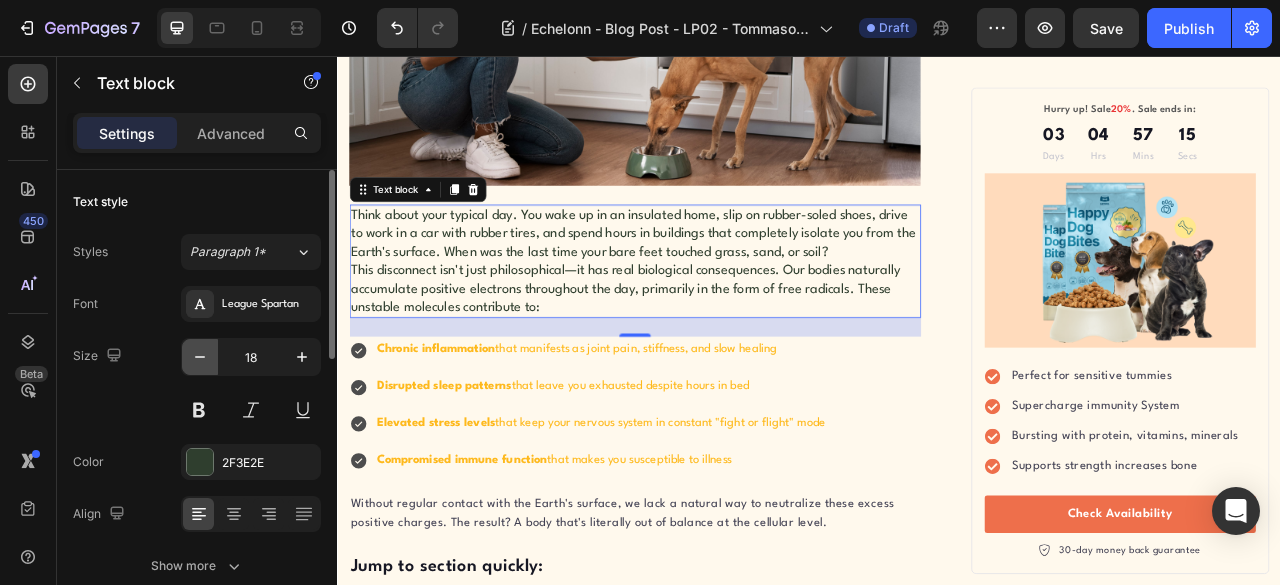 click 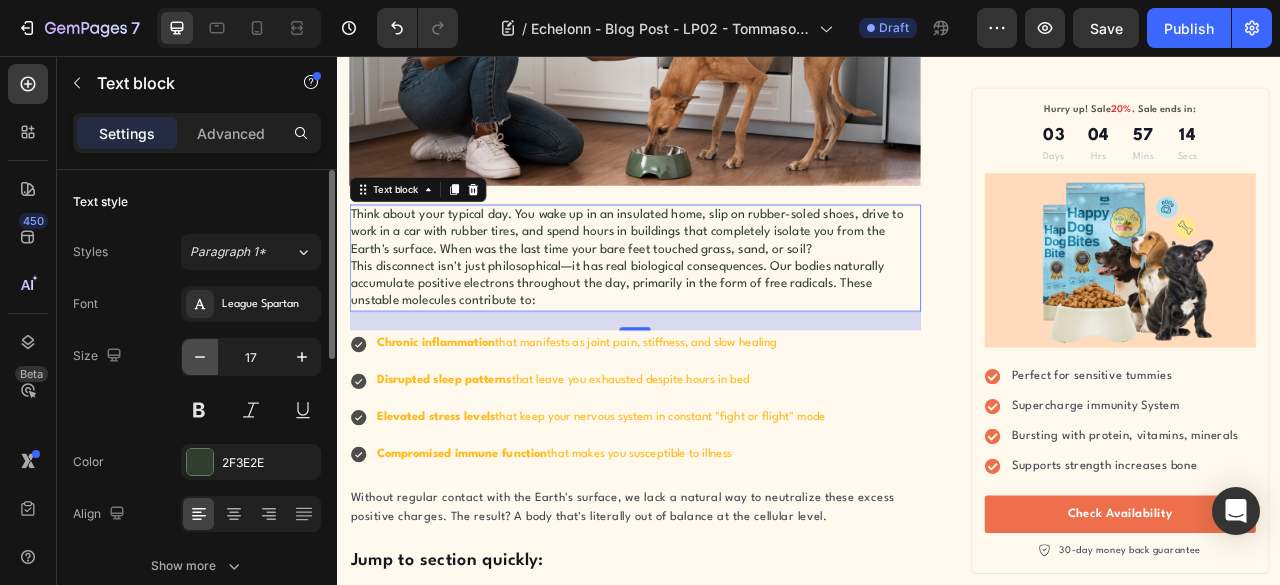 click 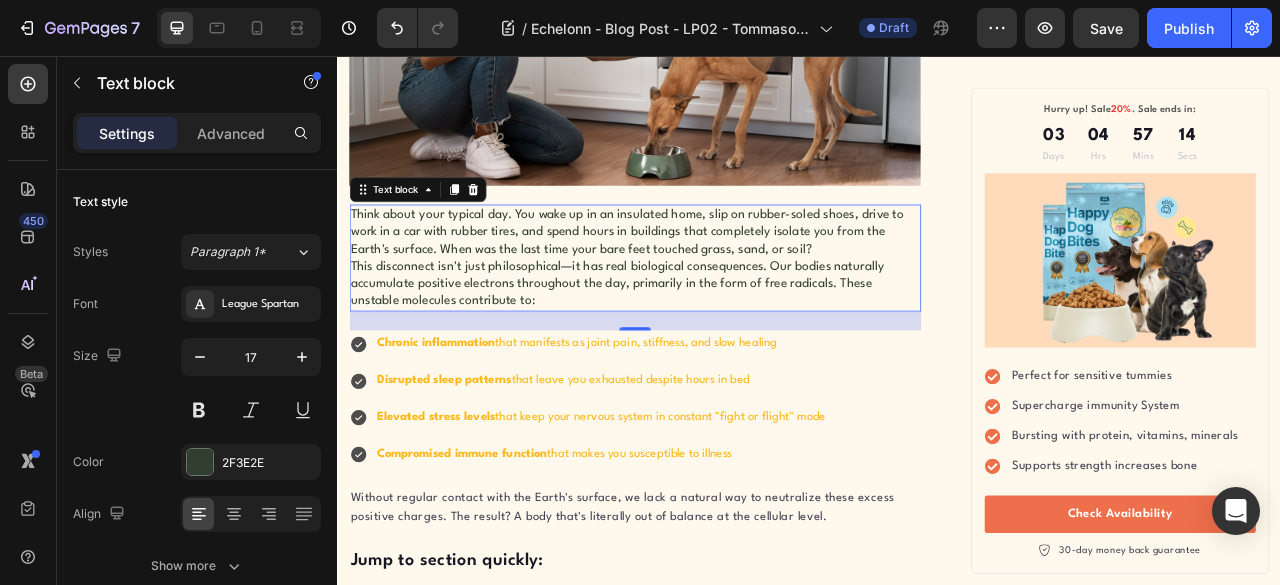 type on "16" 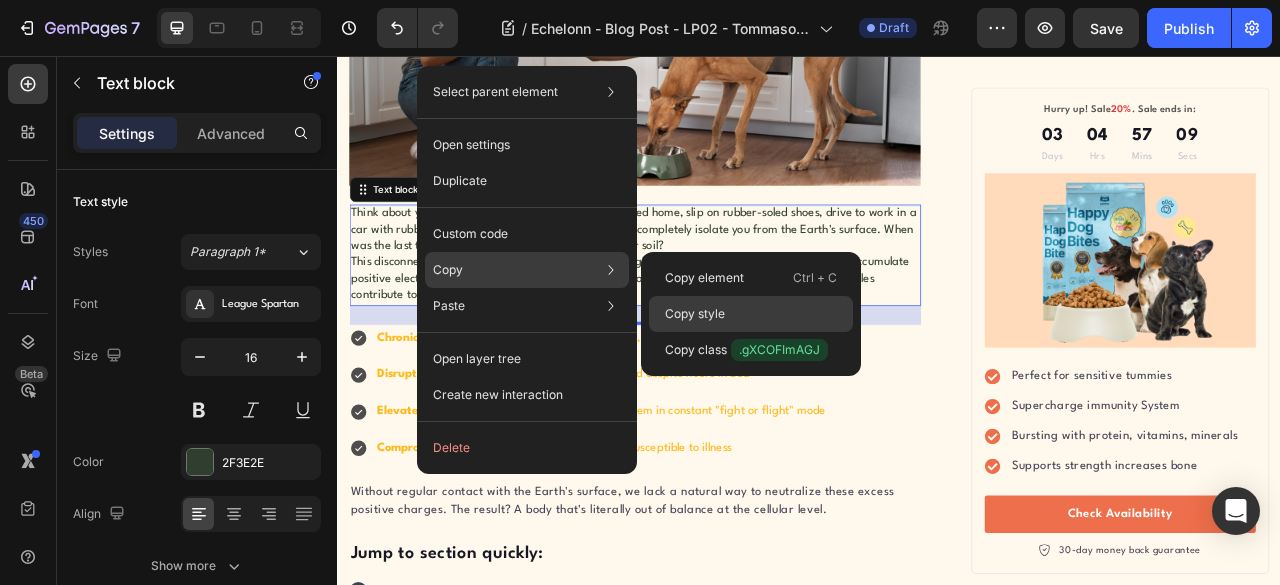 click on "Copy style" at bounding box center (695, 314) 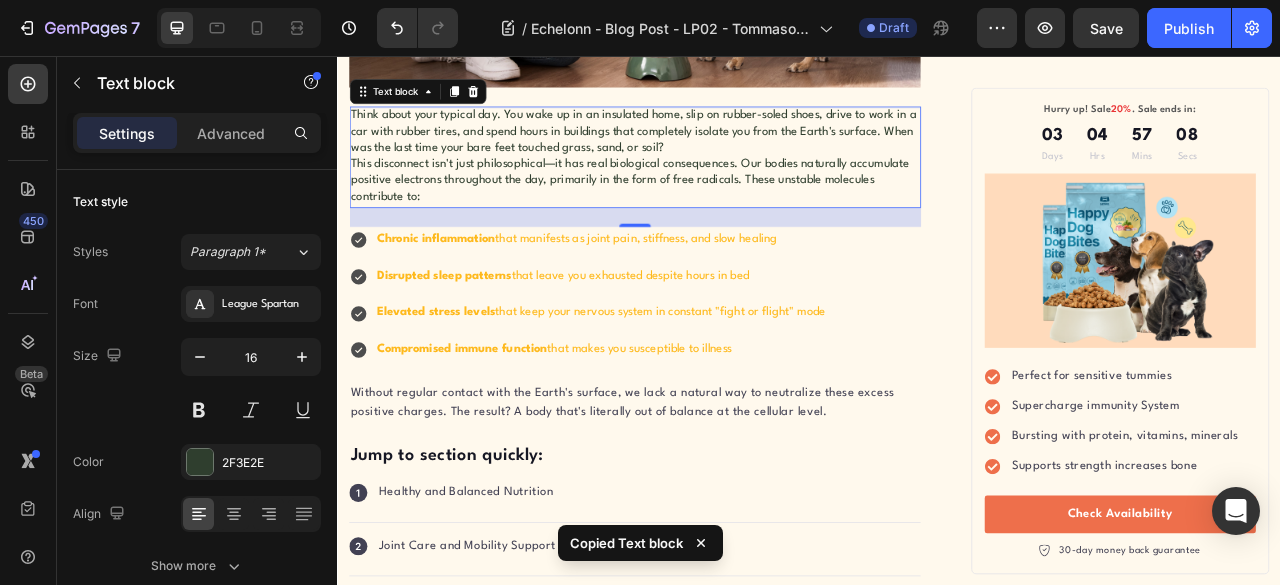 scroll, scrollTop: 1628, scrollLeft: 0, axis: vertical 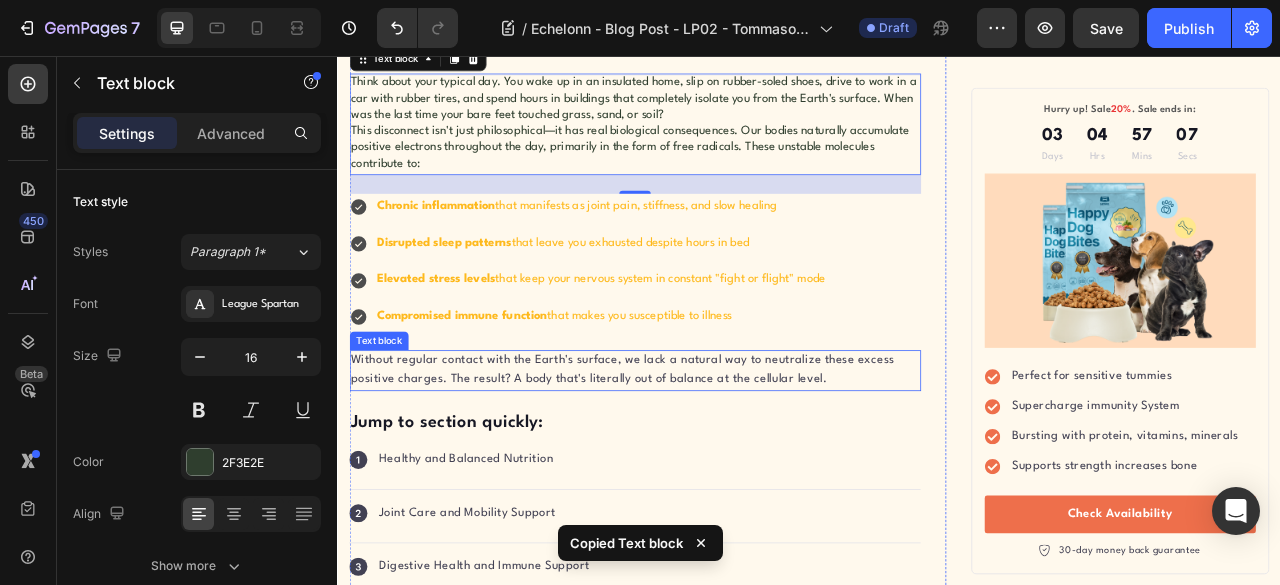 click on "Without regular contact with the Earth's surface, we lack a natural way to neutralize these excess positive charges. The result? A body that's literally out of balance at the cellular level." at bounding box center [715, 456] 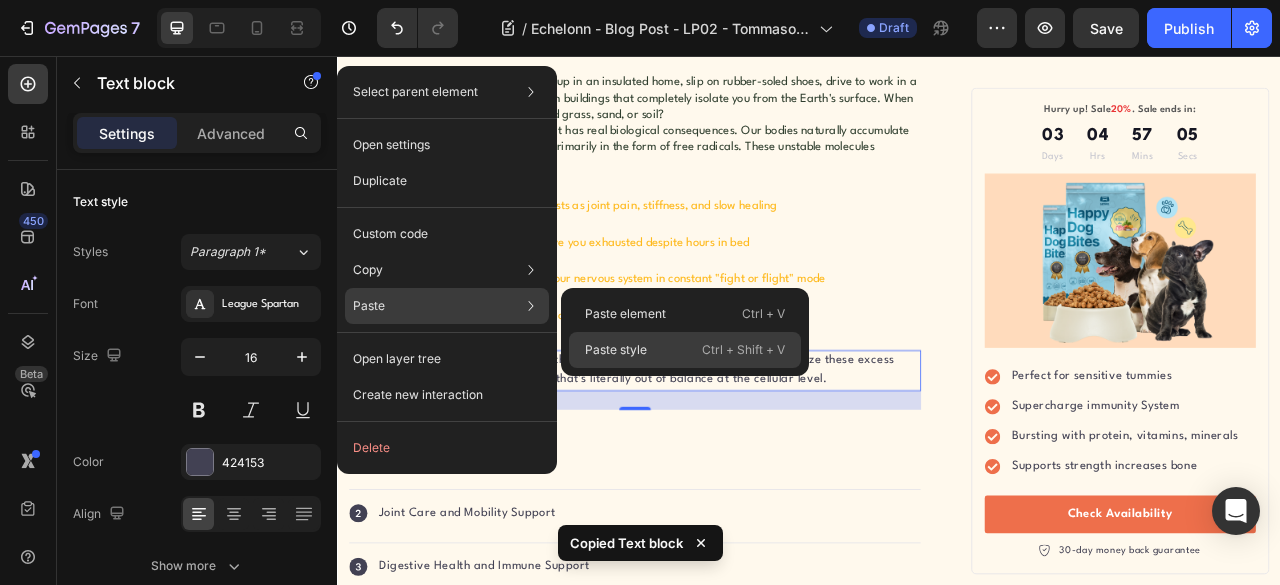click on "Paste style" at bounding box center (616, 350) 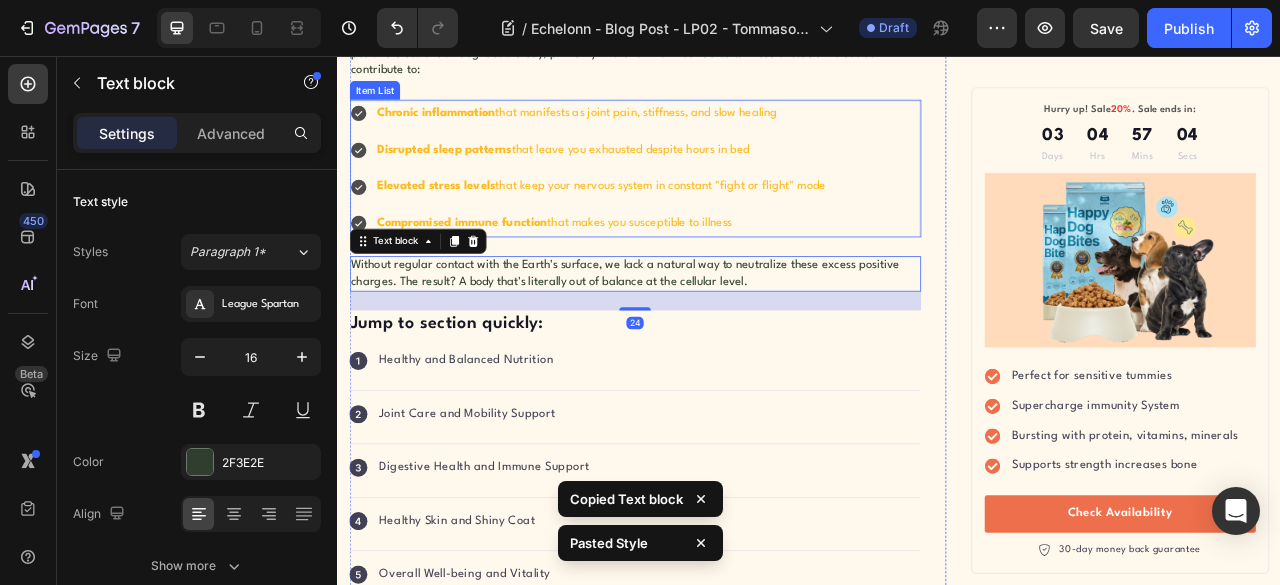 scroll, scrollTop: 1794, scrollLeft: 0, axis: vertical 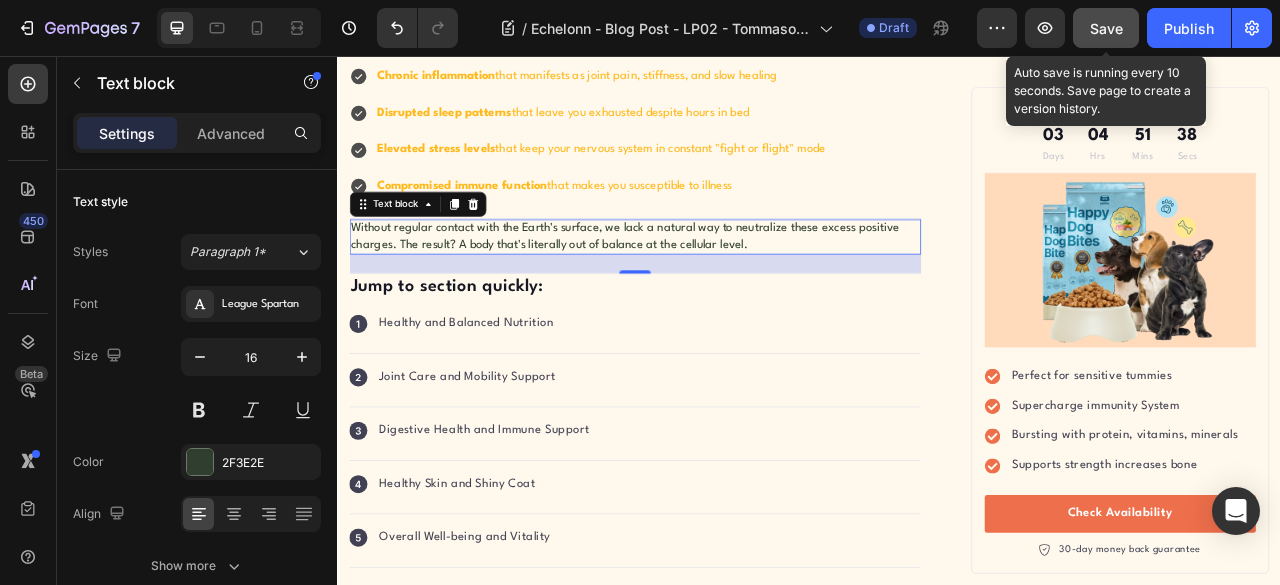 click on "Save" at bounding box center [1106, 28] 